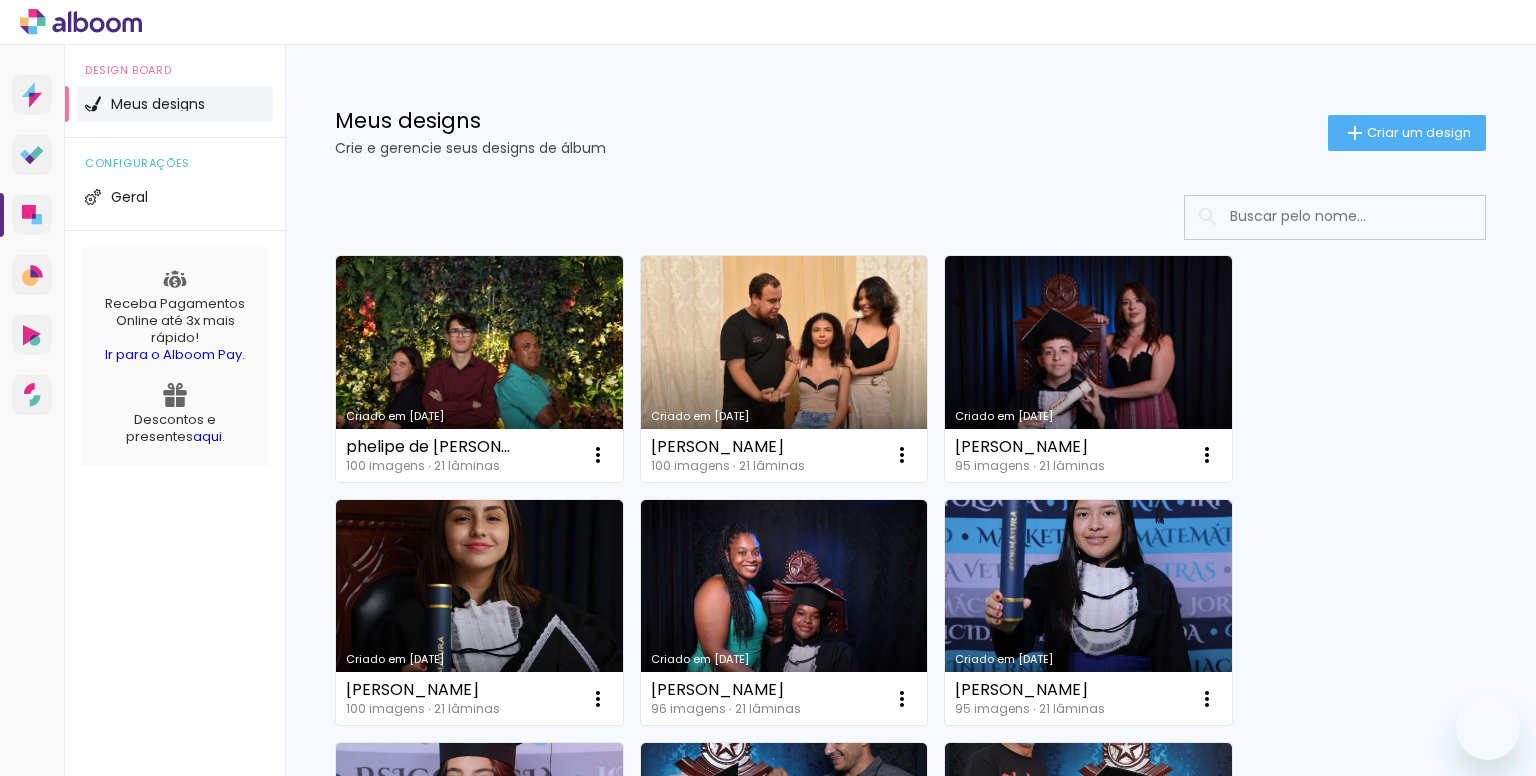 scroll, scrollTop: 0, scrollLeft: 0, axis: both 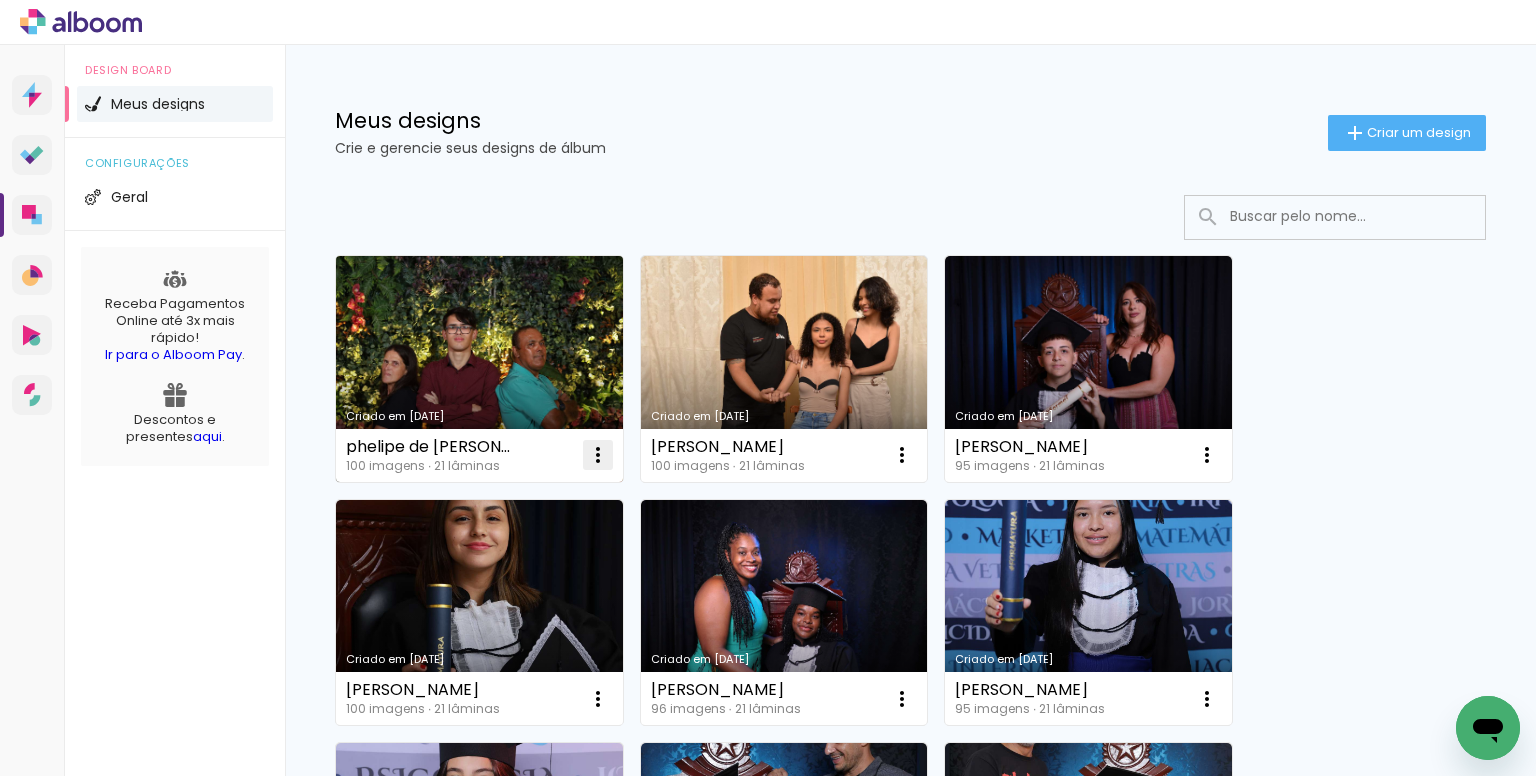 click at bounding box center [598, 455] 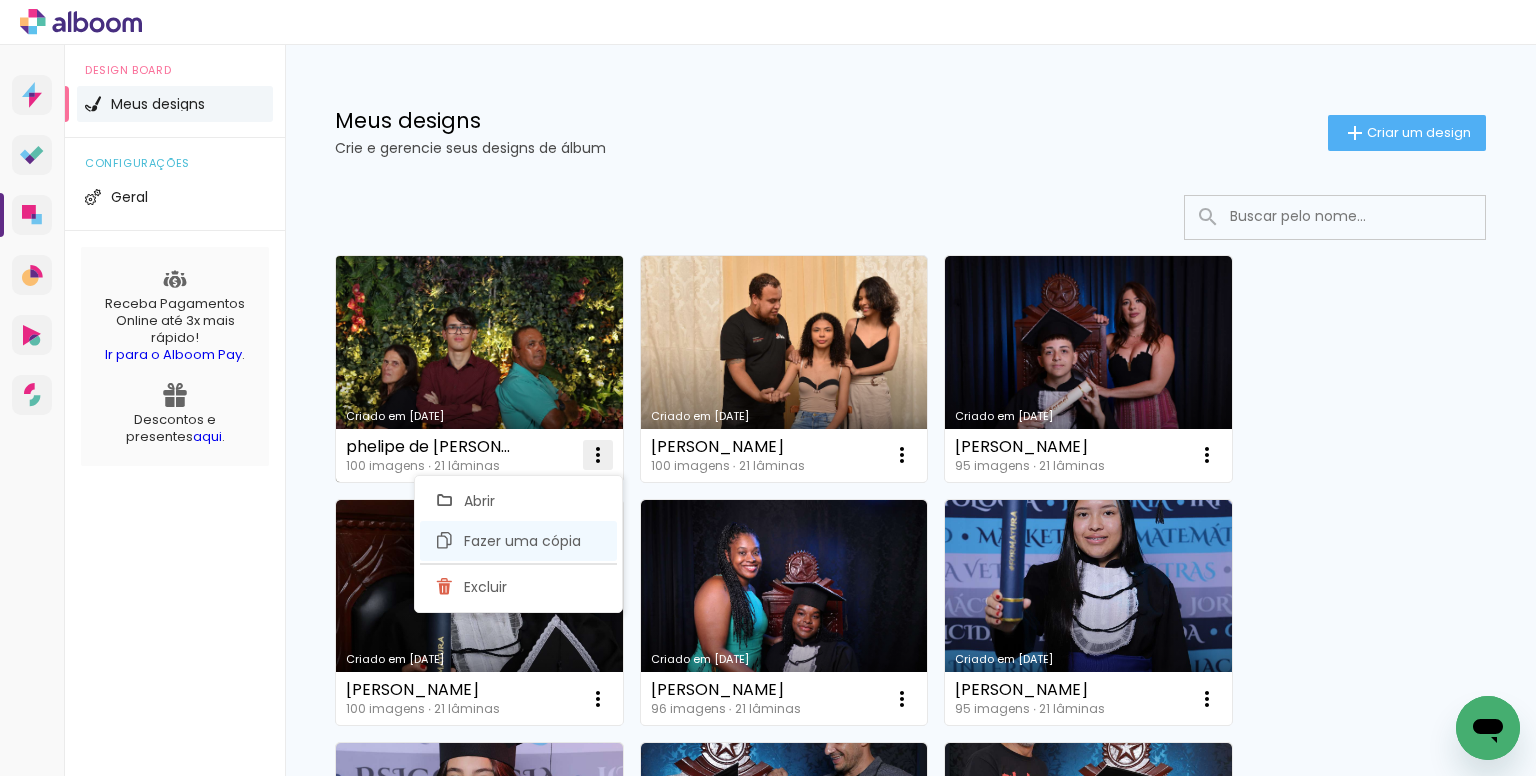 click on "Fazer uma cópia" 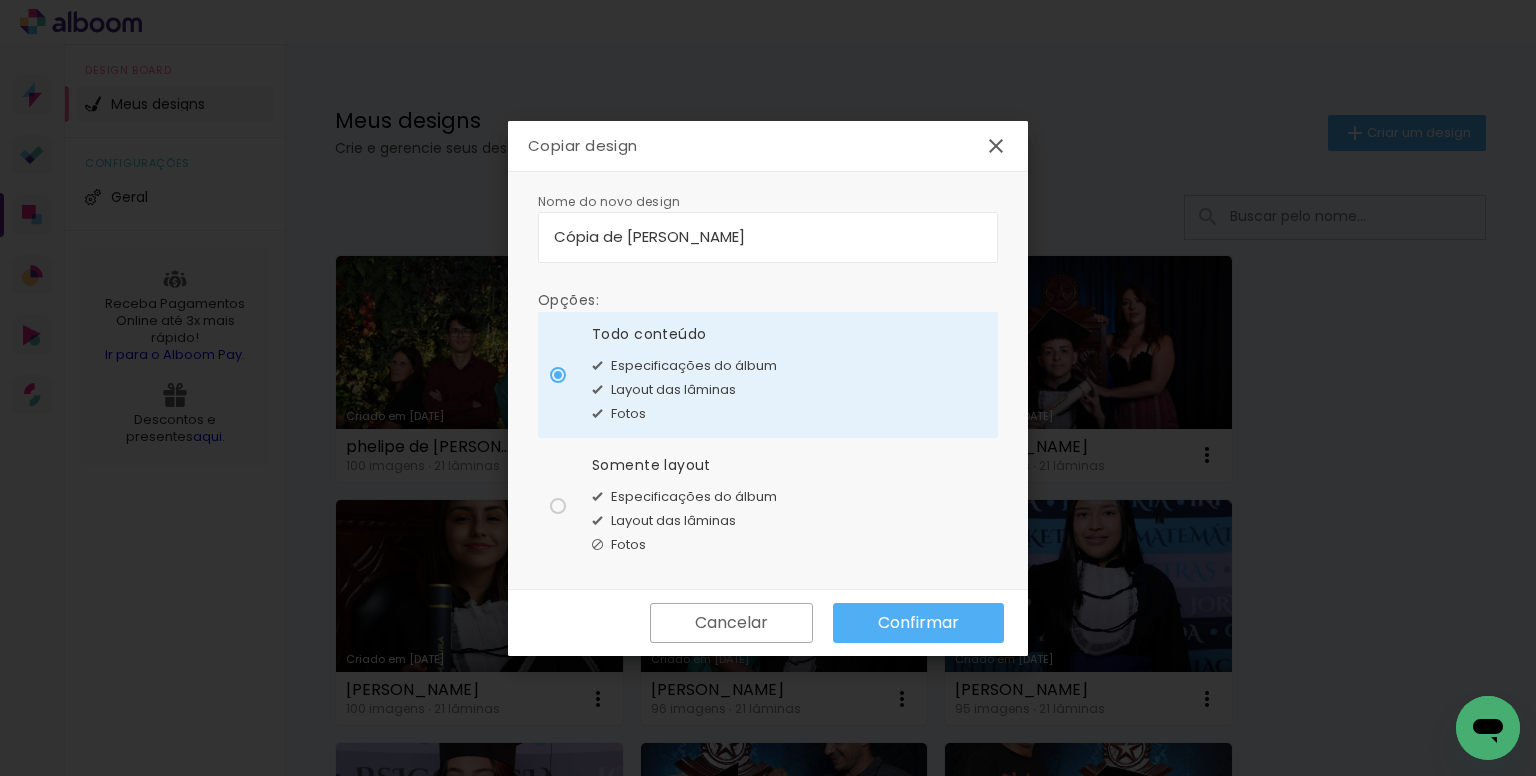 click on "Cópia de phelipe de oliveira alves" at bounding box center (768, 236) 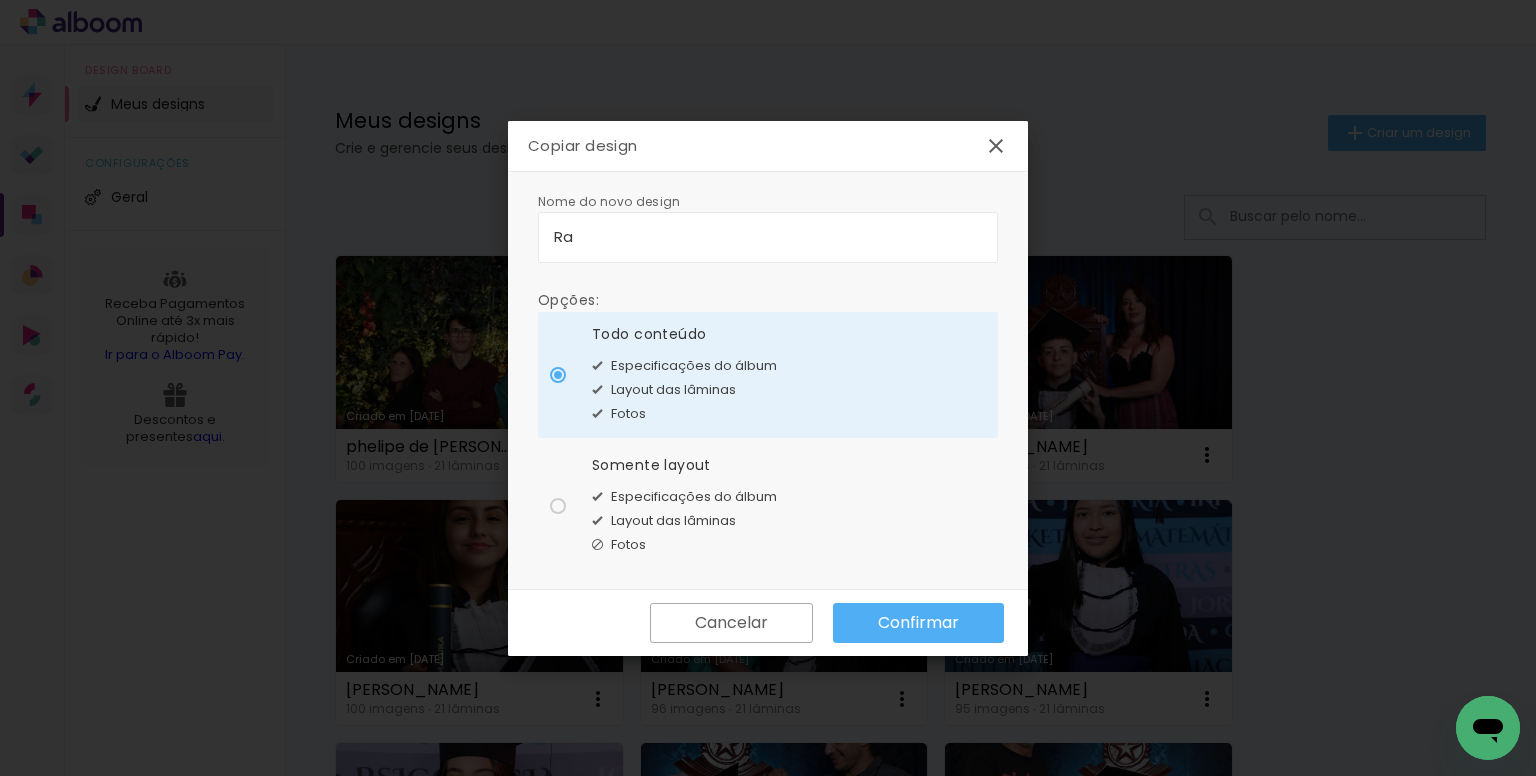type on "Ra" 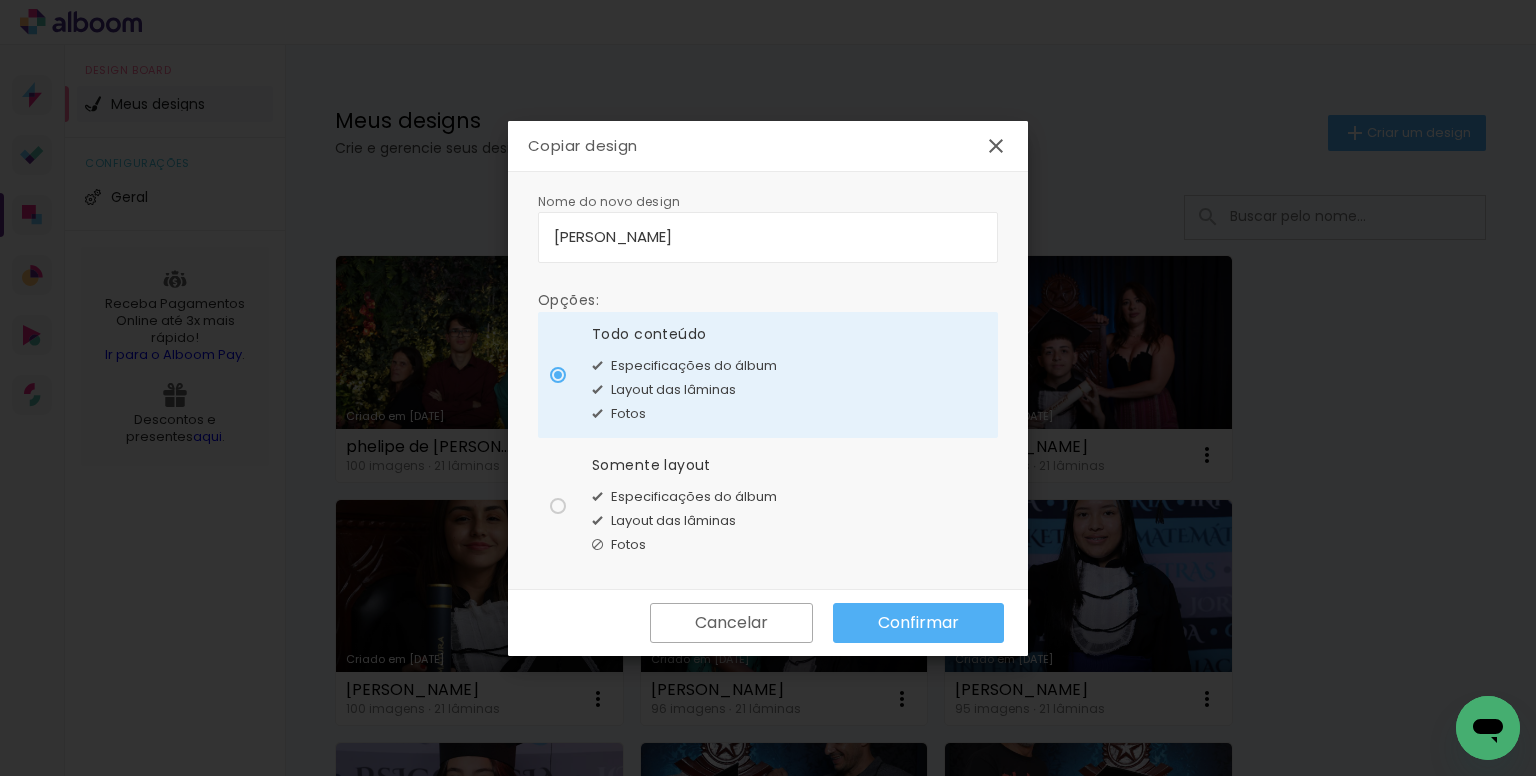 type on "[PERSON_NAME]" 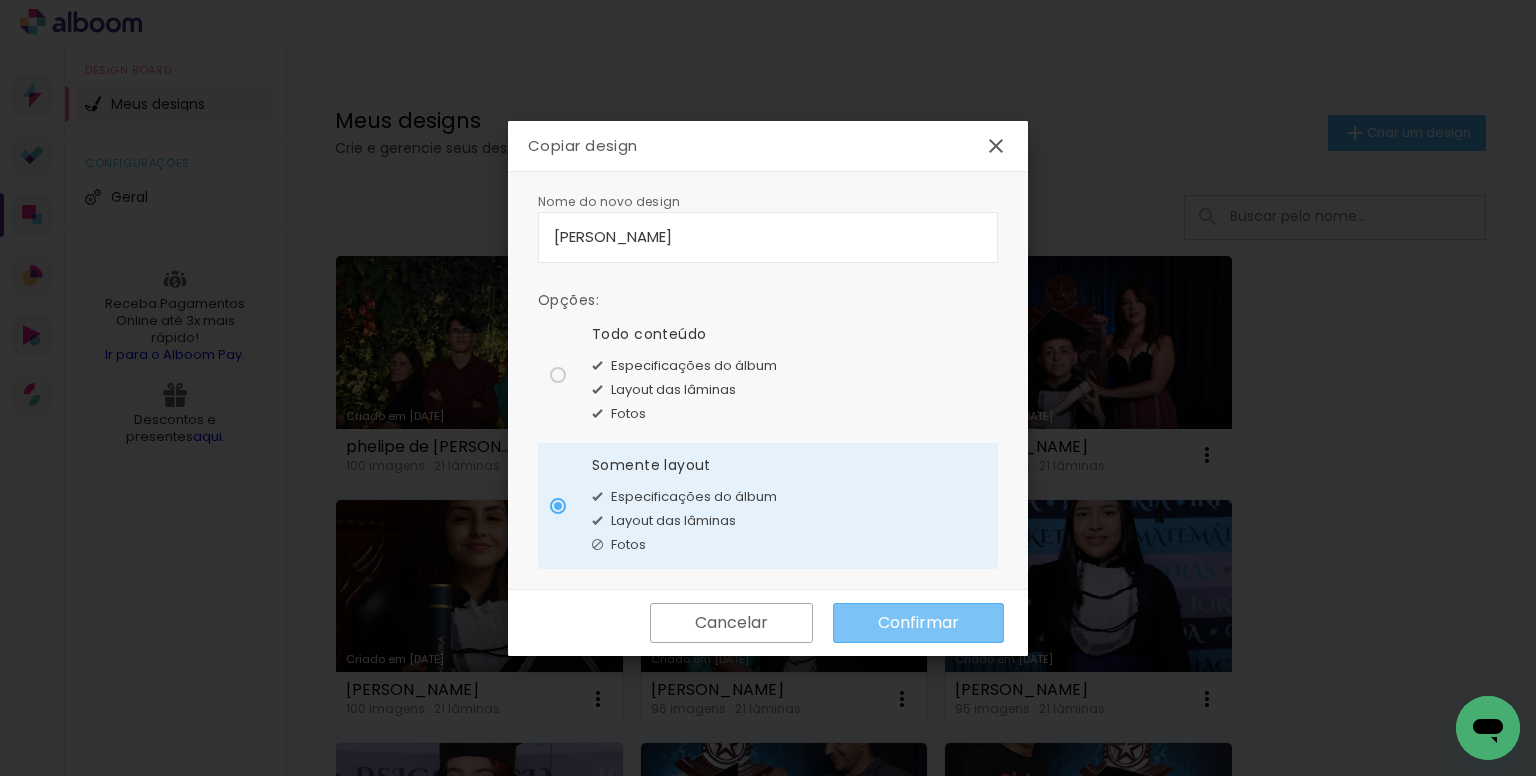 click on "Confirmar" at bounding box center (0, 0) 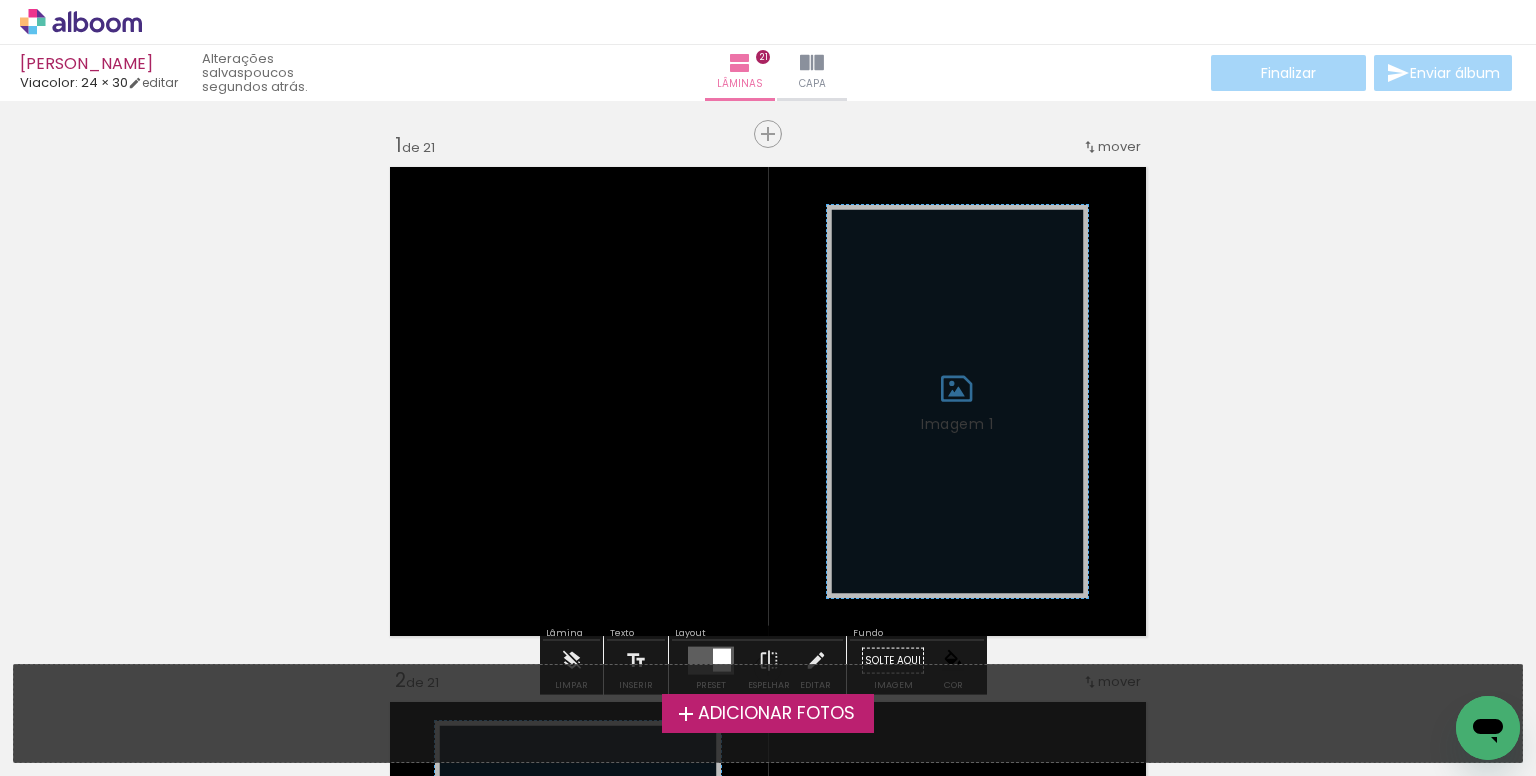 click on "Adicionar Fotos" at bounding box center [768, 713] 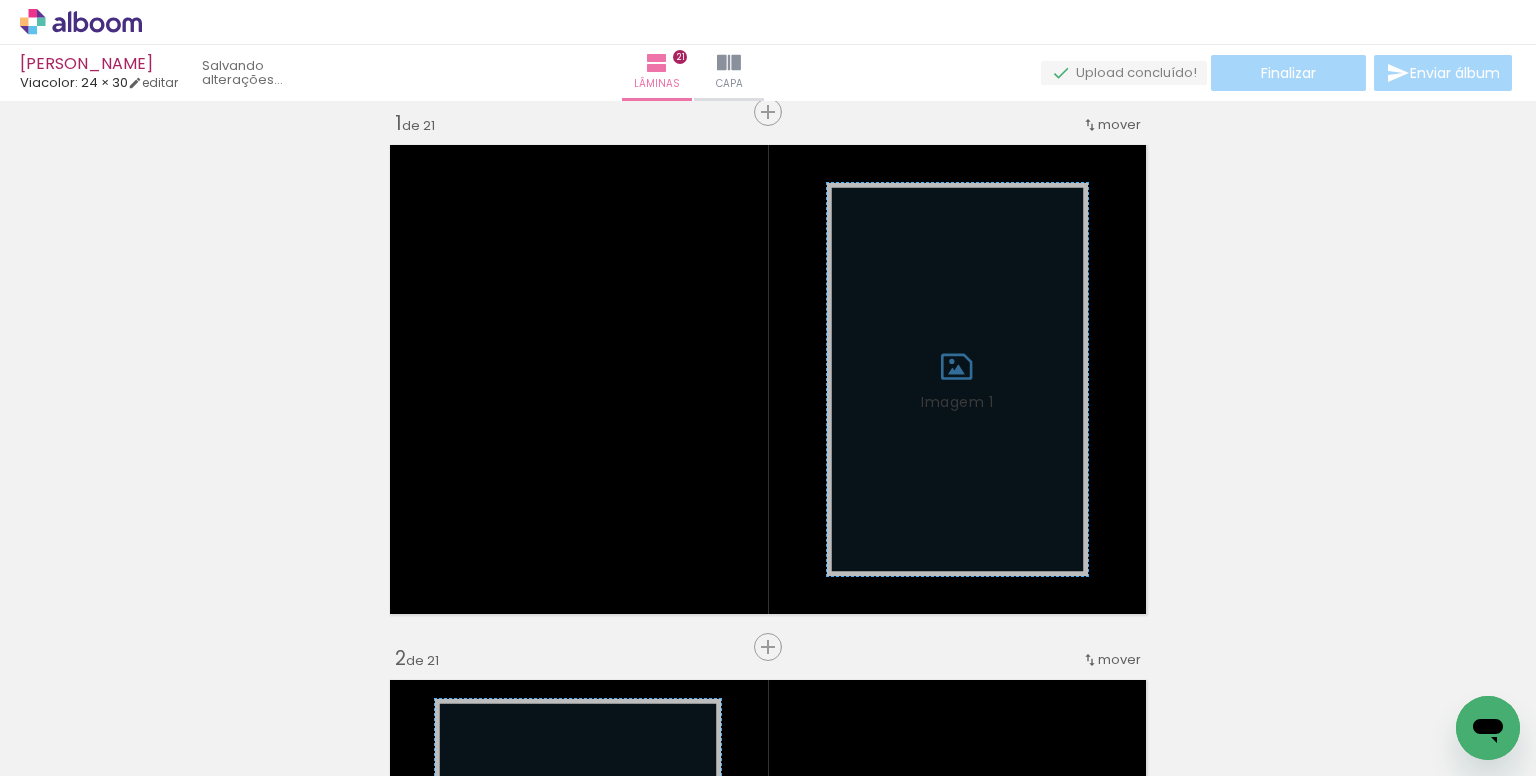 scroll, scrollTop: 25, scrollLeft: 0, axis: vertical 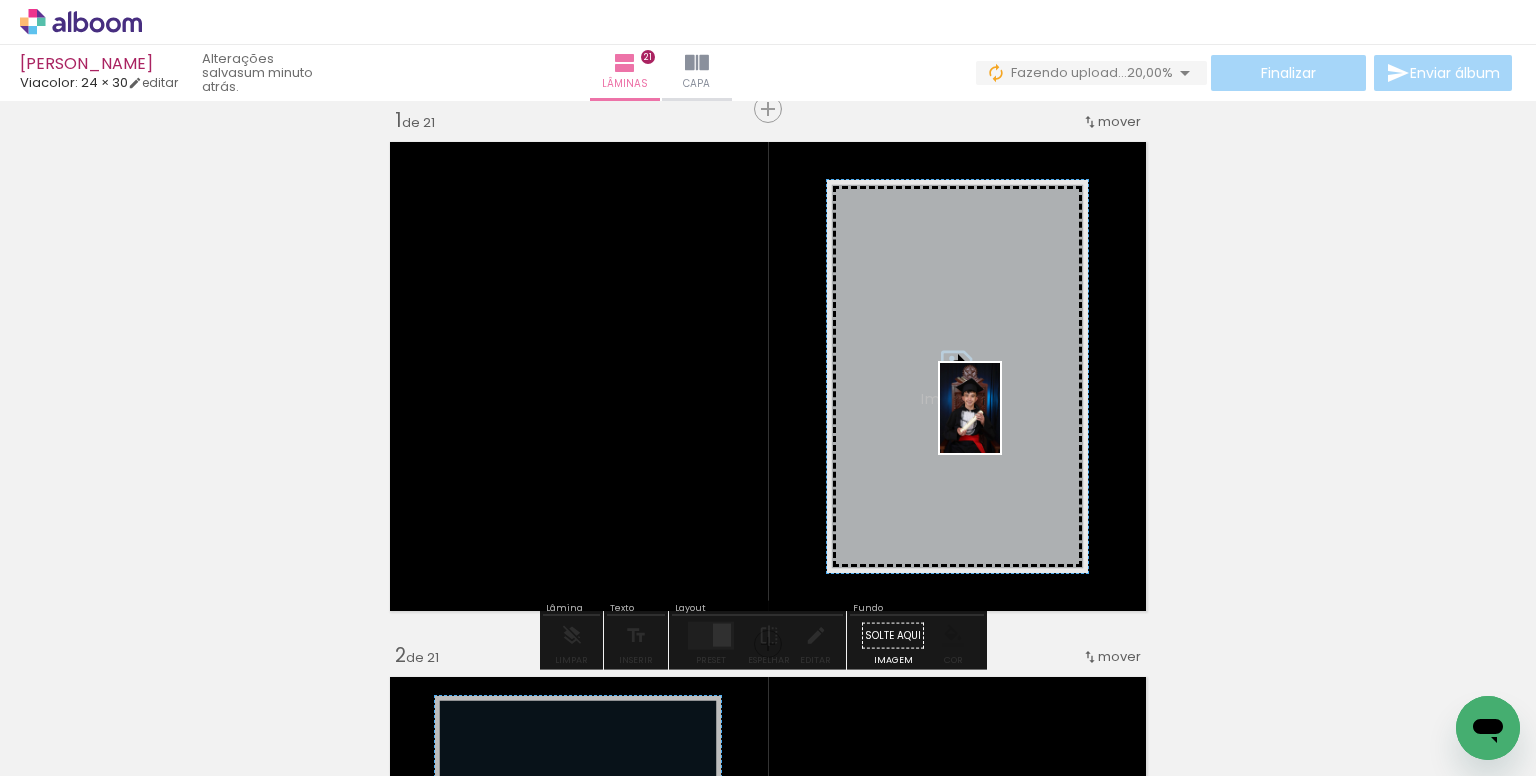 drag, startPoint x: 1352, startPoint y: 705, endPoint x: 1000, endPoint y: 423, distance: 451.02994 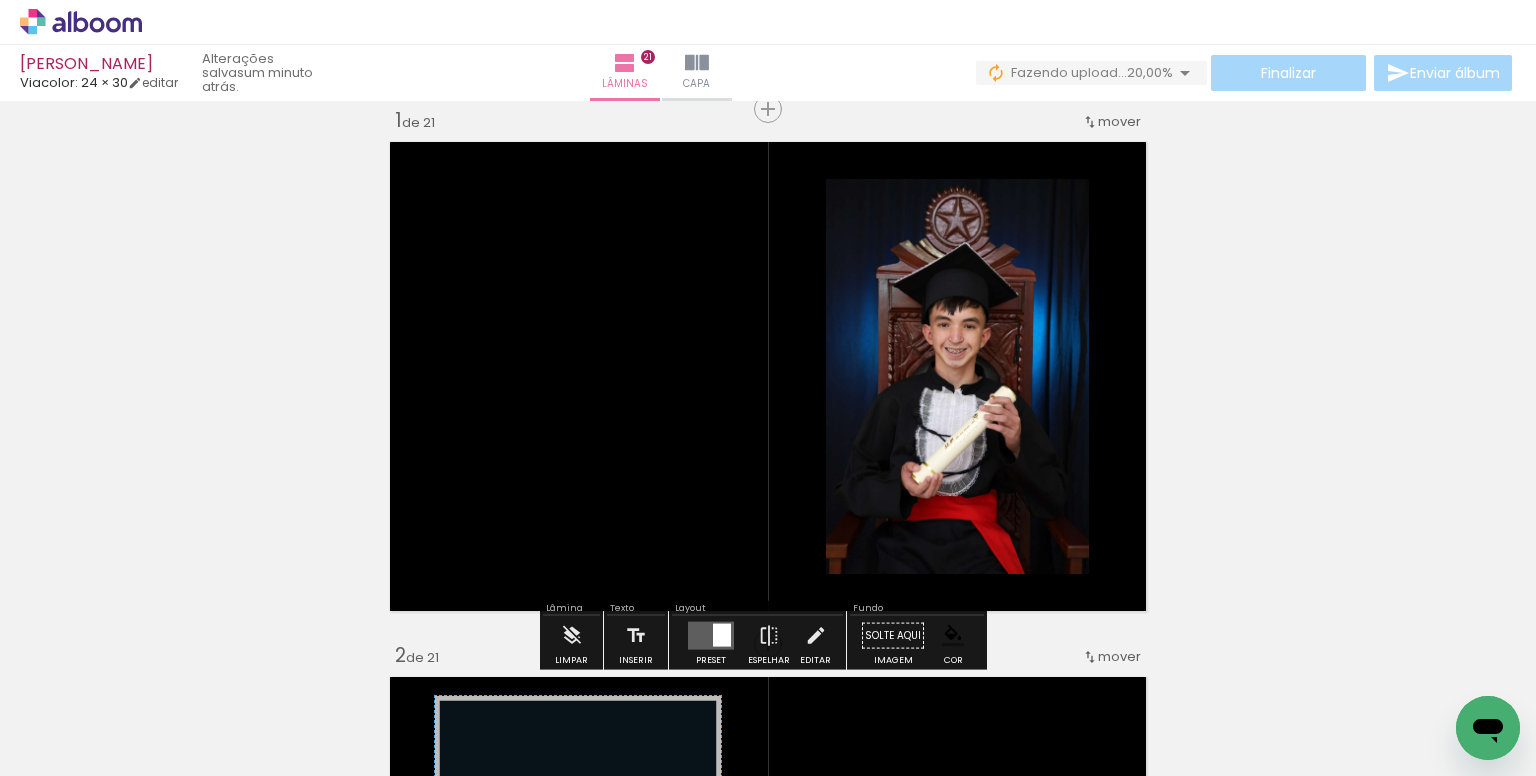 click at bounding box center [1030, 289] 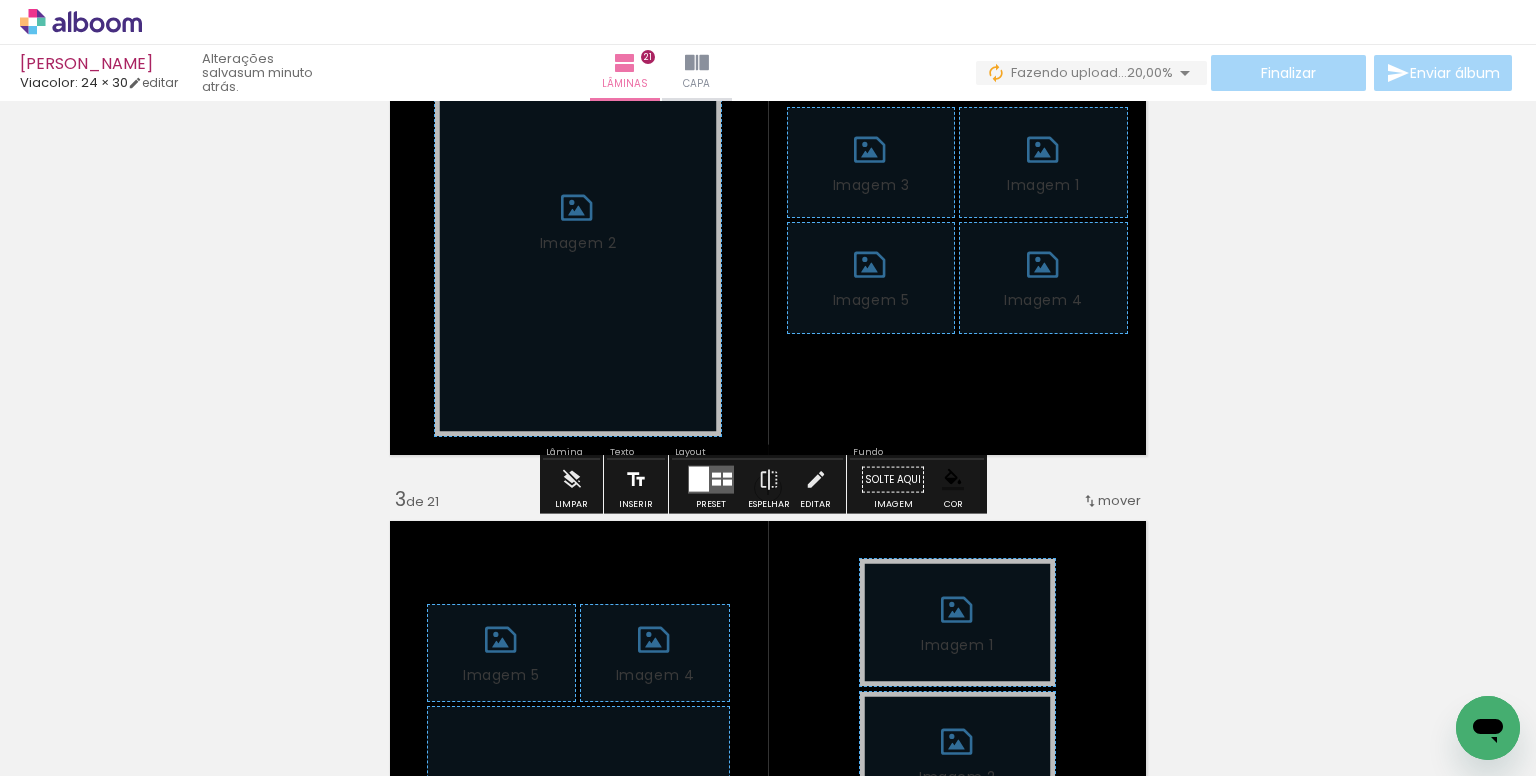 scroll, scrollTop: 716, scrollLeft: 0, axis: vertical 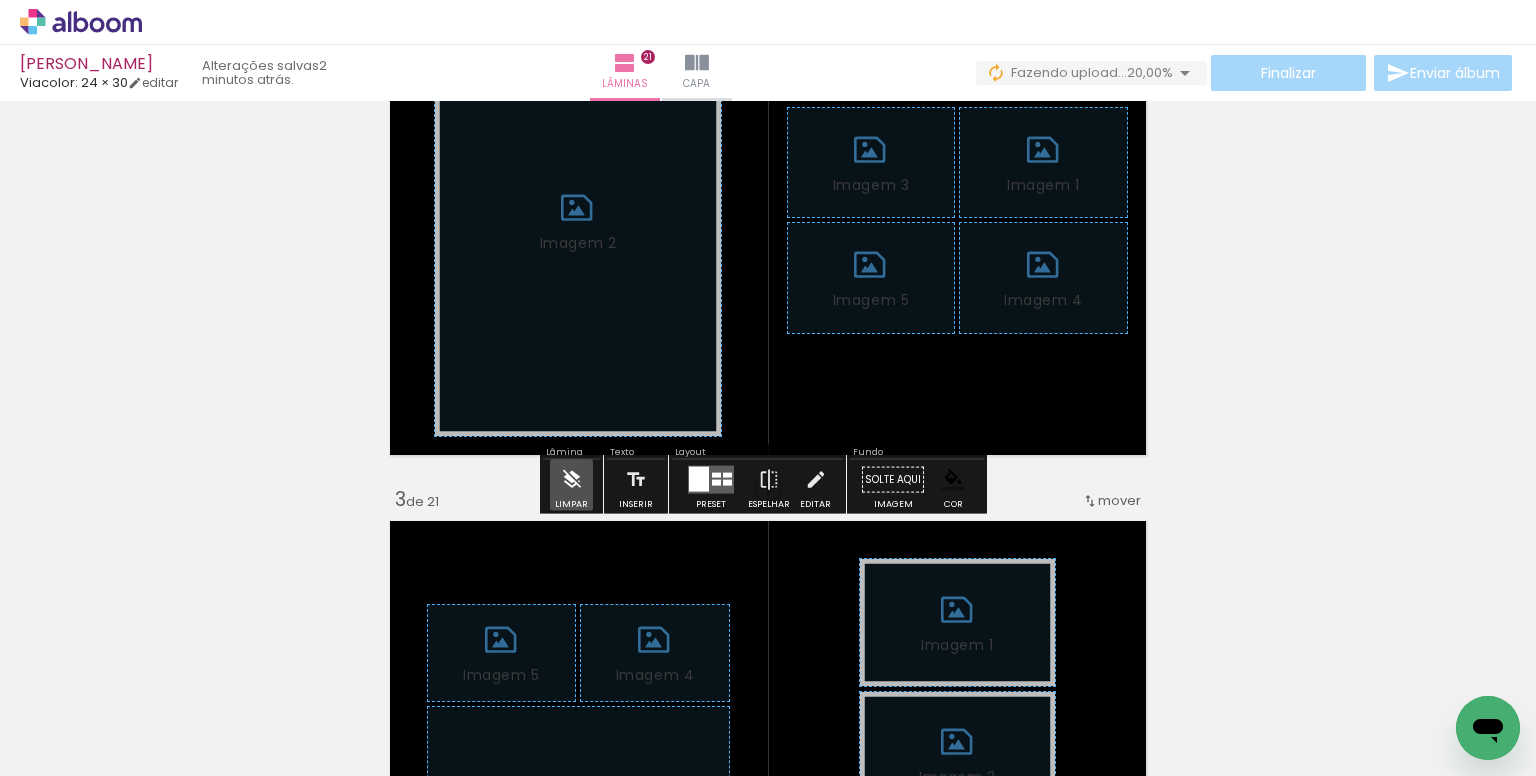 drag, startPoint x: 588, startPoint y: 479, endPoint x: 570, endPoint y: 473, distance: 18.973665 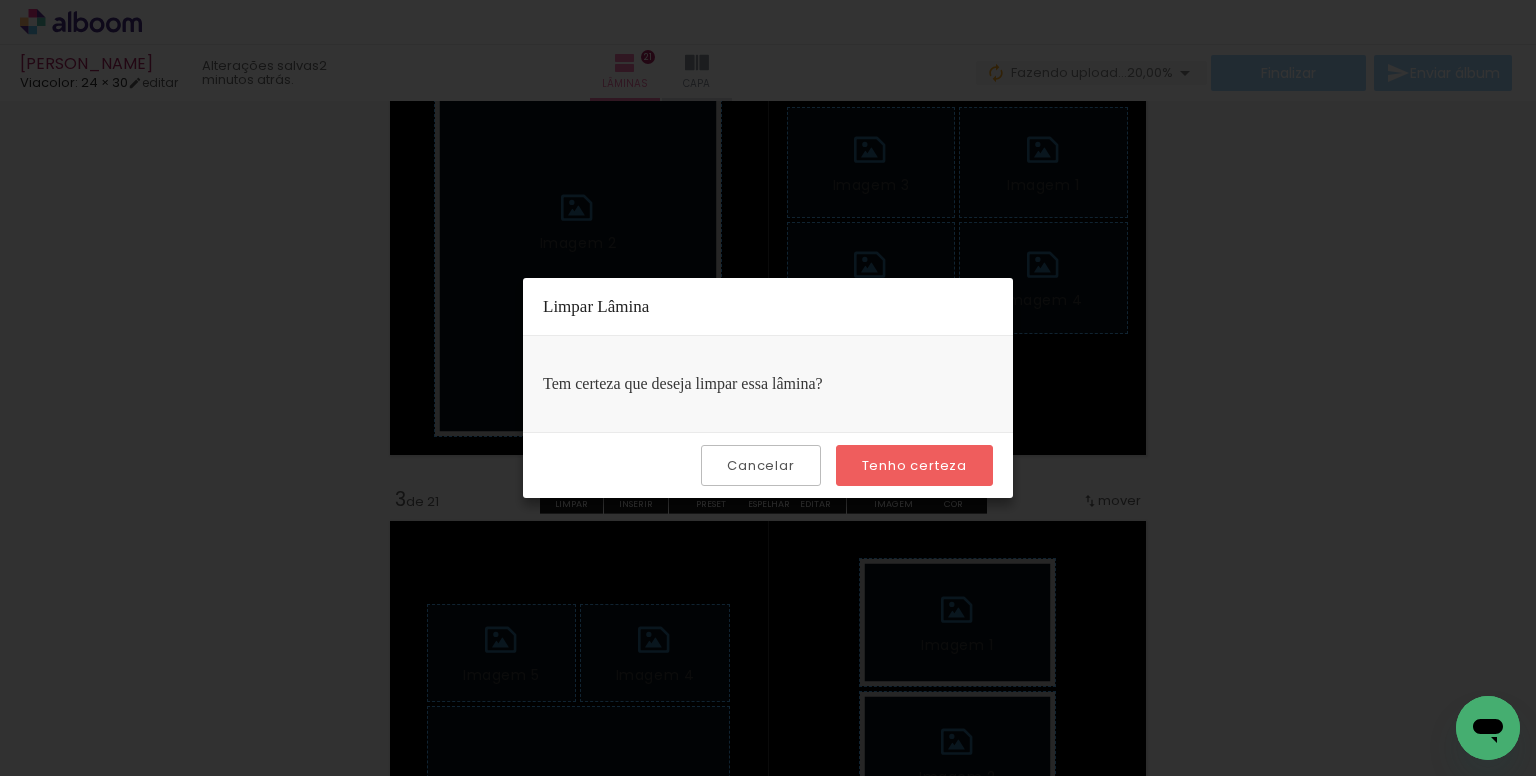 click on "Cancelar Tenho certeza" at bounding box center [768, 465] 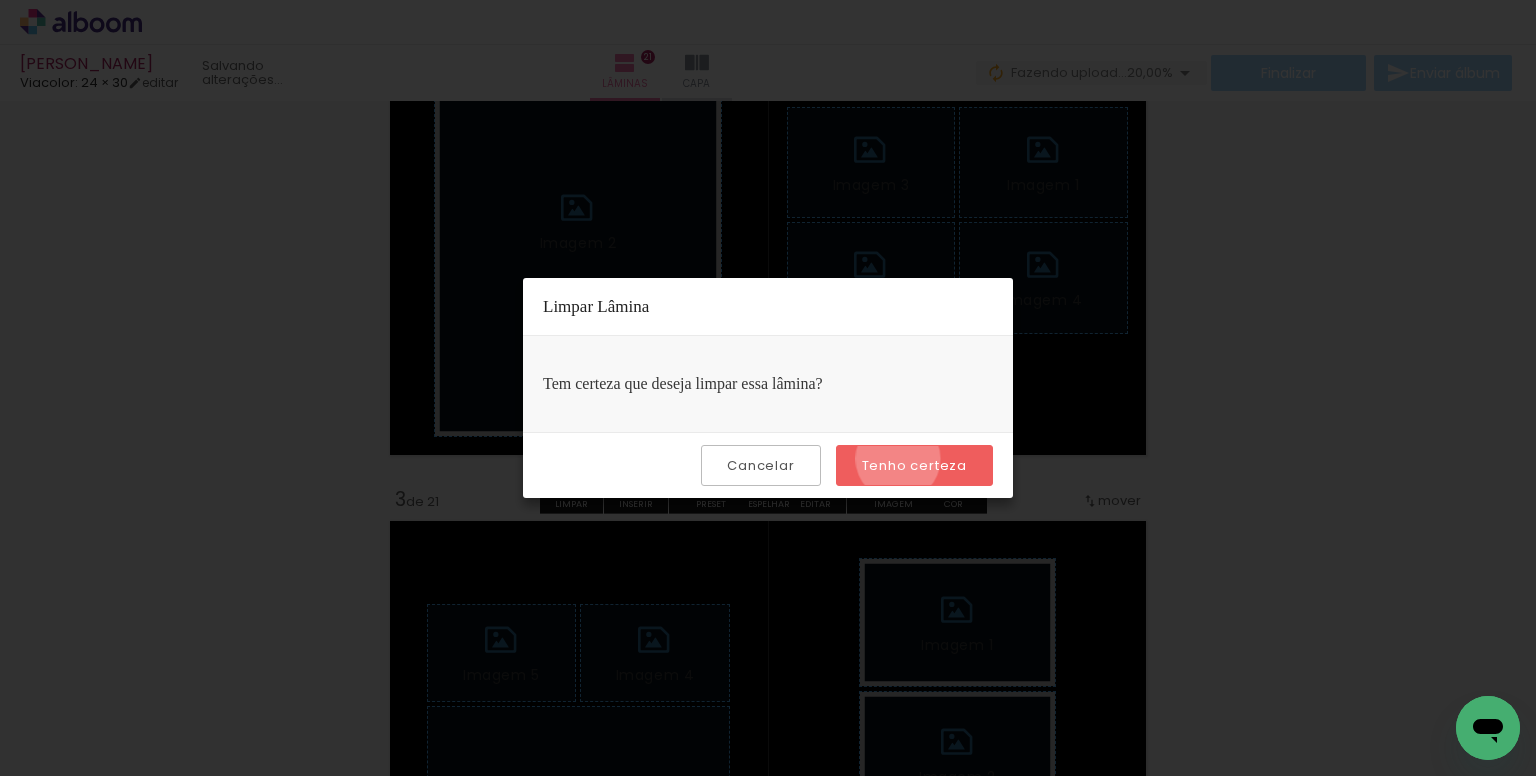 click on "Tenho certeza" at bounding box center [0, 0] 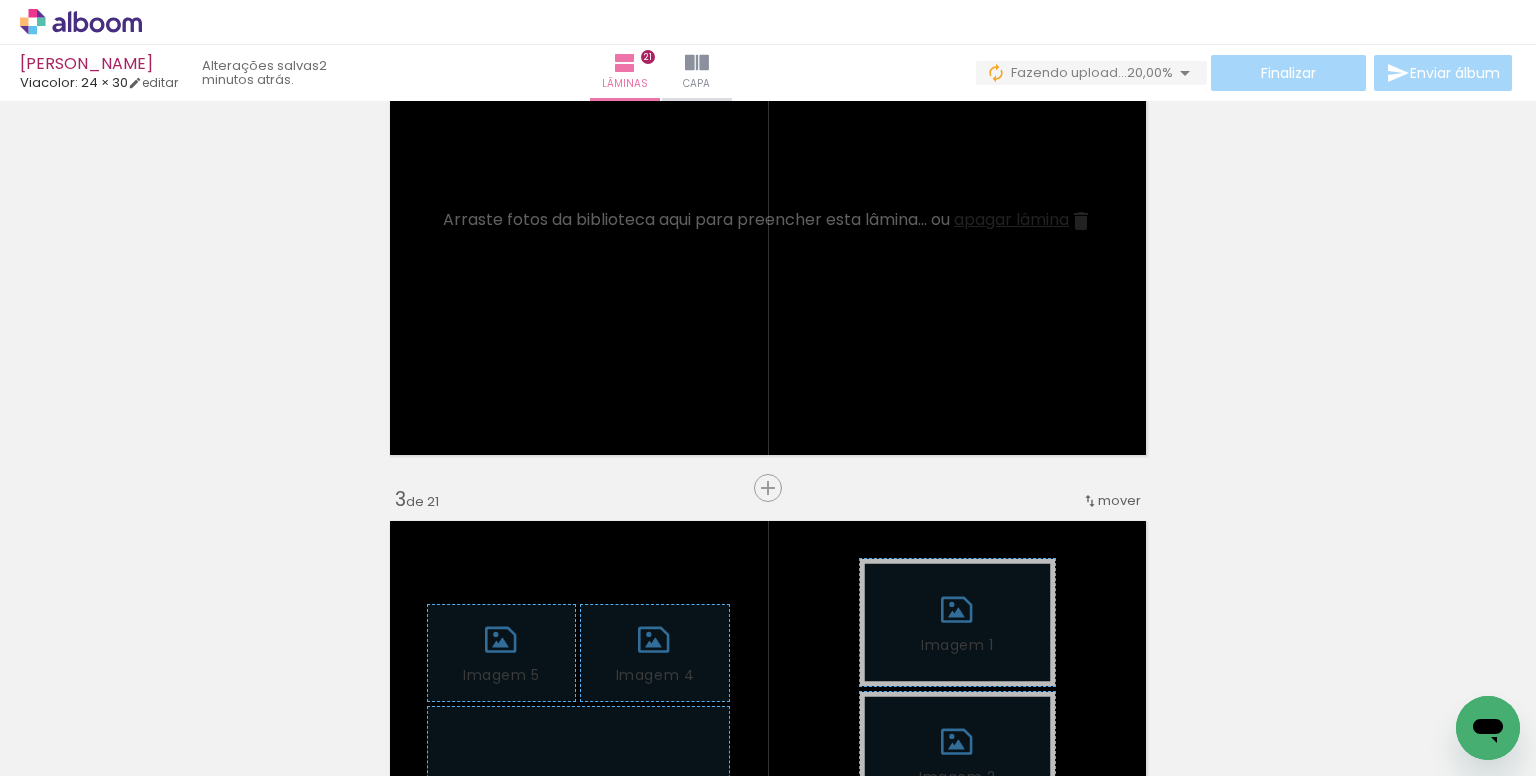 click on "Todas as fotos" at bounding box center [56, 715] 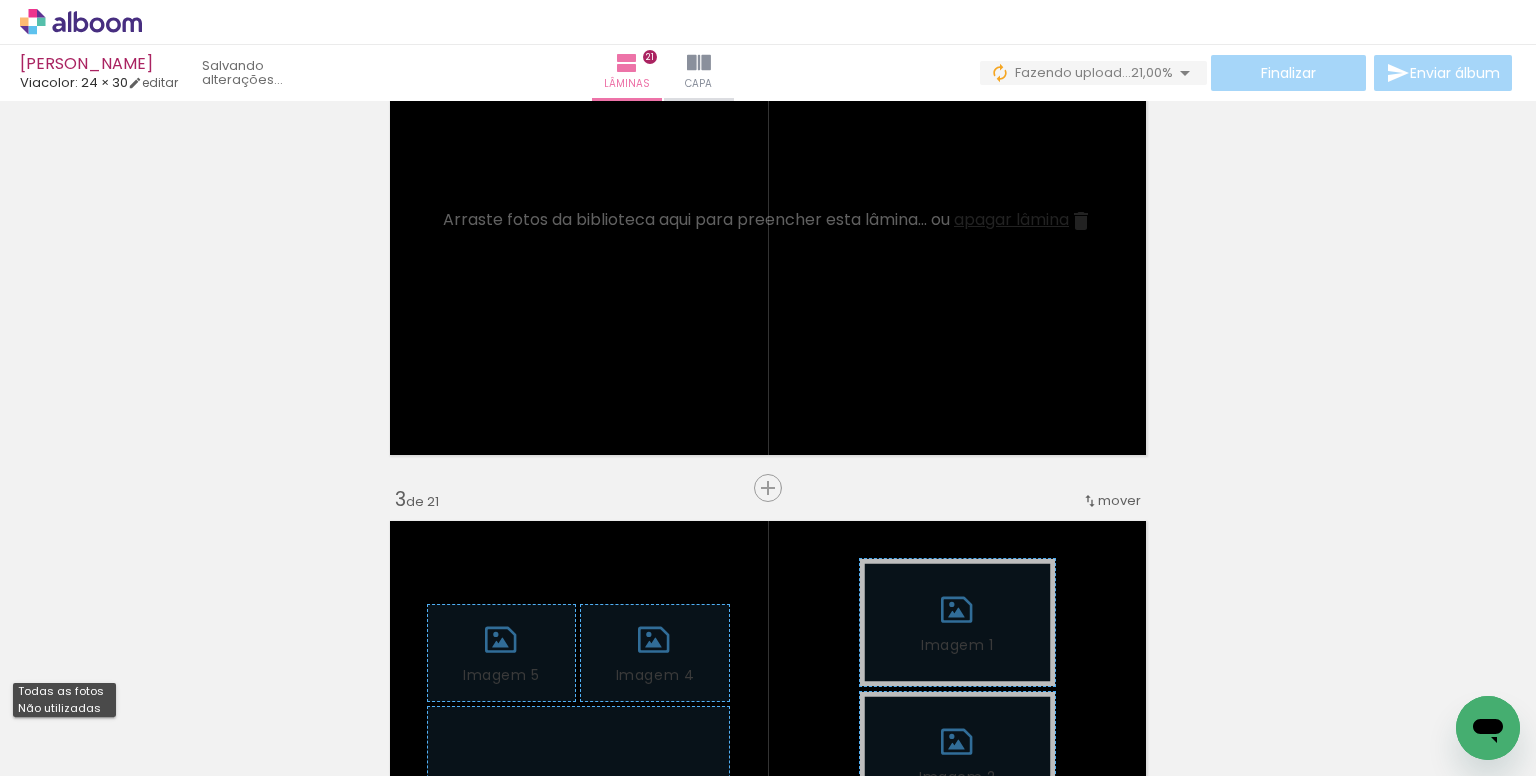 click on "Não utilizadas" at bounding box center (0, 0) 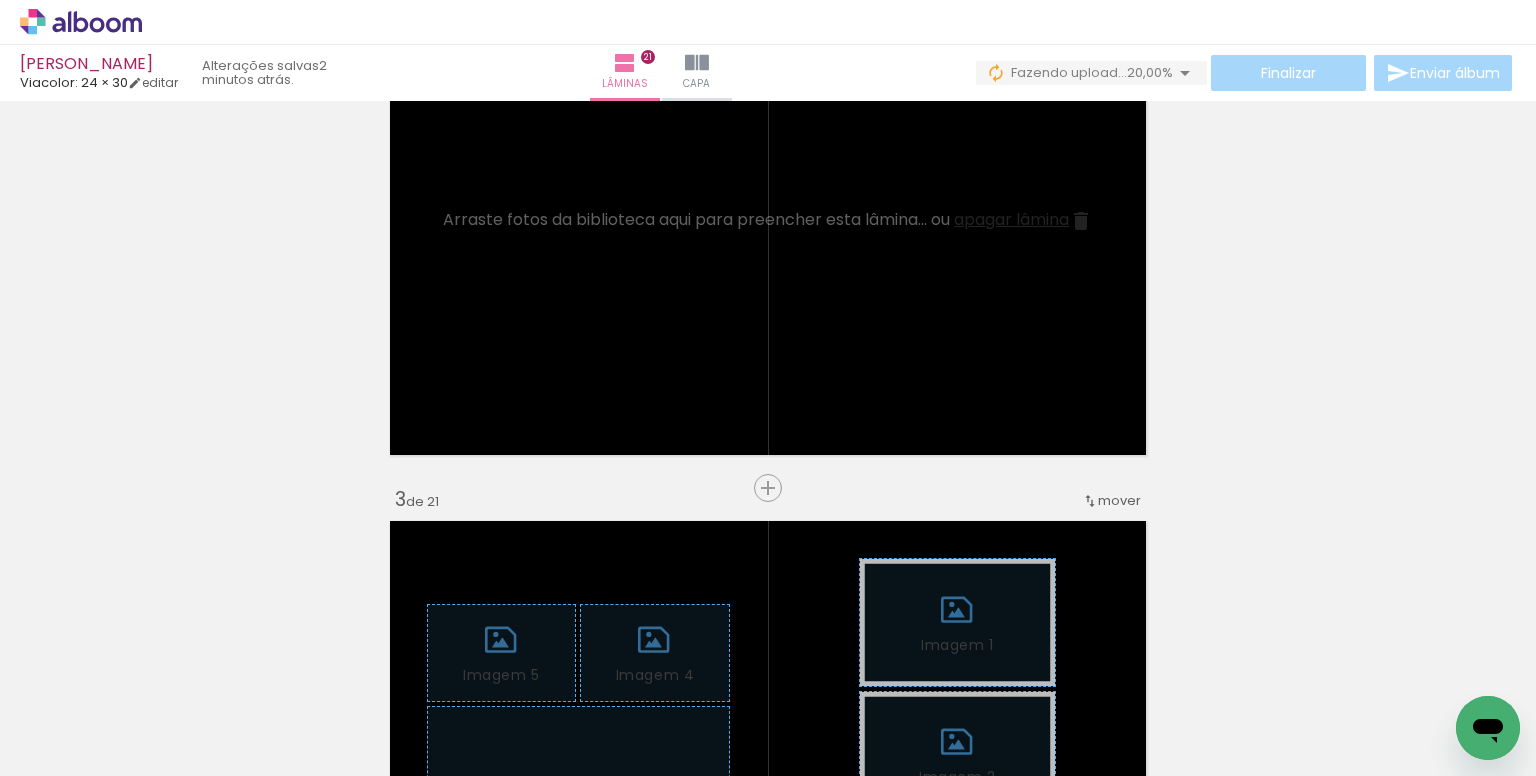 scroll, scrollTop: 0, scrollLeft: 0, axis: both 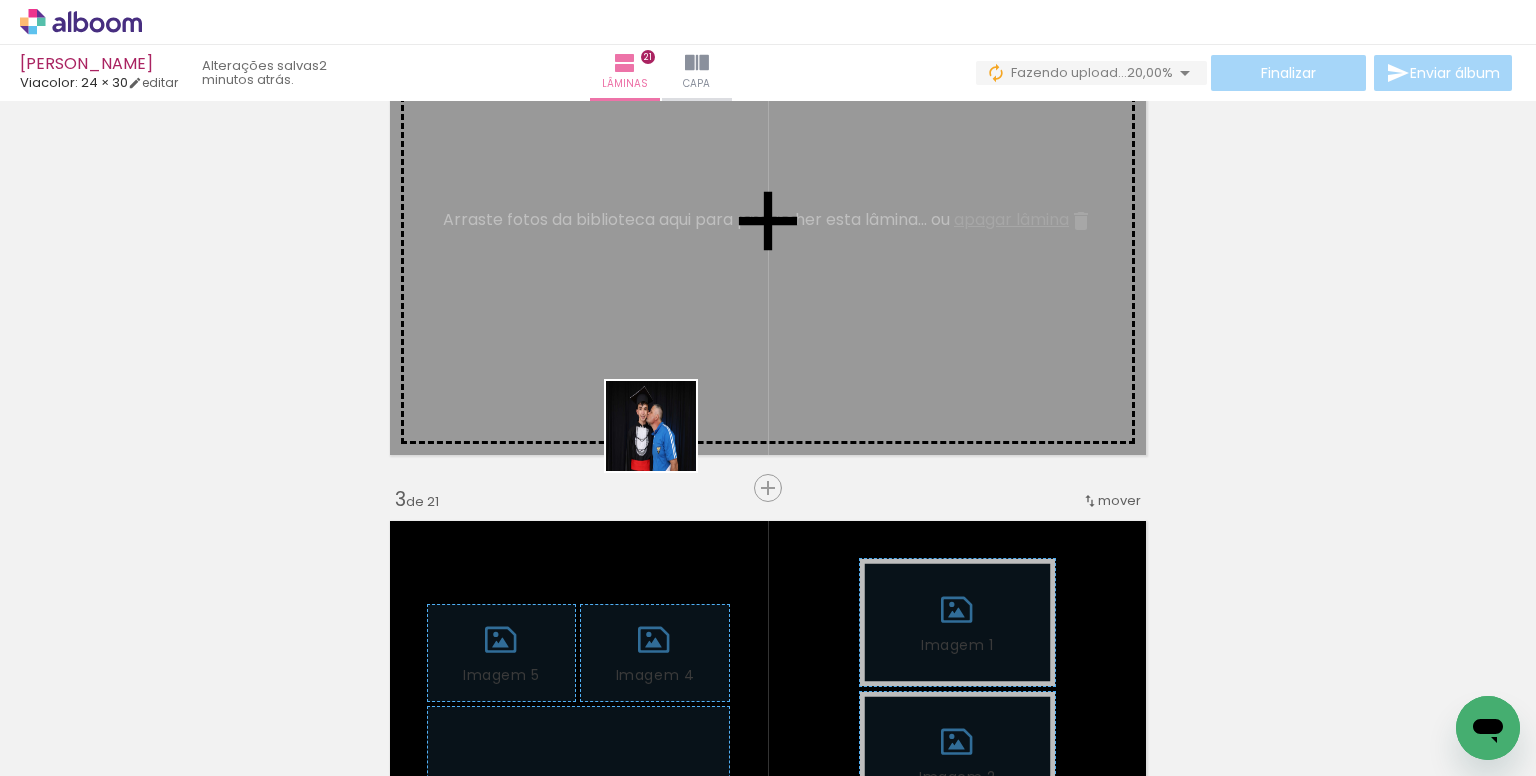 drag, startPoint x: 664, startPoint y: 718, endPoint x: 664, endPoint y: 357, distance: 361 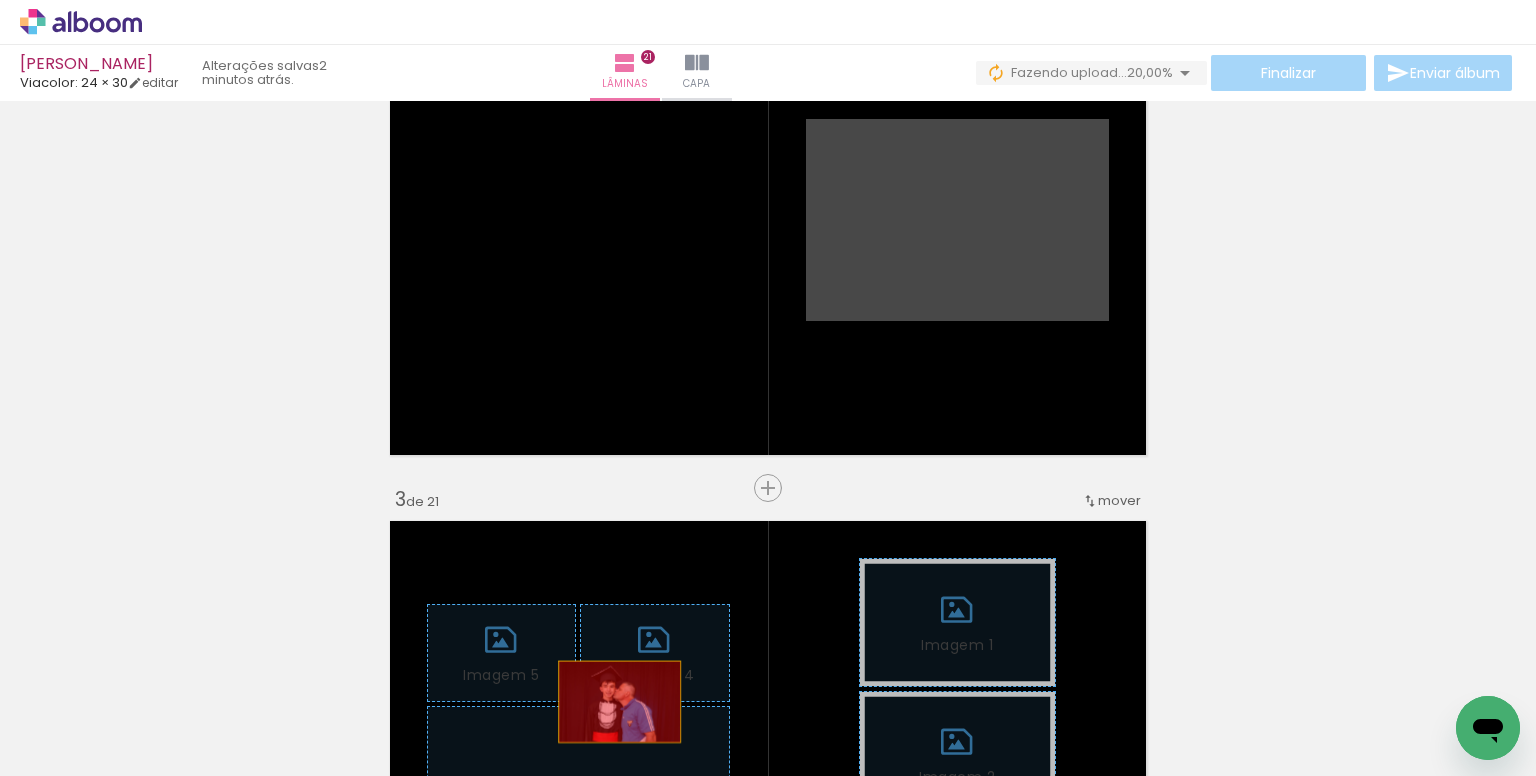 drag, startPoint x: 942, startPoint y: 231, endPoint x: 612, endPoint y: 701, distance: 574.28217 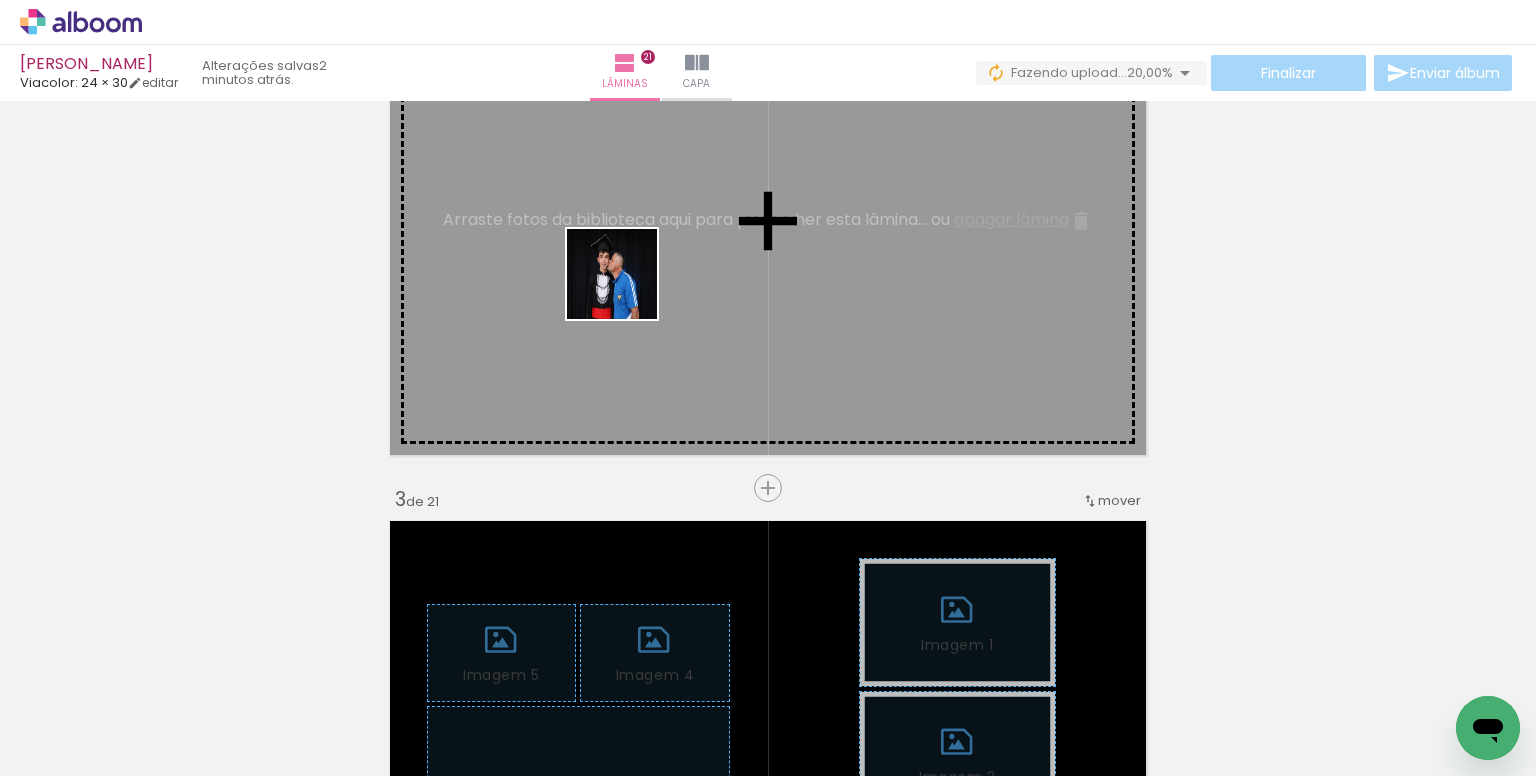 drag, startPoint x: 668, startPoint y: 707, endPoint x: 627, endPoint y: 289, distance: 420.00595 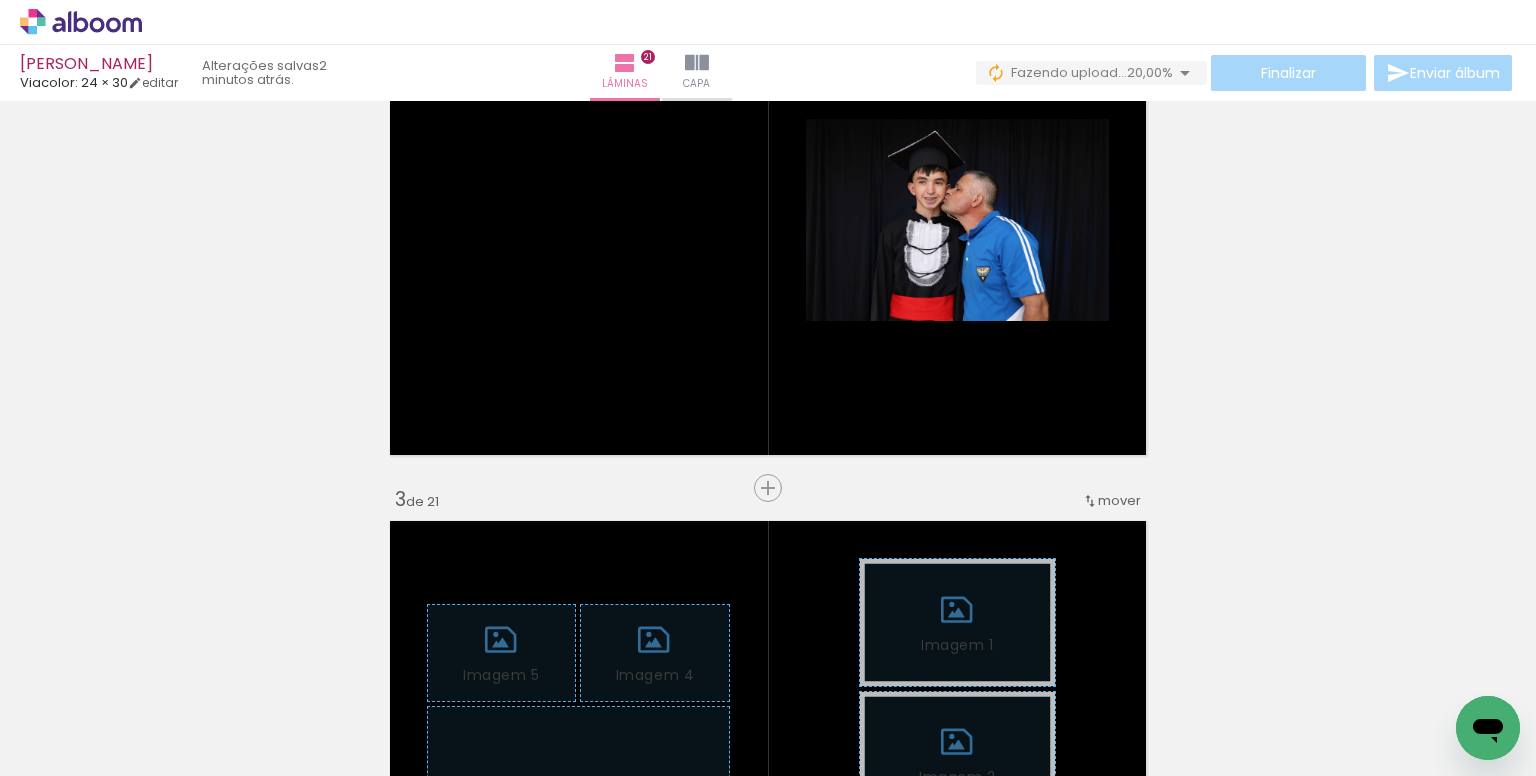 drag, startPoint x: 776, startPoint y: 732, endPoint x: 754, endPoint y: 301, distance: 431.56113 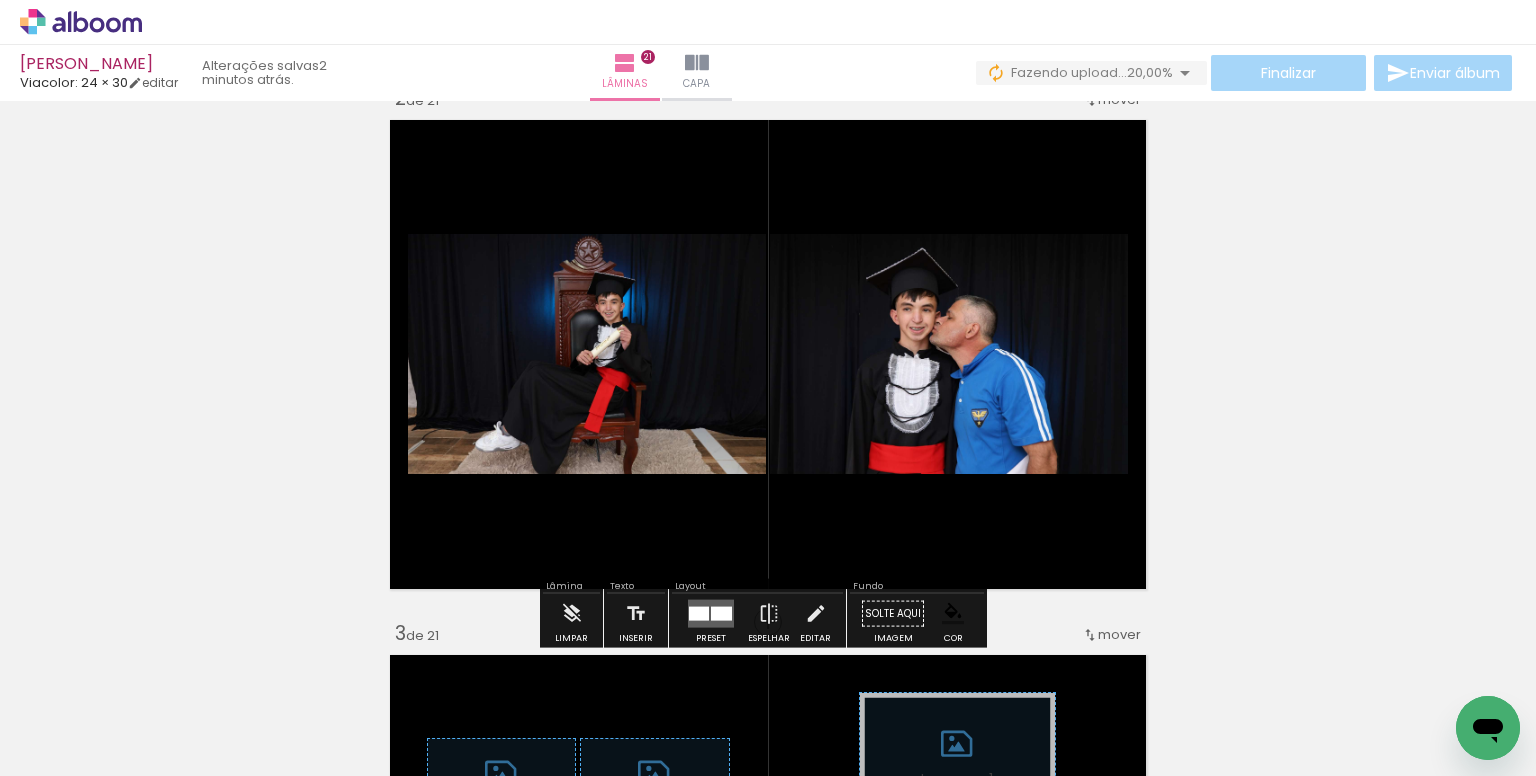 scroll, scrollTop: 581, scrollLeft: 0, axis: vertical 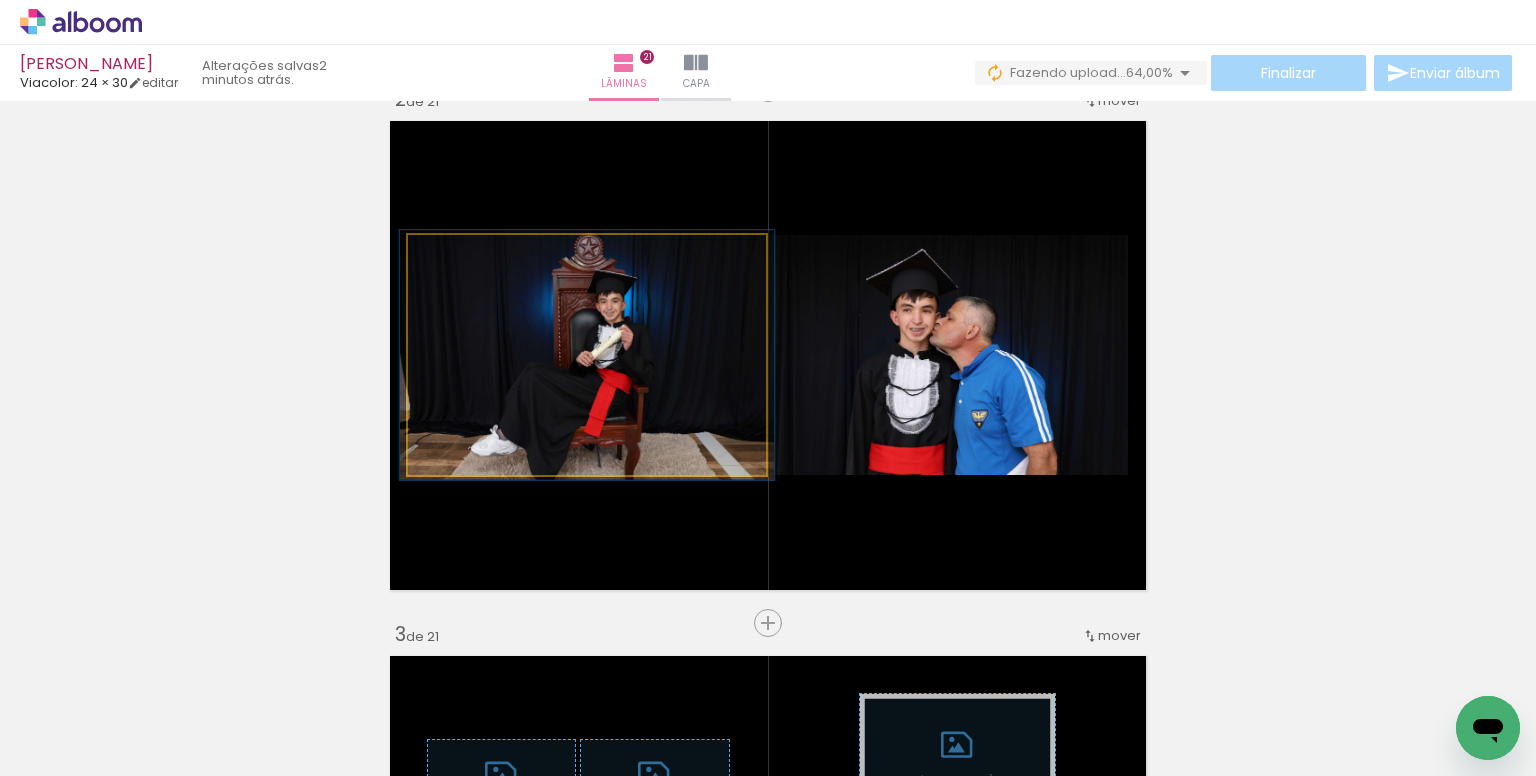 drag, startPoint x: 456, startPoint y: 257, endPoint x: 443, endPoint y: 257, distance: 13 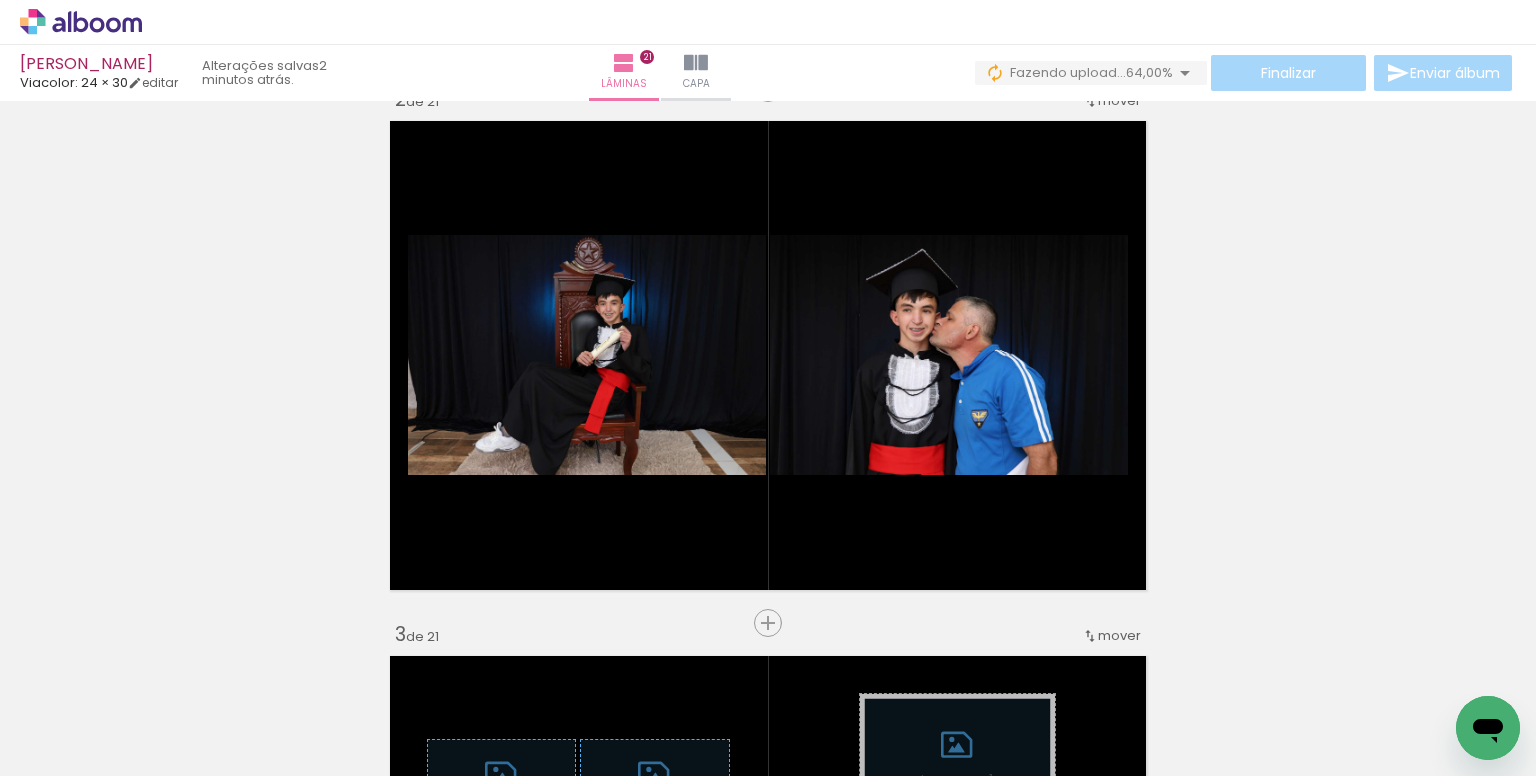 scroll, scrollTop: 0, scrollLeft: 284, axis: horizontal 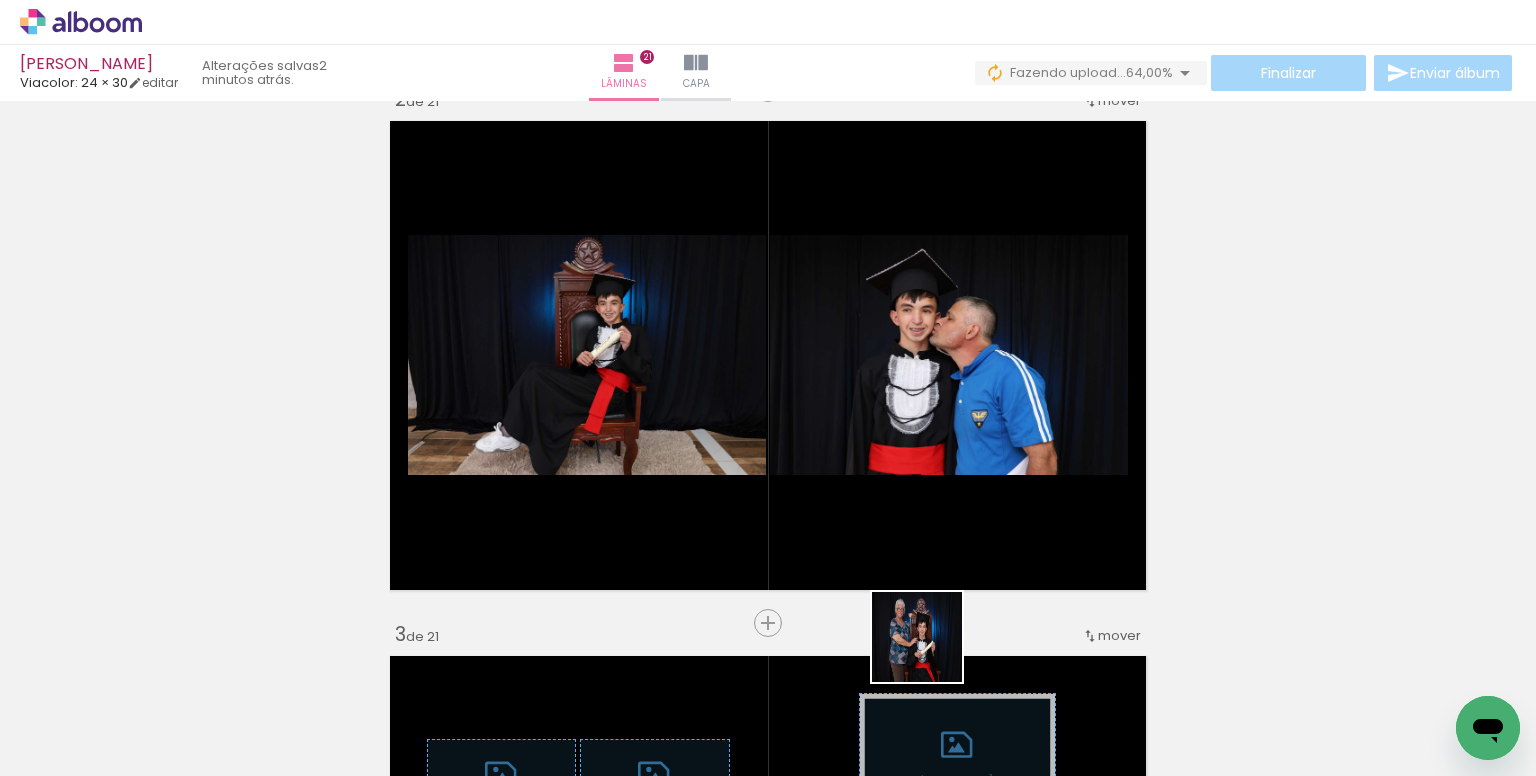 drag, startPoint x: 944, startPoint y: 717, endPoint x: 890, endPoint y: 451, distance: 271.42587 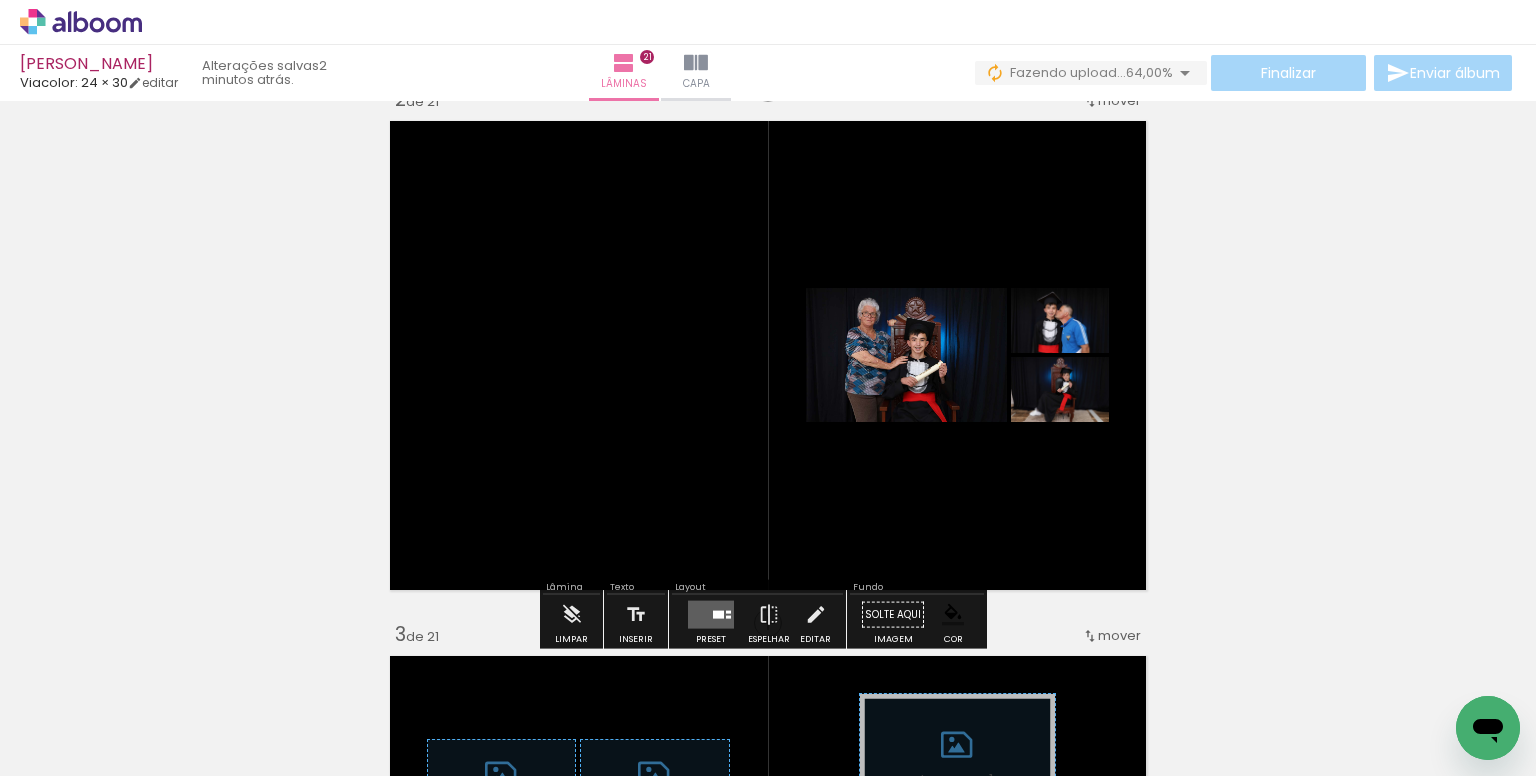 drag, startPoint x: 968, startPoint y: 717, endPoint x: 910, endPoint y: 466, distance: 257.61404 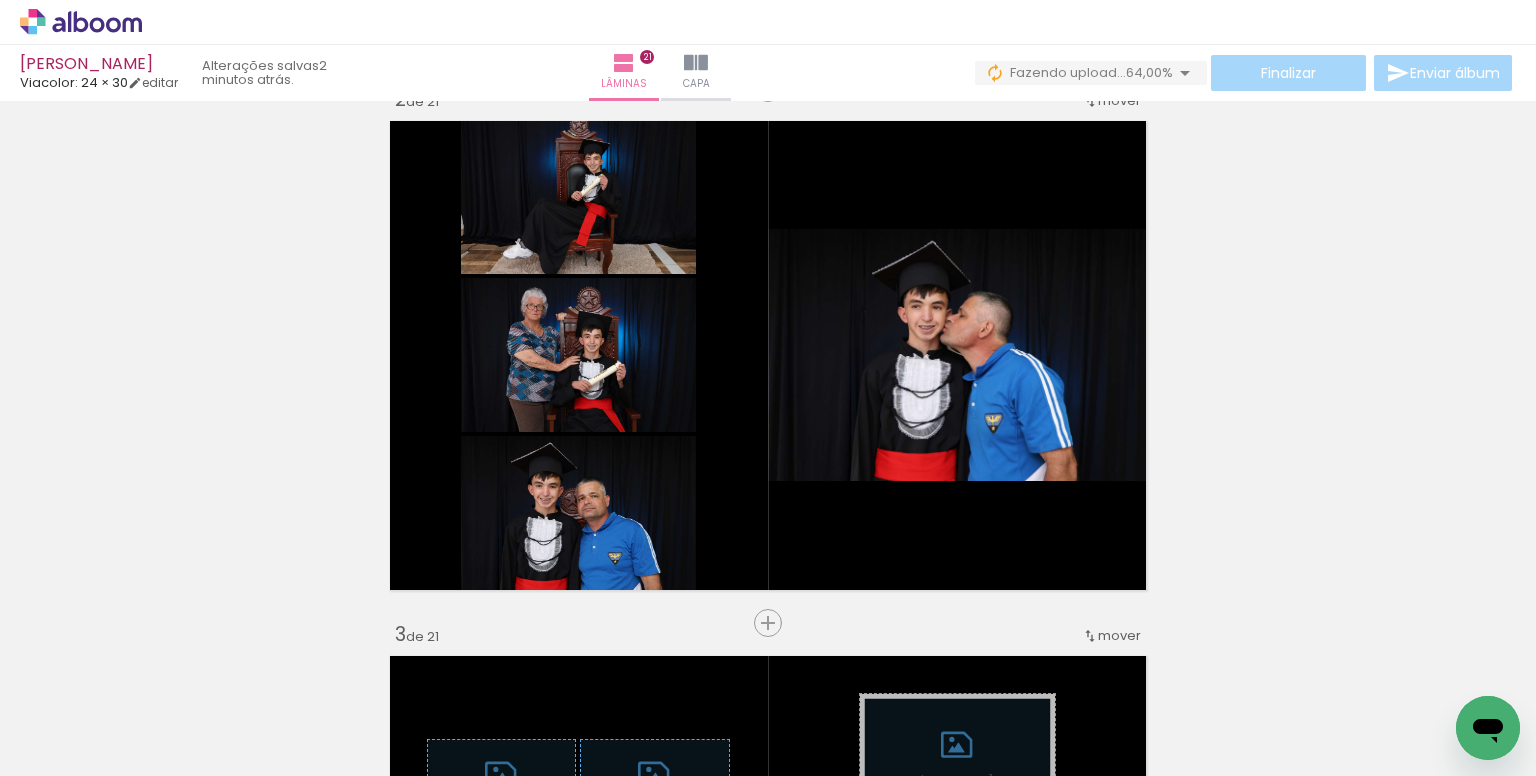 scroll, scrollTop: 0, scrollLeft: 1724, axis: horizontal 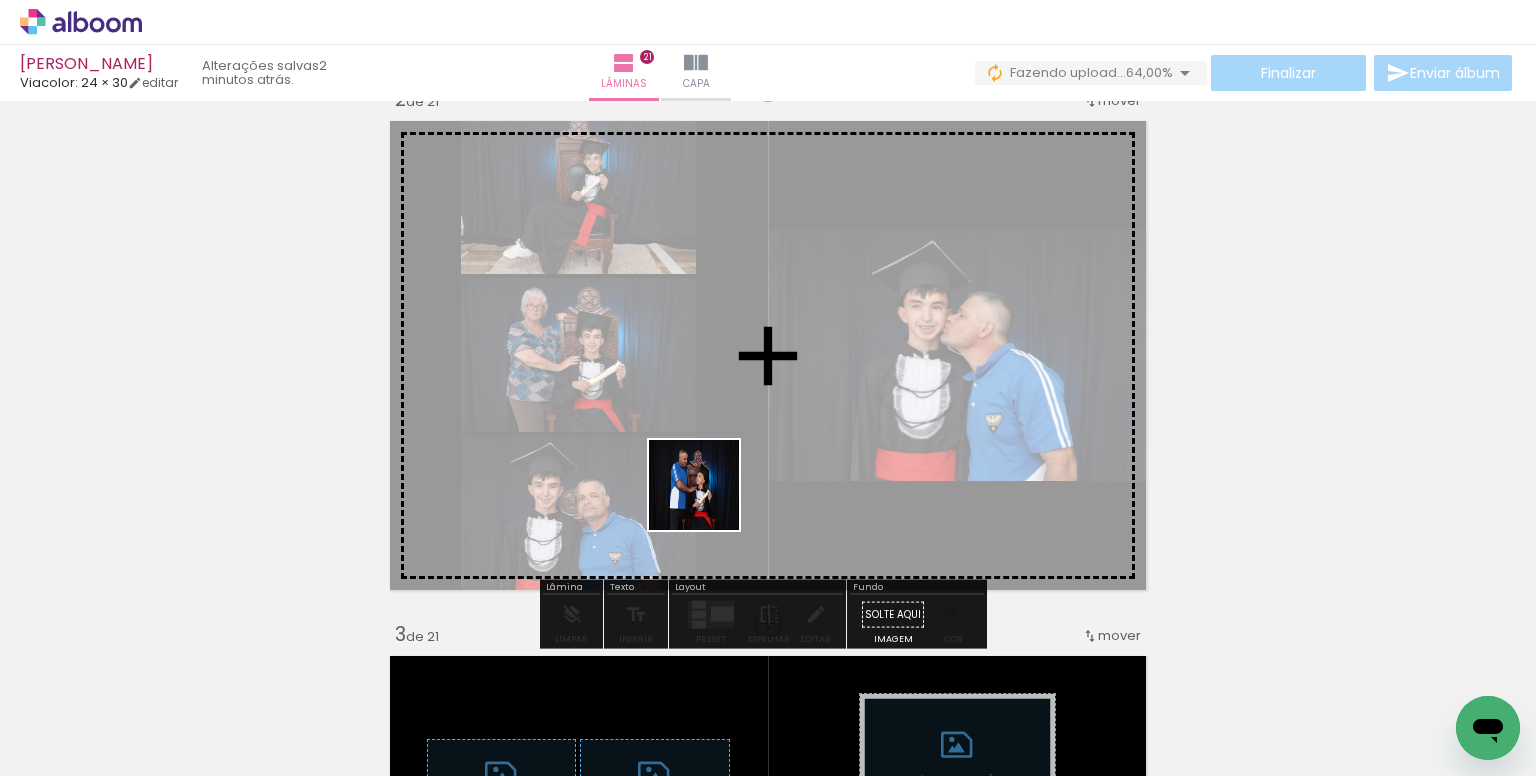 drag, startPoint x: 720, startPoint y: 718, endPoint x: 708, endPoint y: 496, distance: 222.32408 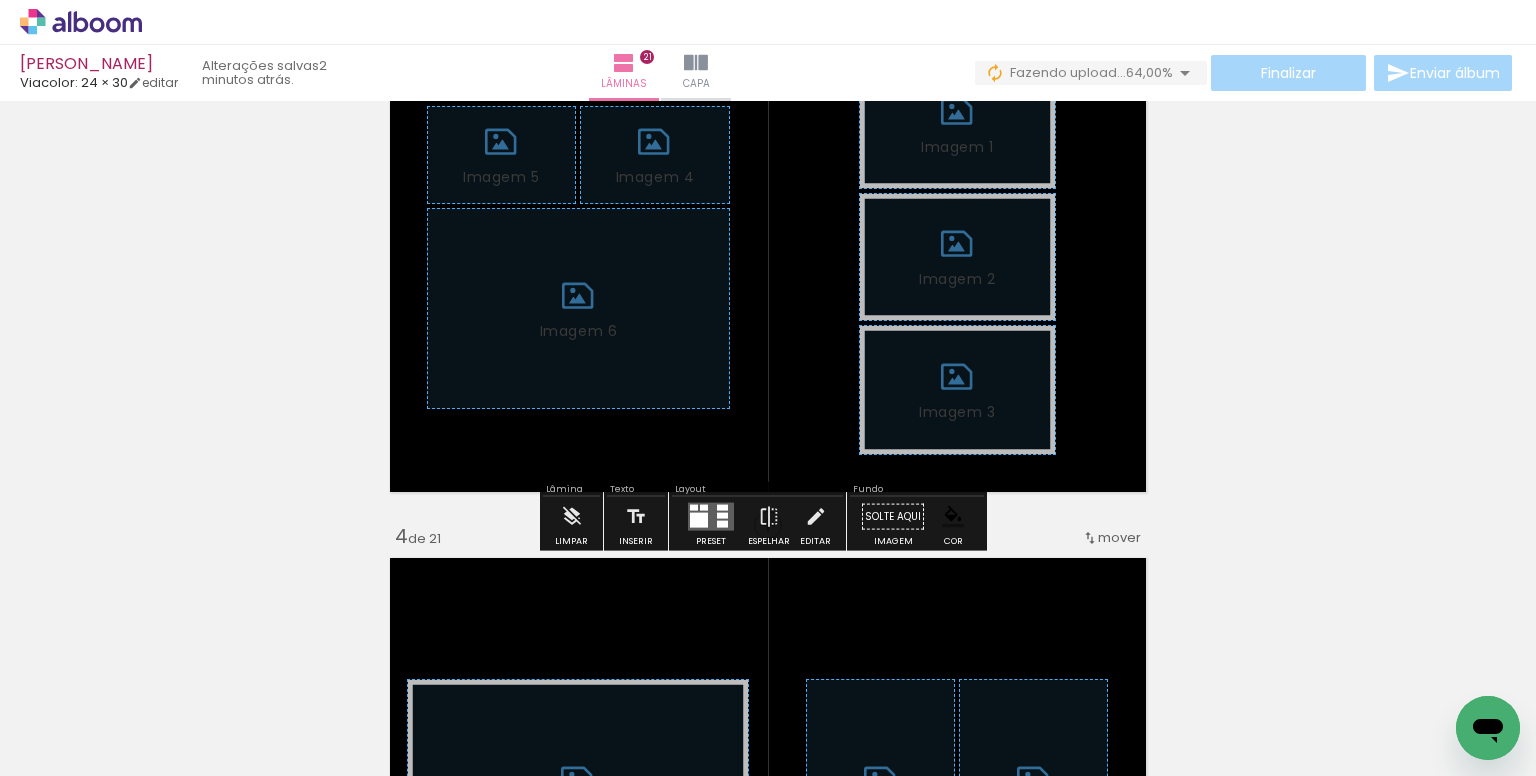 scroll, scrollTop: 1216, scrollLeft: 0, axis: vertical 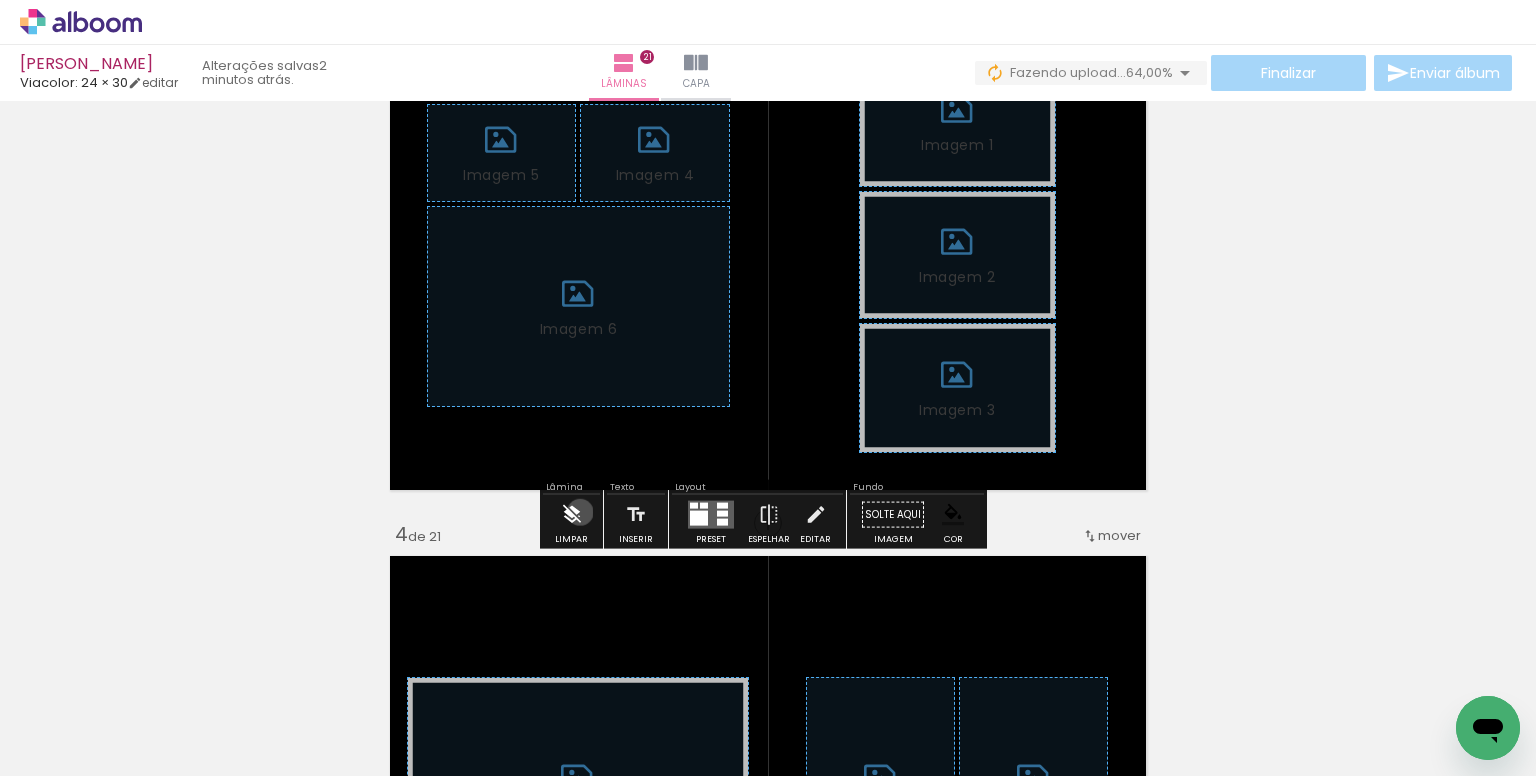click at bounding box center (572, 515) 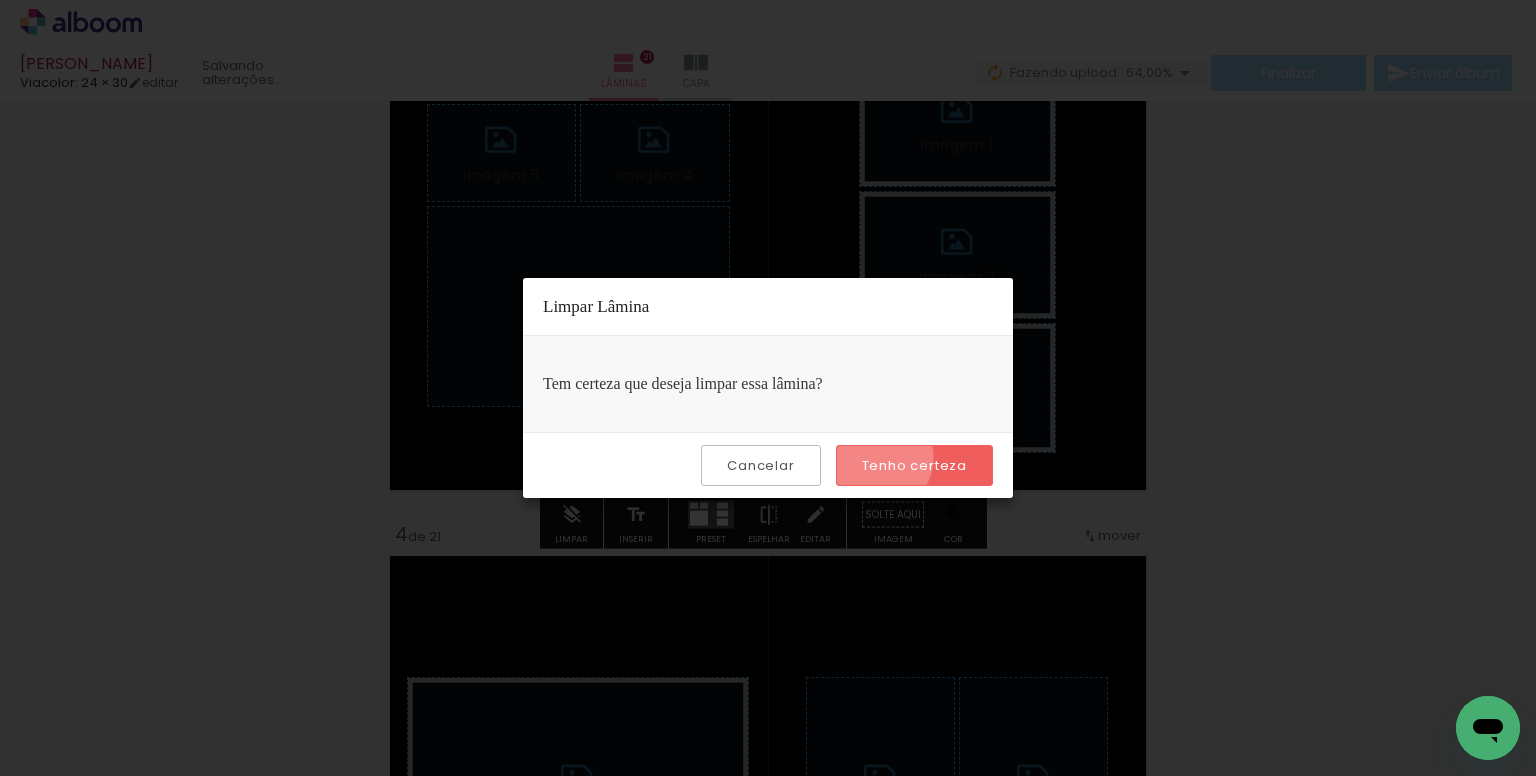 click on "Tenho certeza" at bounding box center (0, 0) 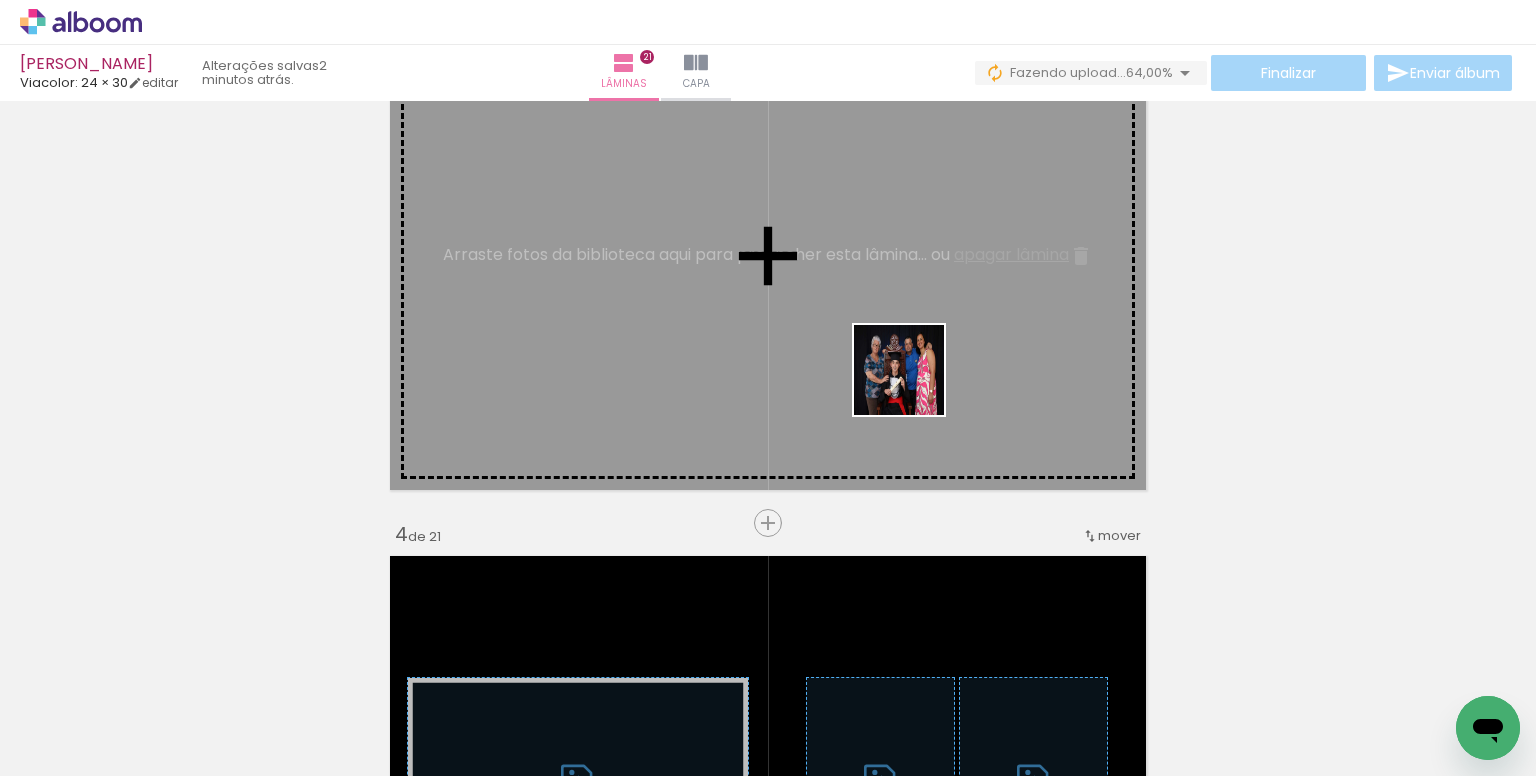 drag, startPoint x: 967, startPoint y: 708, endPoint x: 914, endPoint y: 367, distance: 345.09418 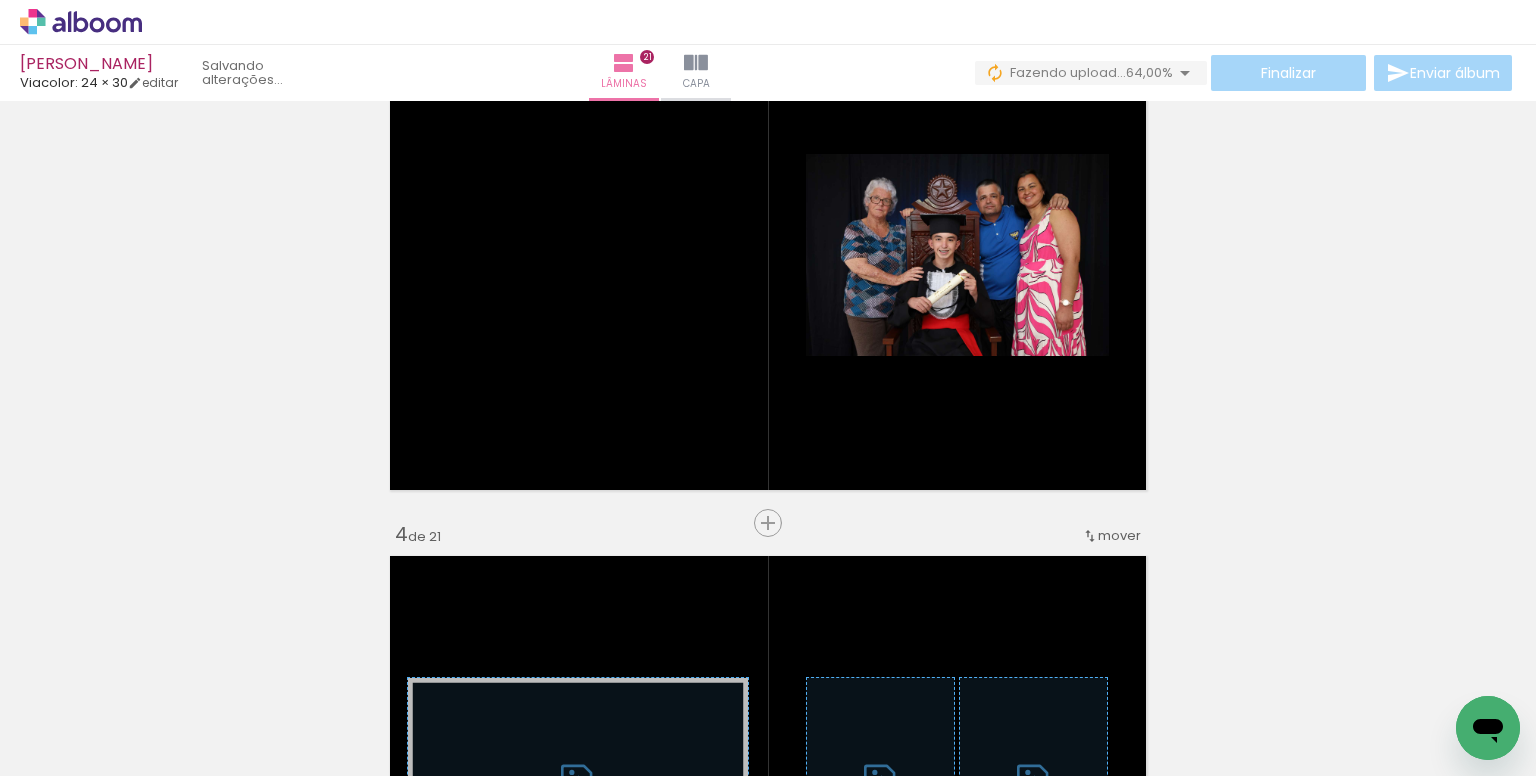 scroll, scrollTop: 0, scrollLeft: 2576, axis: horizontal 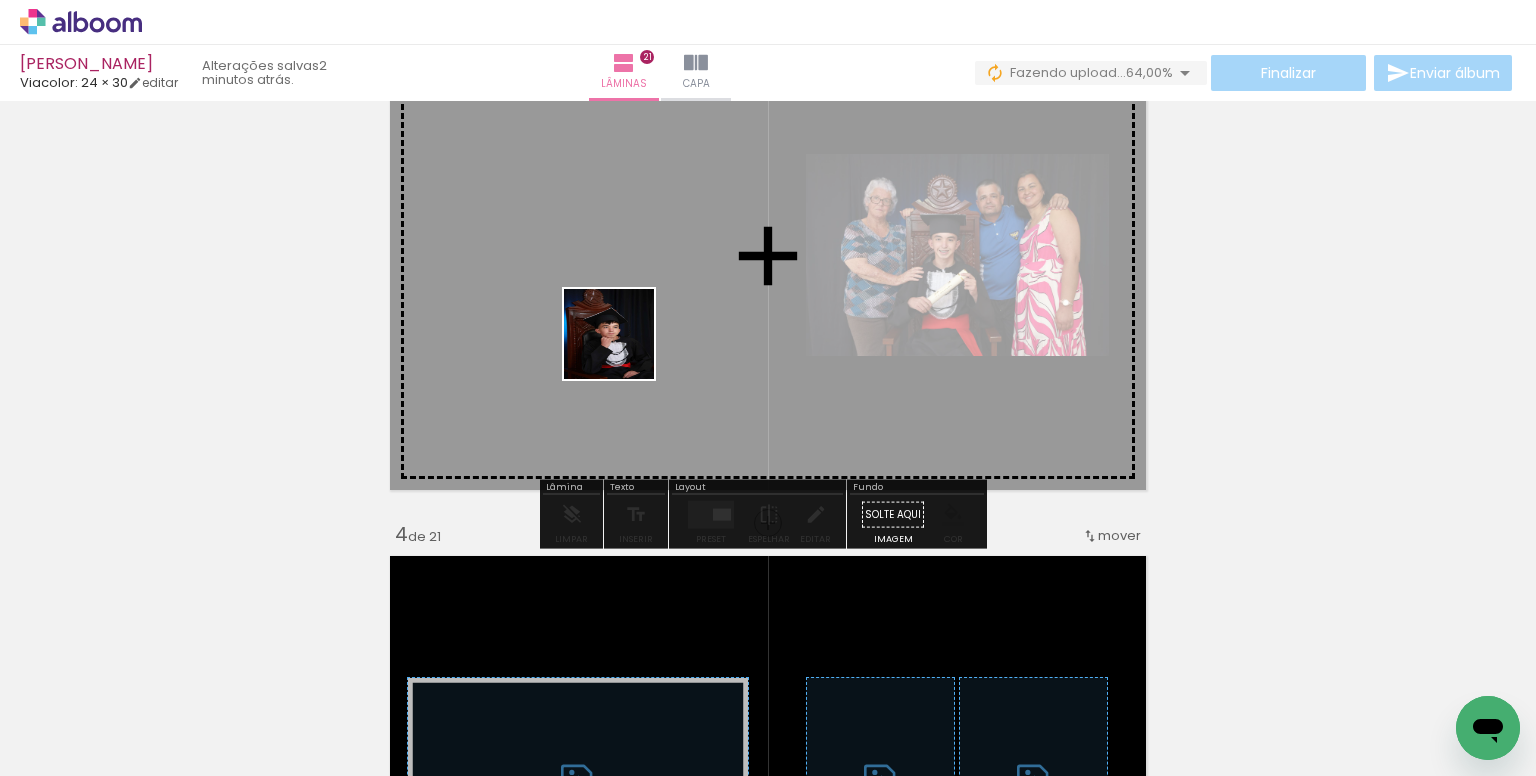 drag, startPoint x: 660, startPoint y: 713, endPoint x: 624, endPoint y: 349, distance: 365.77588 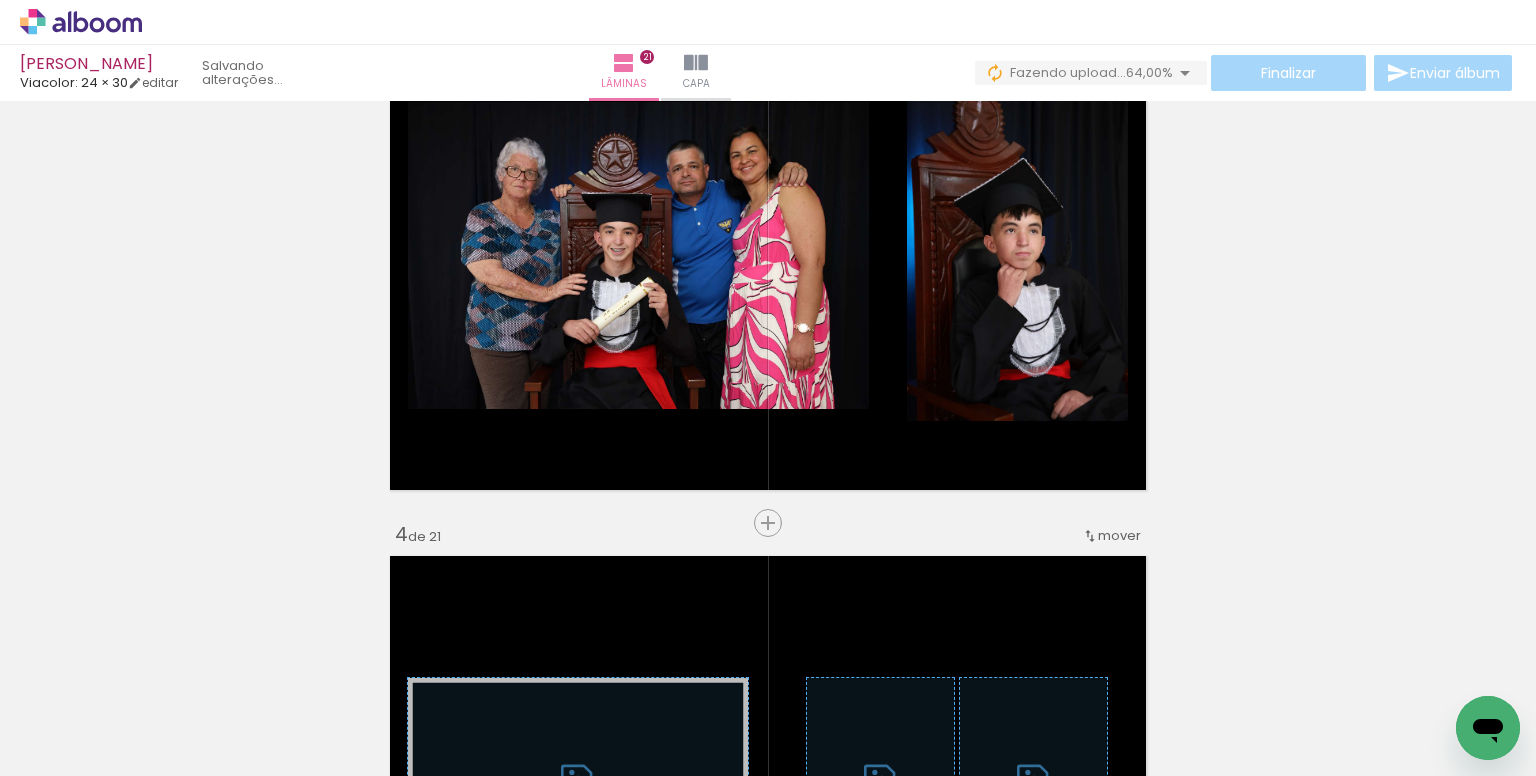 scroll, scrollTop: 0, scrollLeft: 4038, axis: horizontal 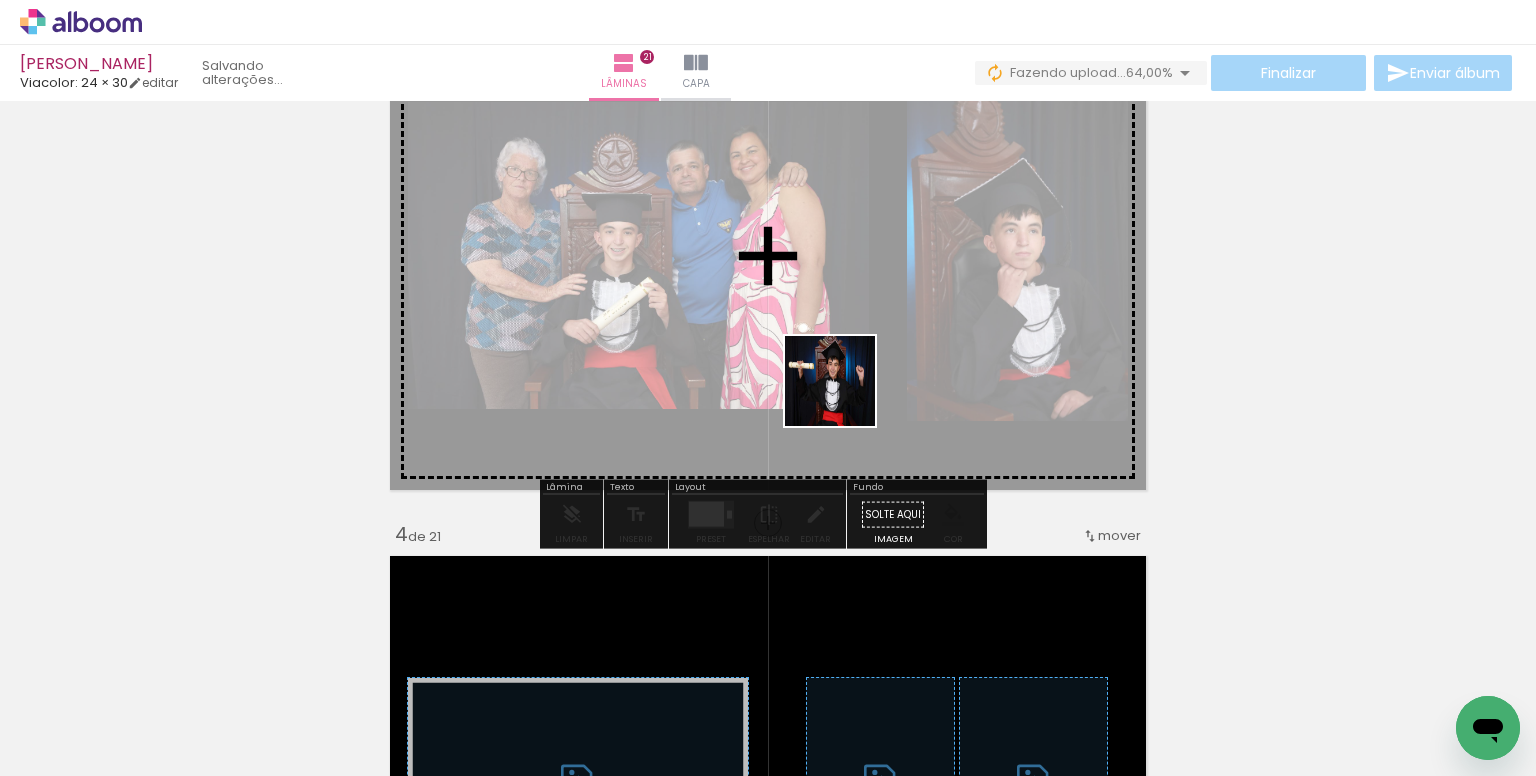 drag, startPoint x: 849, startPoint y: 693, endPoint x: 845, endPoint y: 396, distance: 297.02695 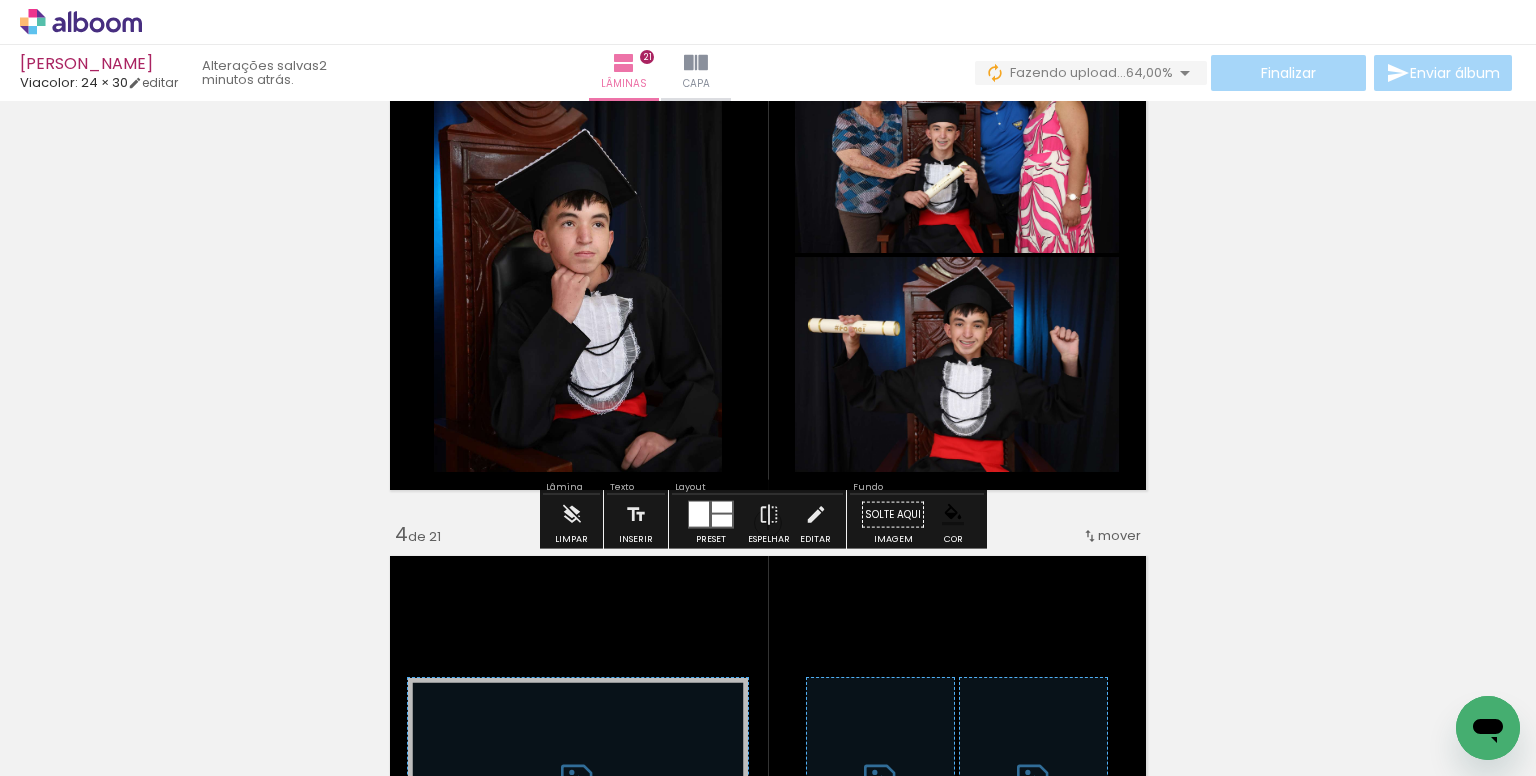 scroll, scrollTop: 0, scrollLeft: 4540, axis: horizontal 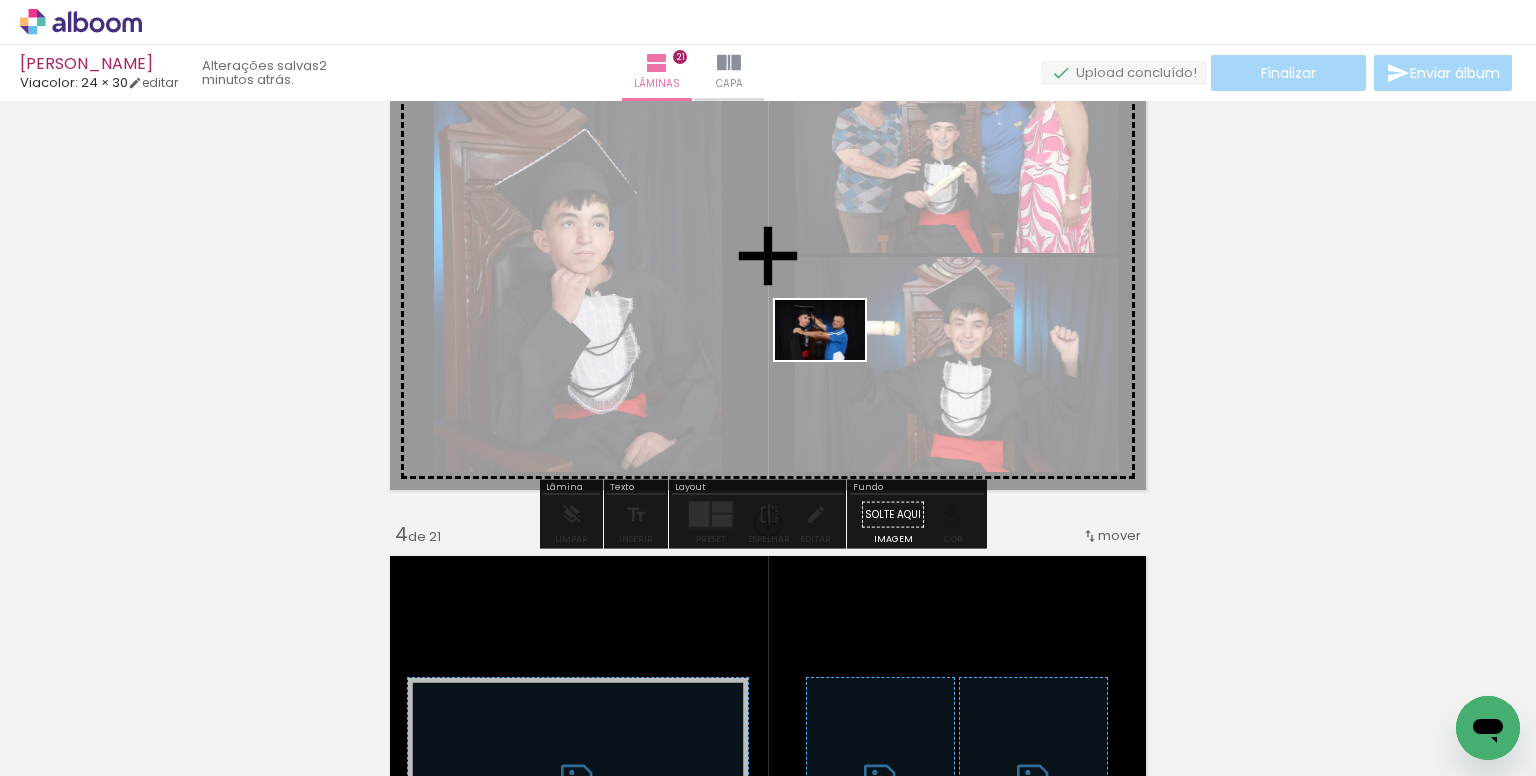 drag, startPoint x: 928, startPoint y: 693, endPoint x: 835, endPoint y: 360, distance: 345.74268 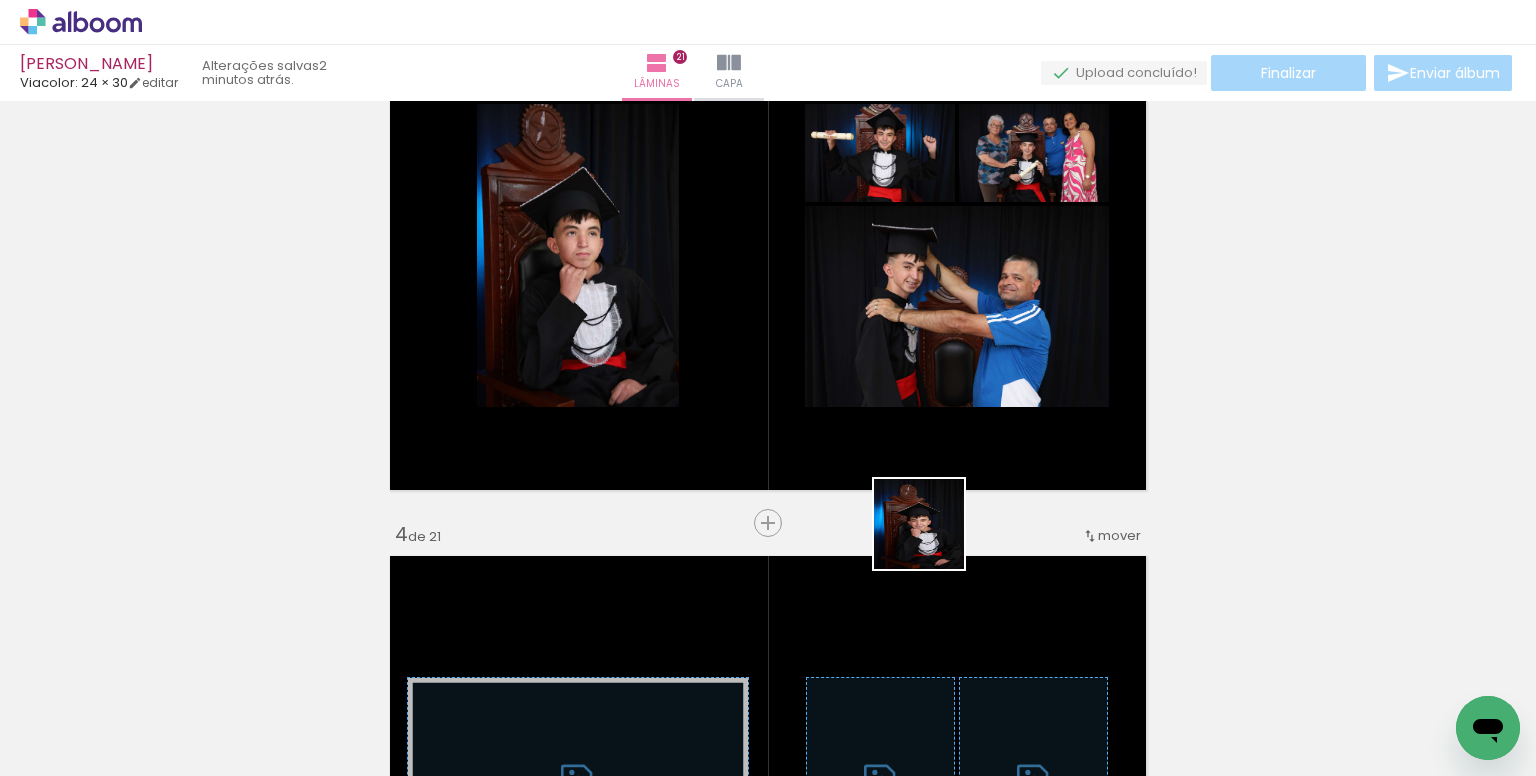 drag, startPoint x: 958, startPoint y: 708, endPoint x: 928, endPoint y: 353, distance: 356.26535 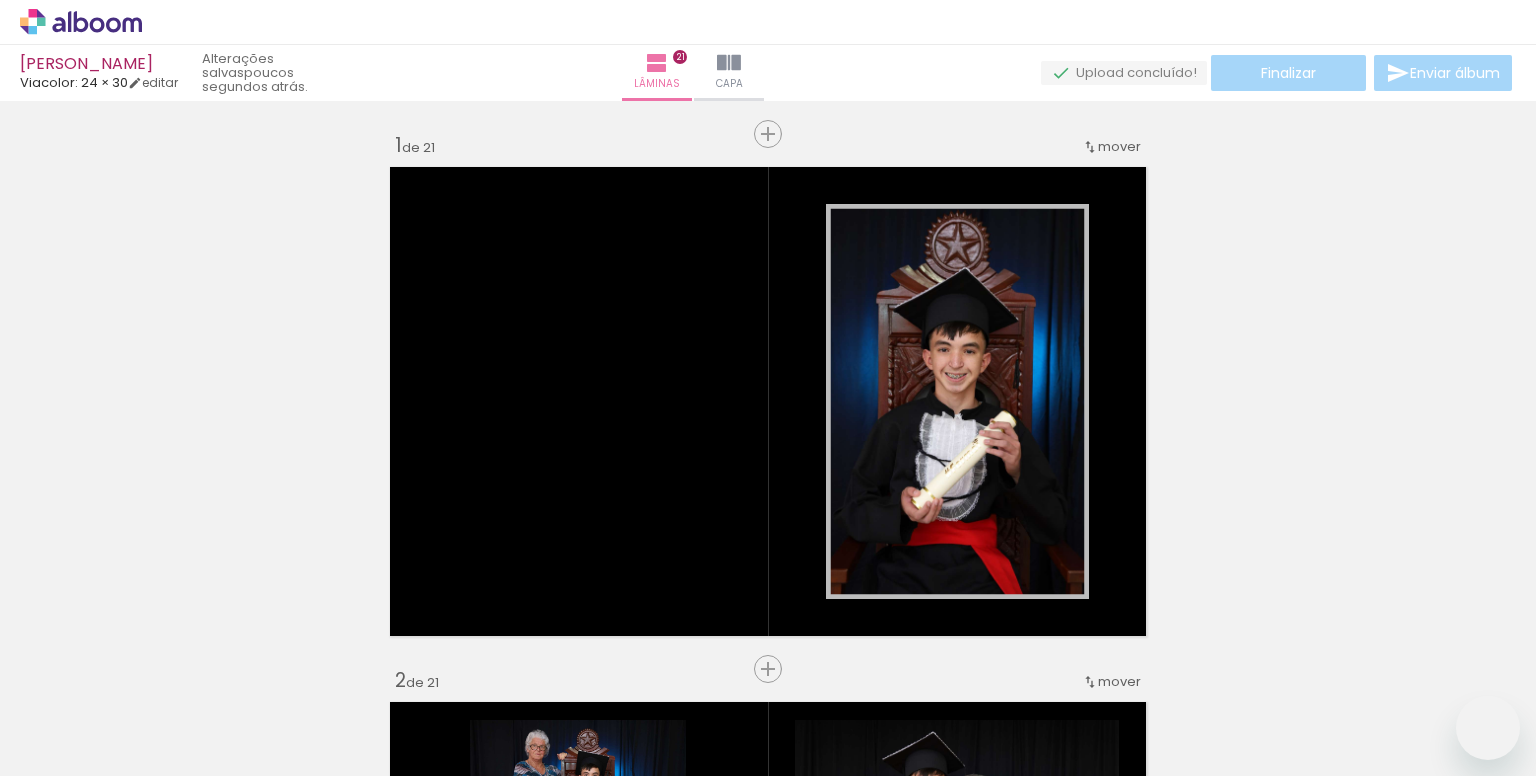 scroll, scrollTop: 0, scrollLeft: 0, axis: both 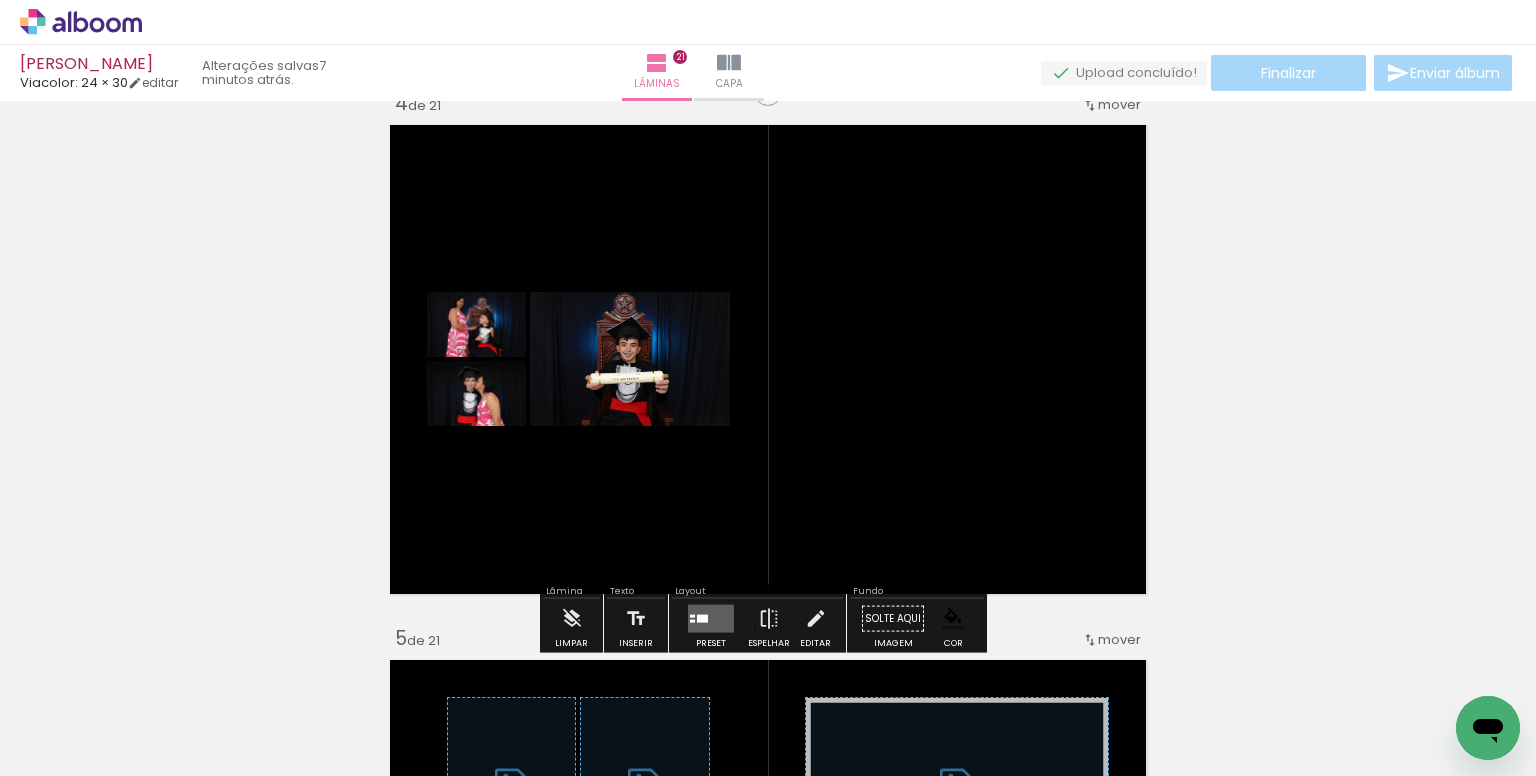 drag, startPoint x: 972, startPoint y: 705, endPoint x: 954, endPoint y: 494, distance: 211.76639 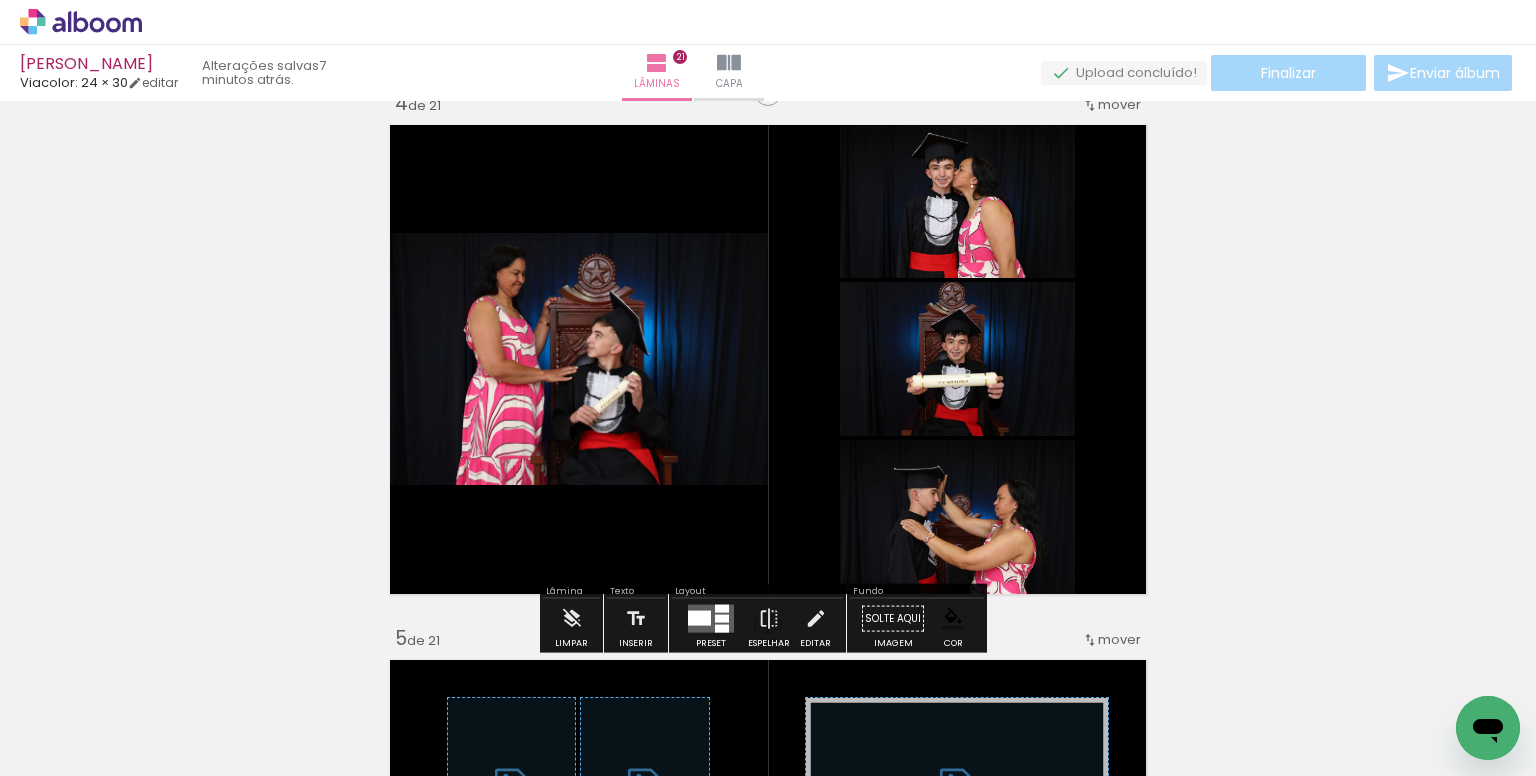 scroll, scrollTop: 0, scrollLeft: 7391, axis: horizontal 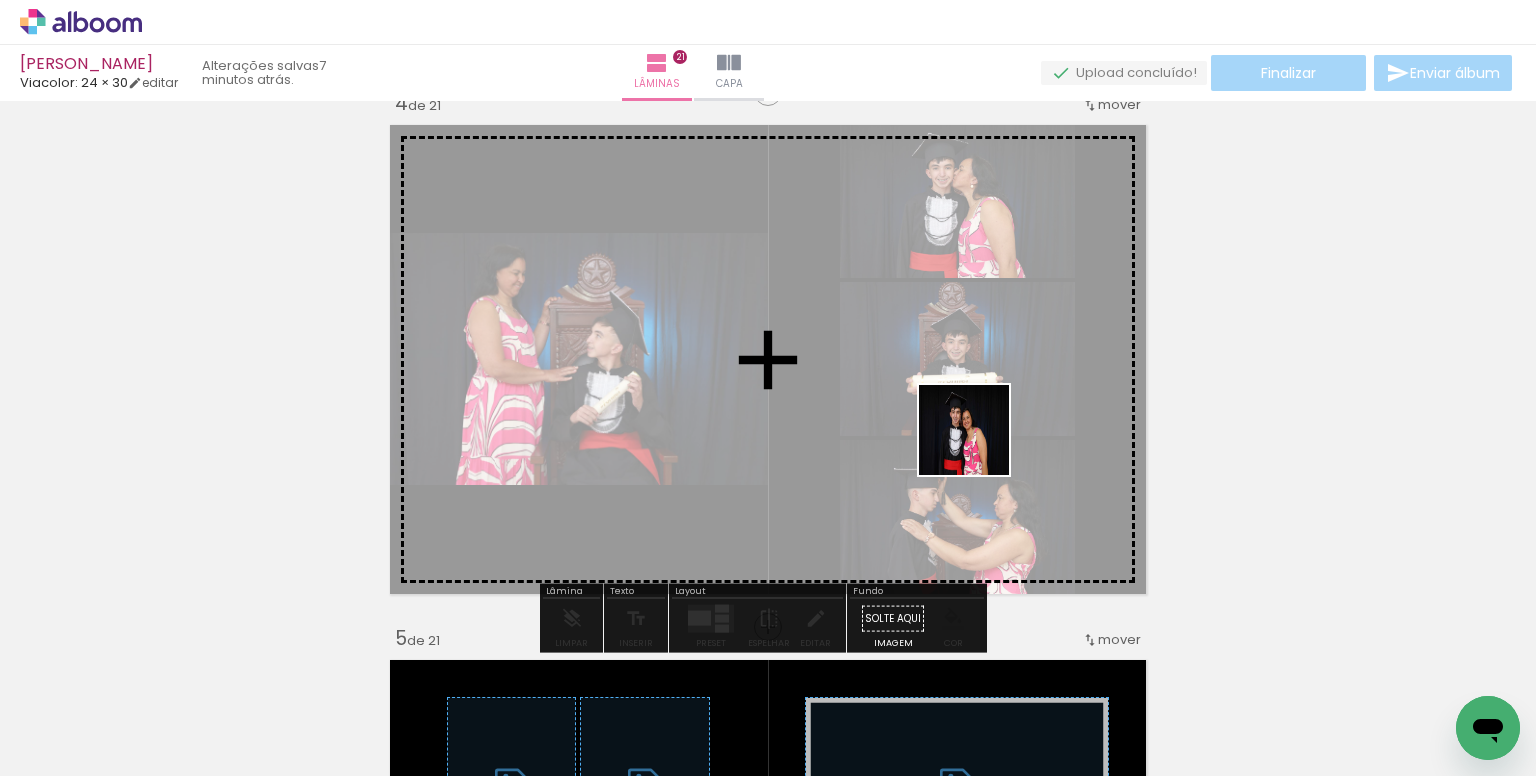 drag, startPoint x: 1088, startPoint y: 712, endPoint x: 978, endPoint y: 441, distance: 292.47394 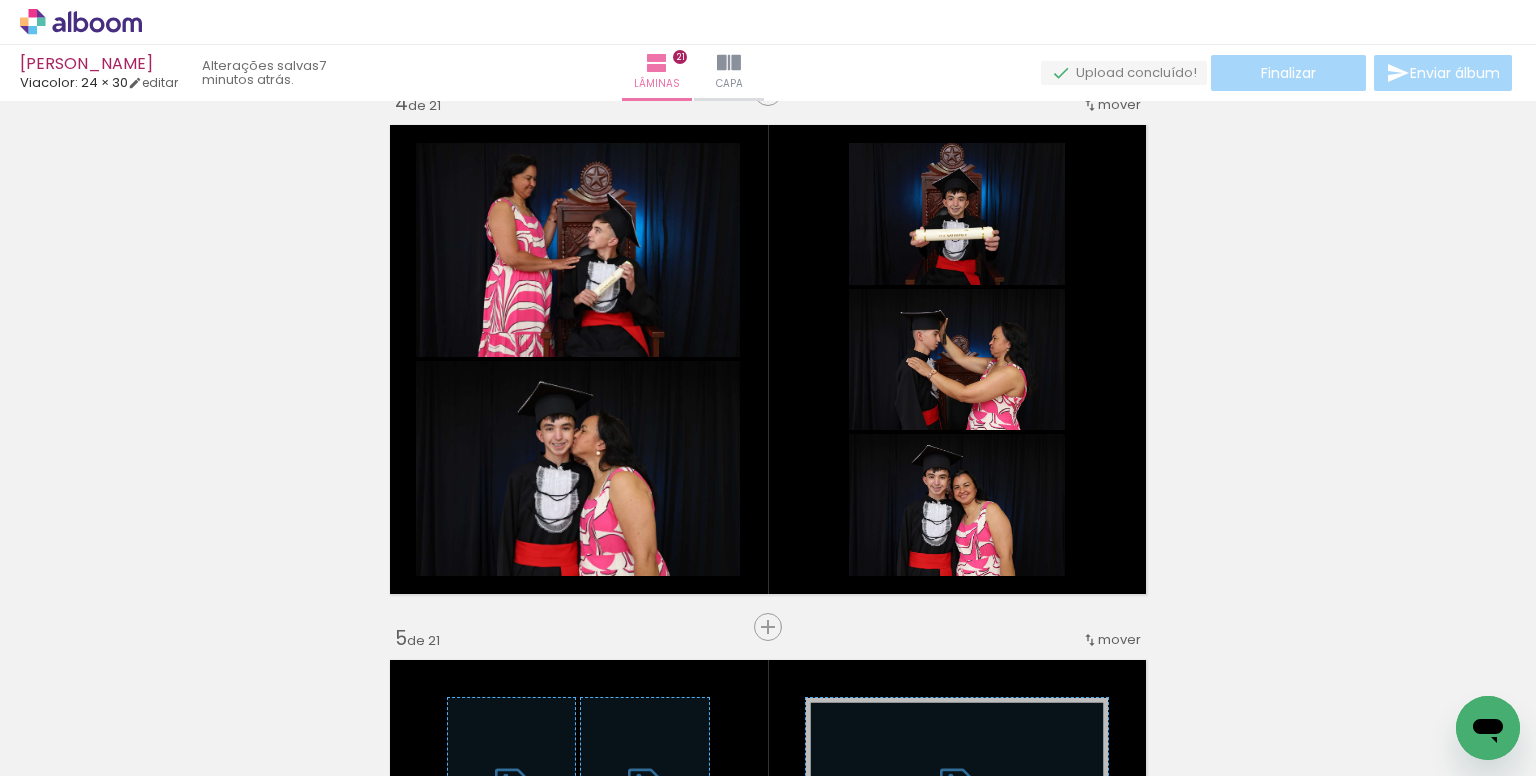 scroll, scrollTop: 0, scrollLeft: 7715, axis: horizontal 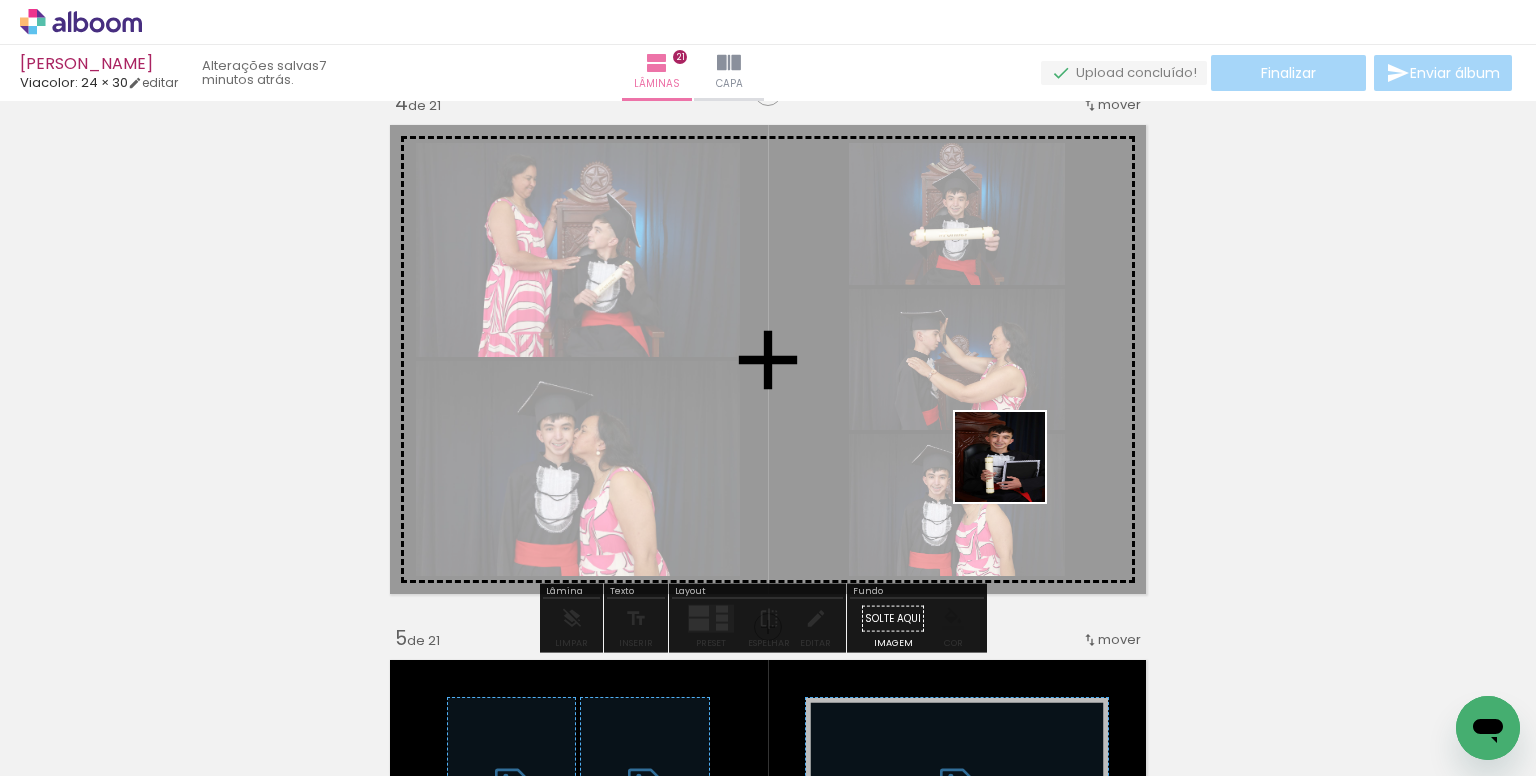 drag, startPoint x: 1031, startPoint y: 697, endPoint x: 1015, endPoint y: 472, distance: 225.56818 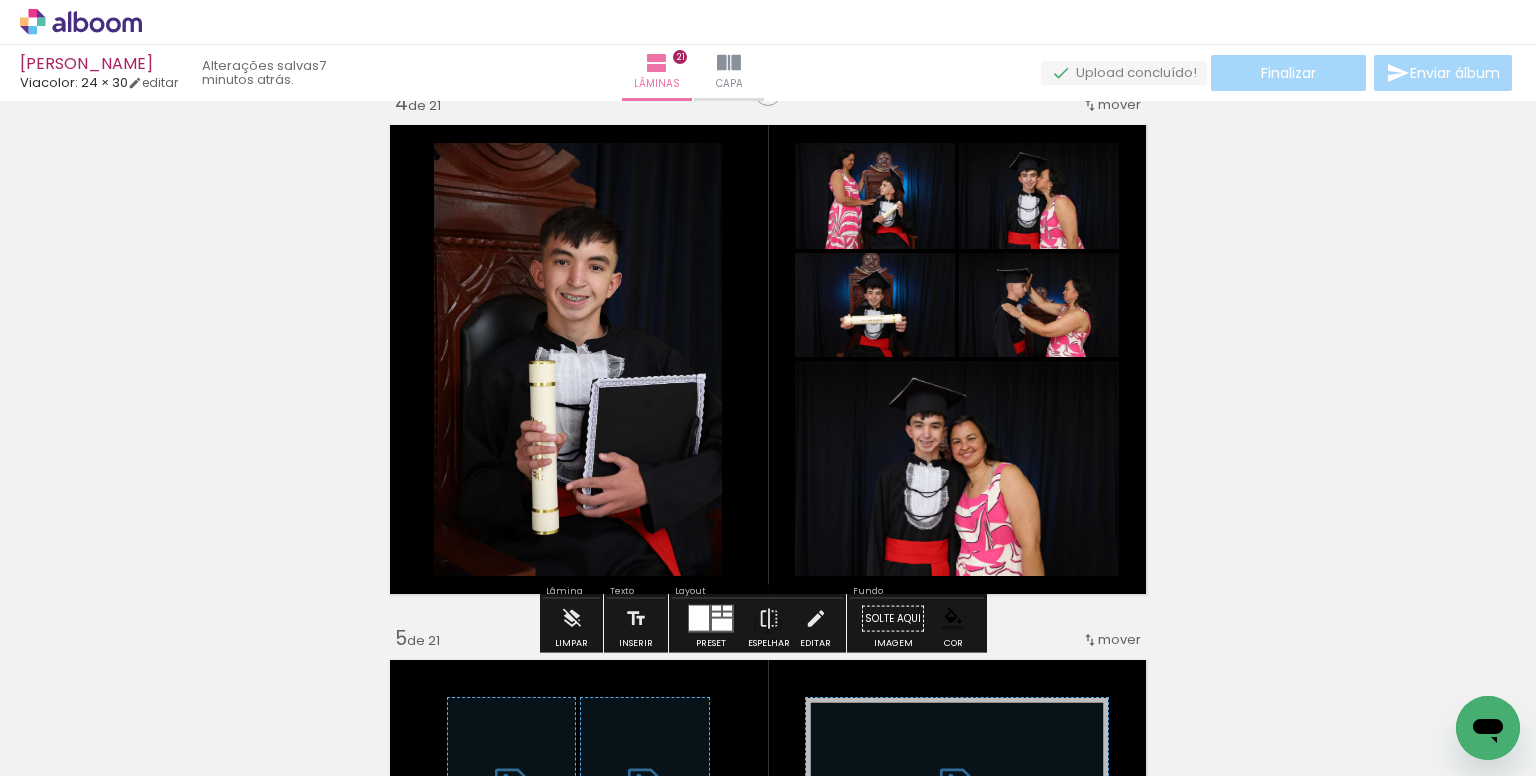 scroll, scrollTop: 0, scrollLeft: 7929, axis: horizontal 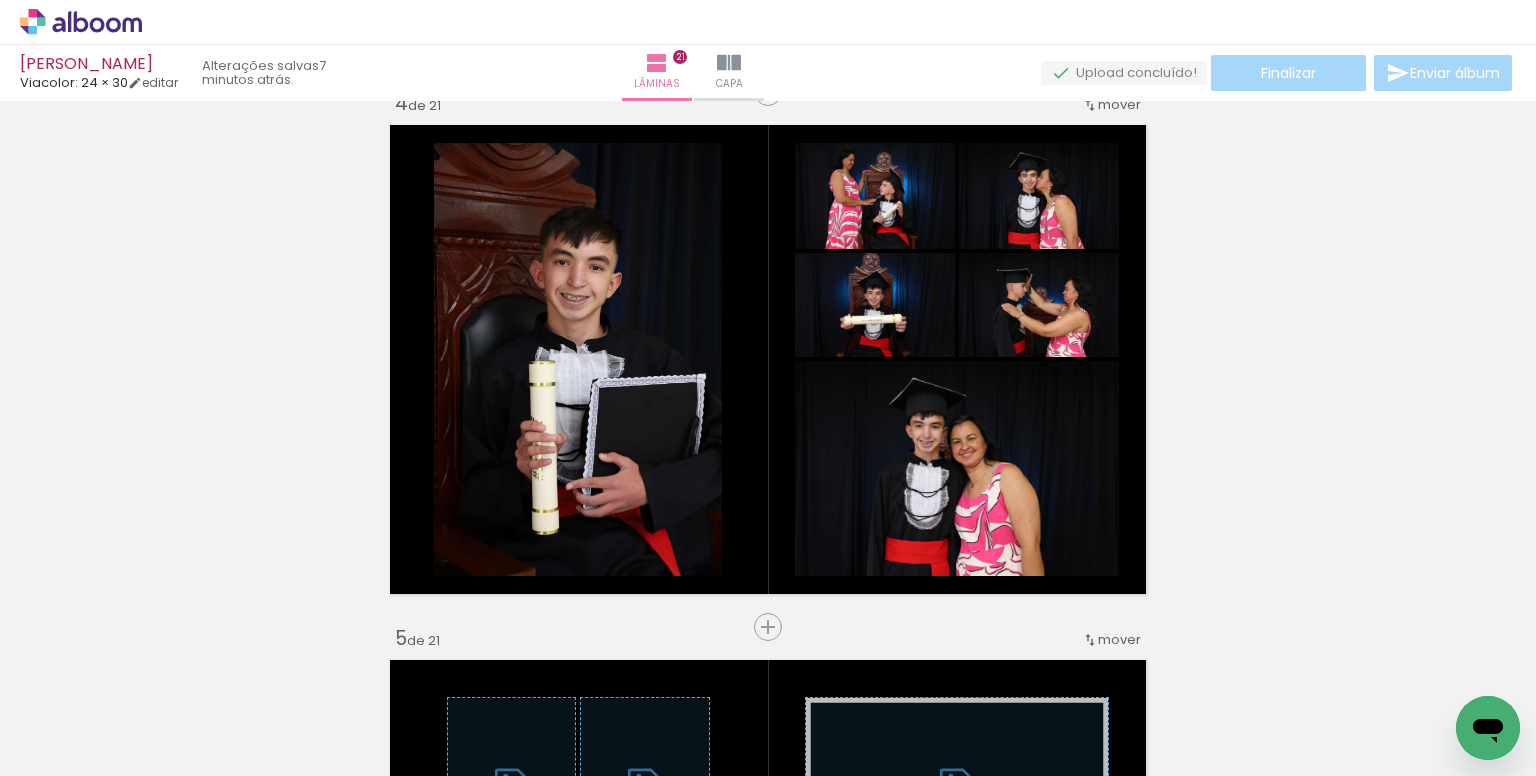drag, startPoint x: 1254, startPoint y: 712, endPoint x: 1270, endPoint y: 703, distance: 18.35756 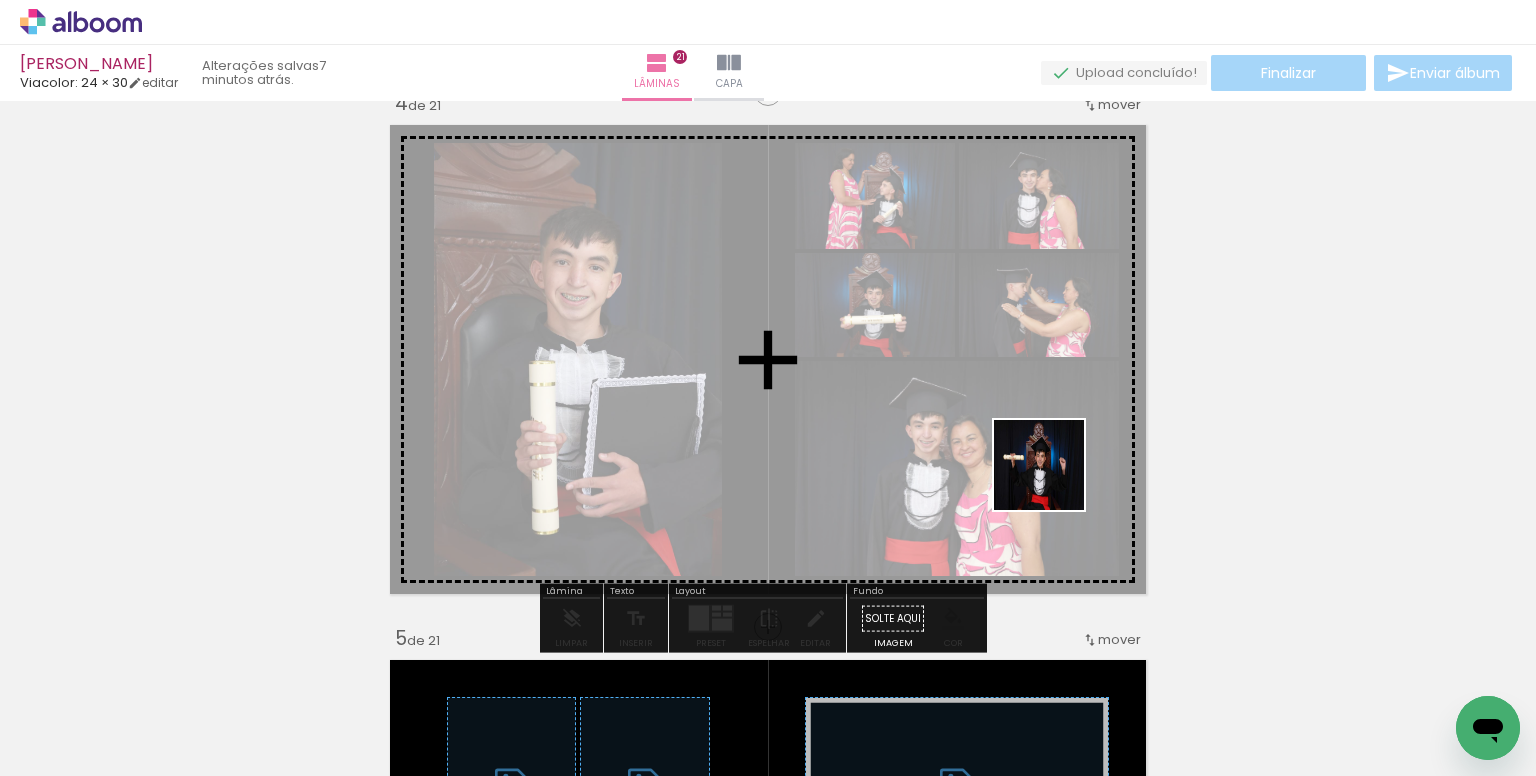 drag, startPoint x: 1270, startPoint y: 703, endPoint x: 984, endPoint y: 403, distance: 414.48282 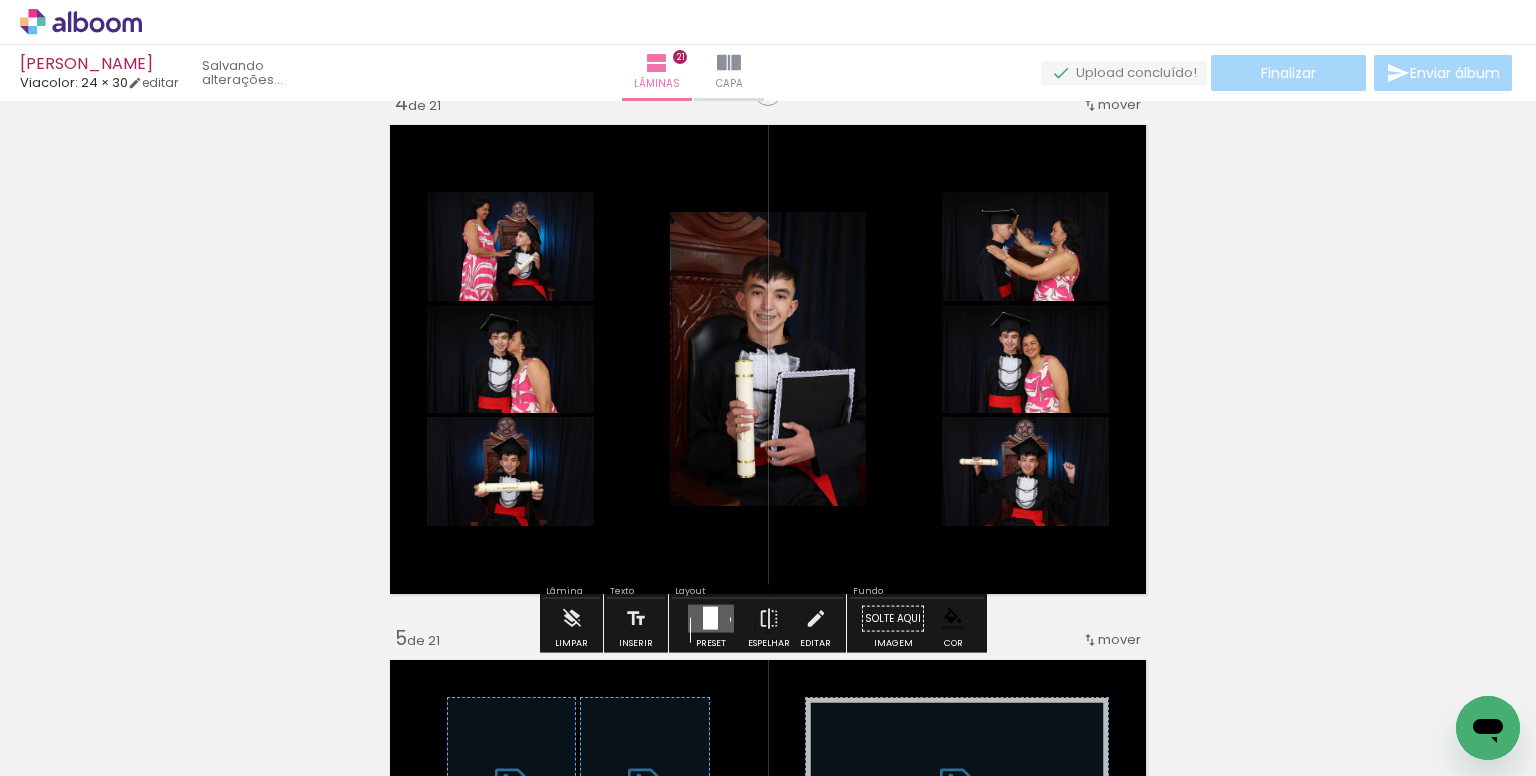 scroll, scrollTop: 0, scrollLeft: 7817, axis: horizontal 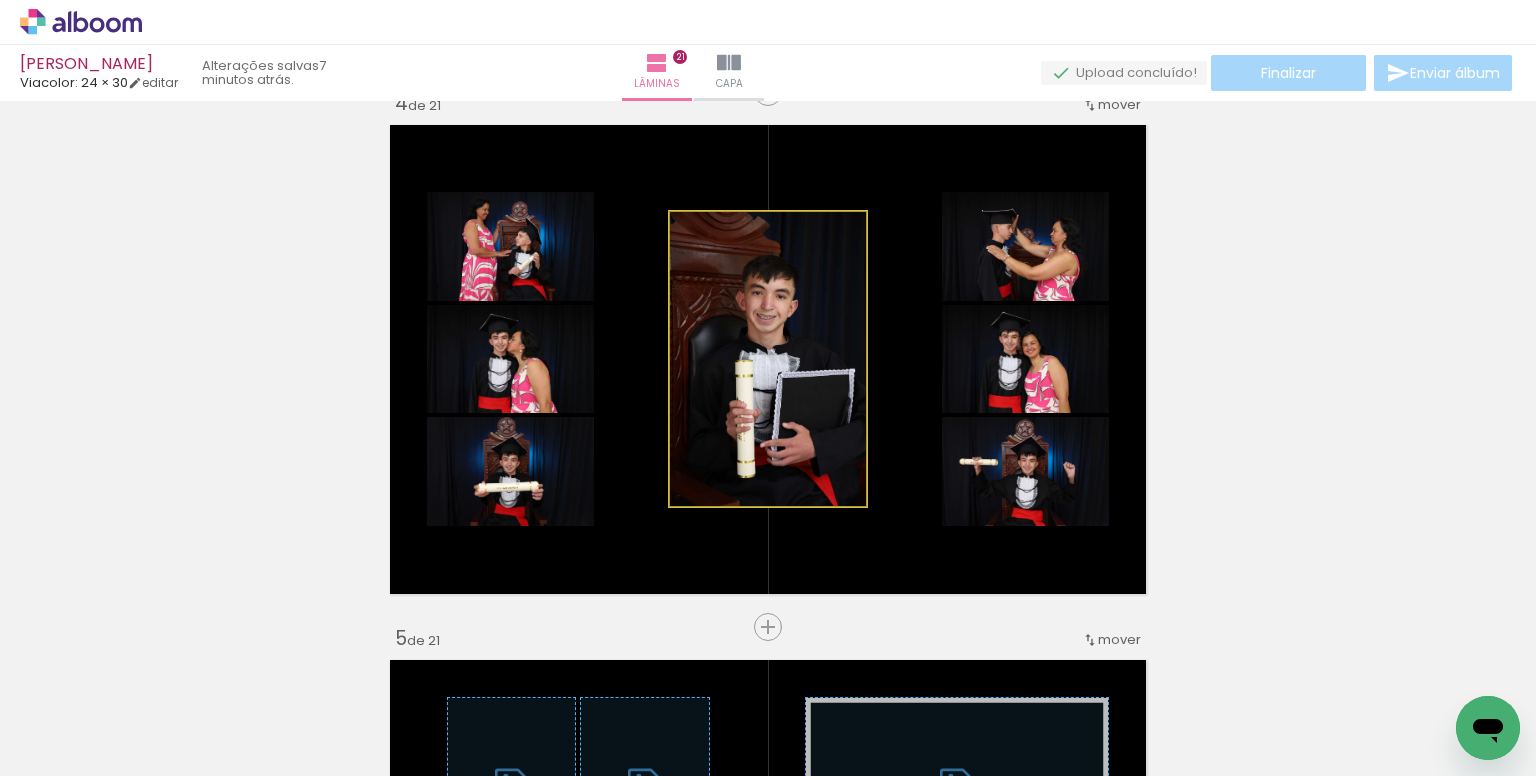 drag, startPoint x: 737, startPoint y: 449, endPoint x: 722, endPoint y: 395, distance: 56.044624 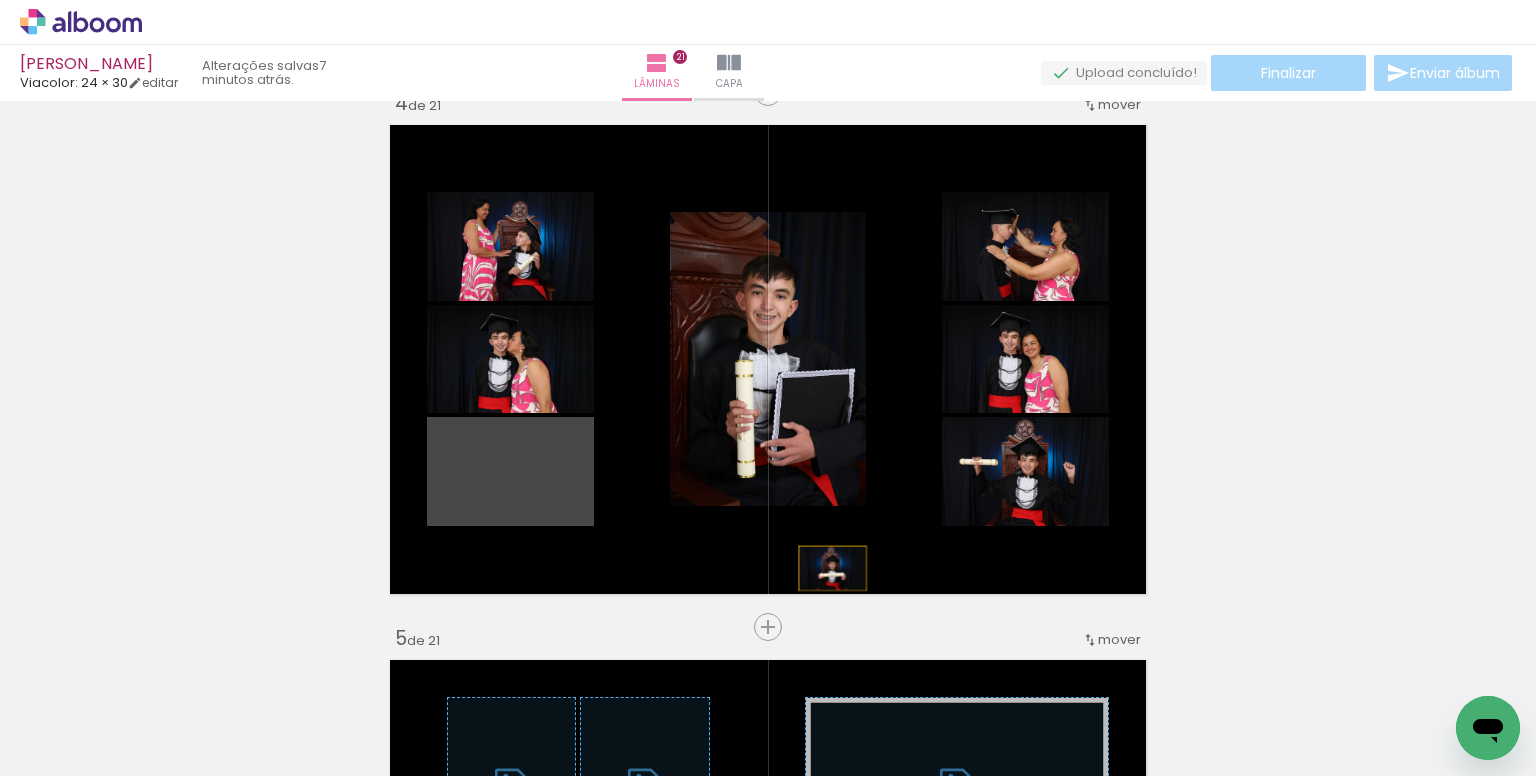 drag, startPoint x: 548, startPoint y: 436, endPoint x: 1127, endPoint y: 677, distance: 627.1539 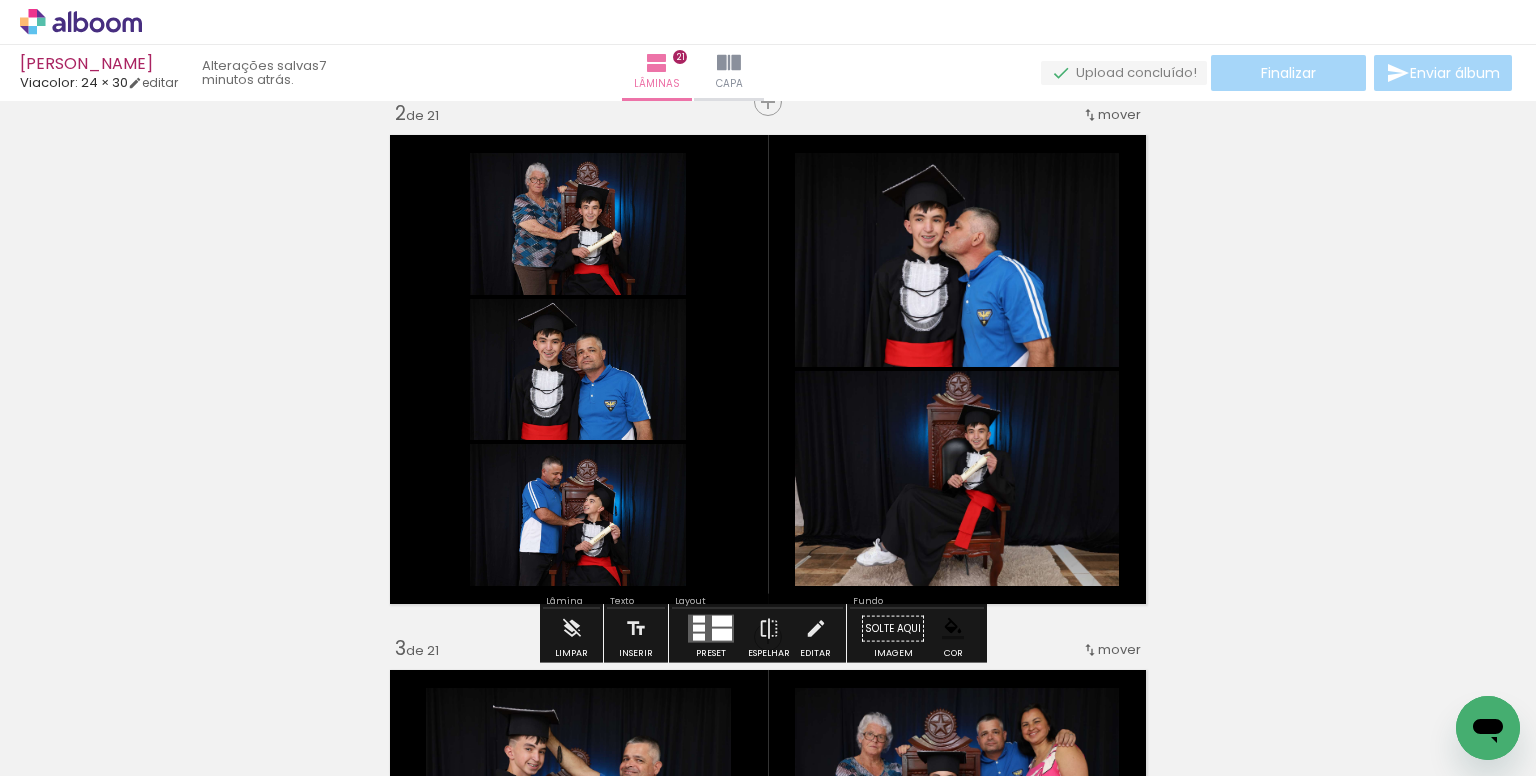 scroll, scrollTop: 565, scrollLeft: 0, axis: vertical 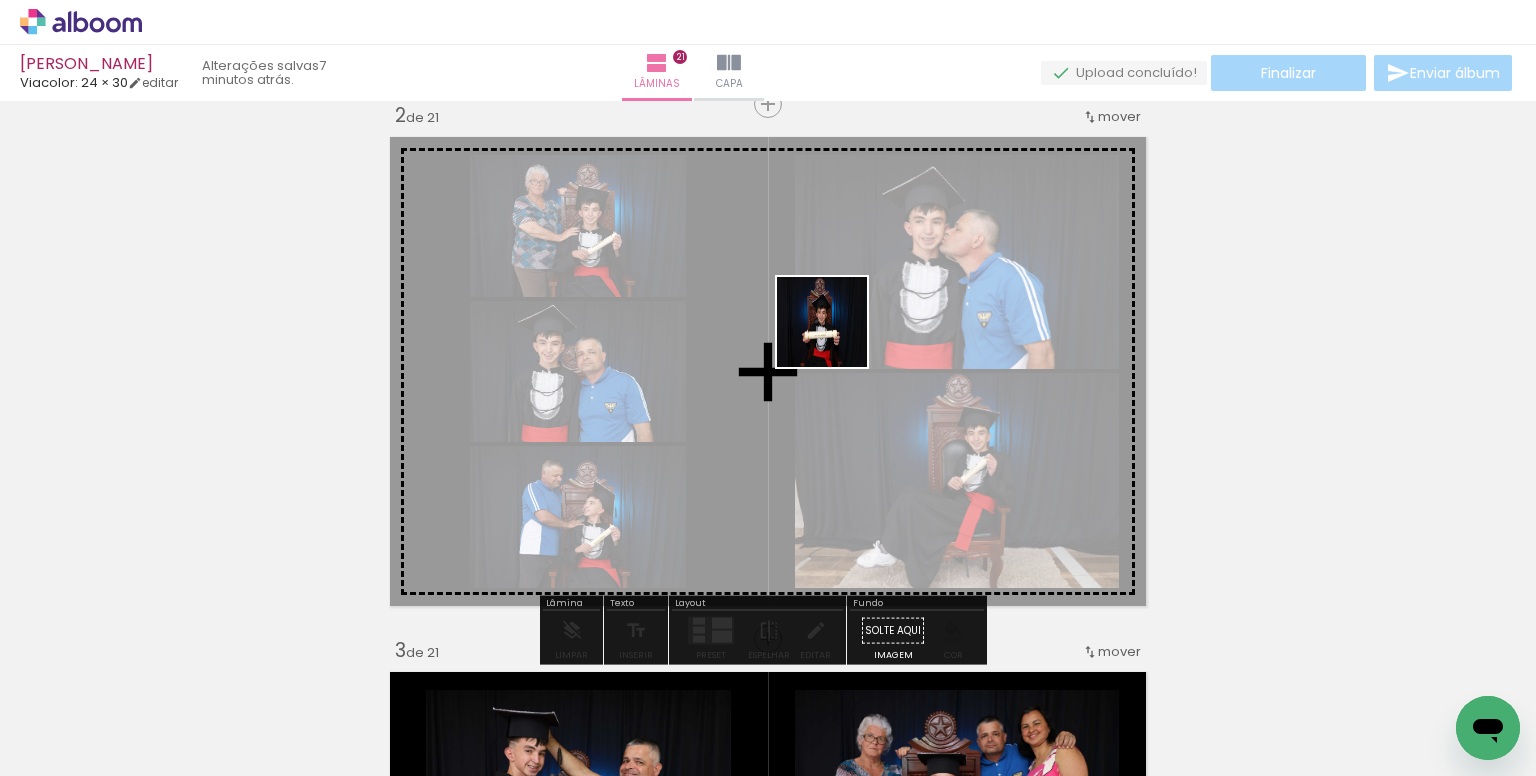 drag, startPoint x: 948, startPoint y: 707, endPoint x: 837, endPoint y: 336, distance: 387.24927 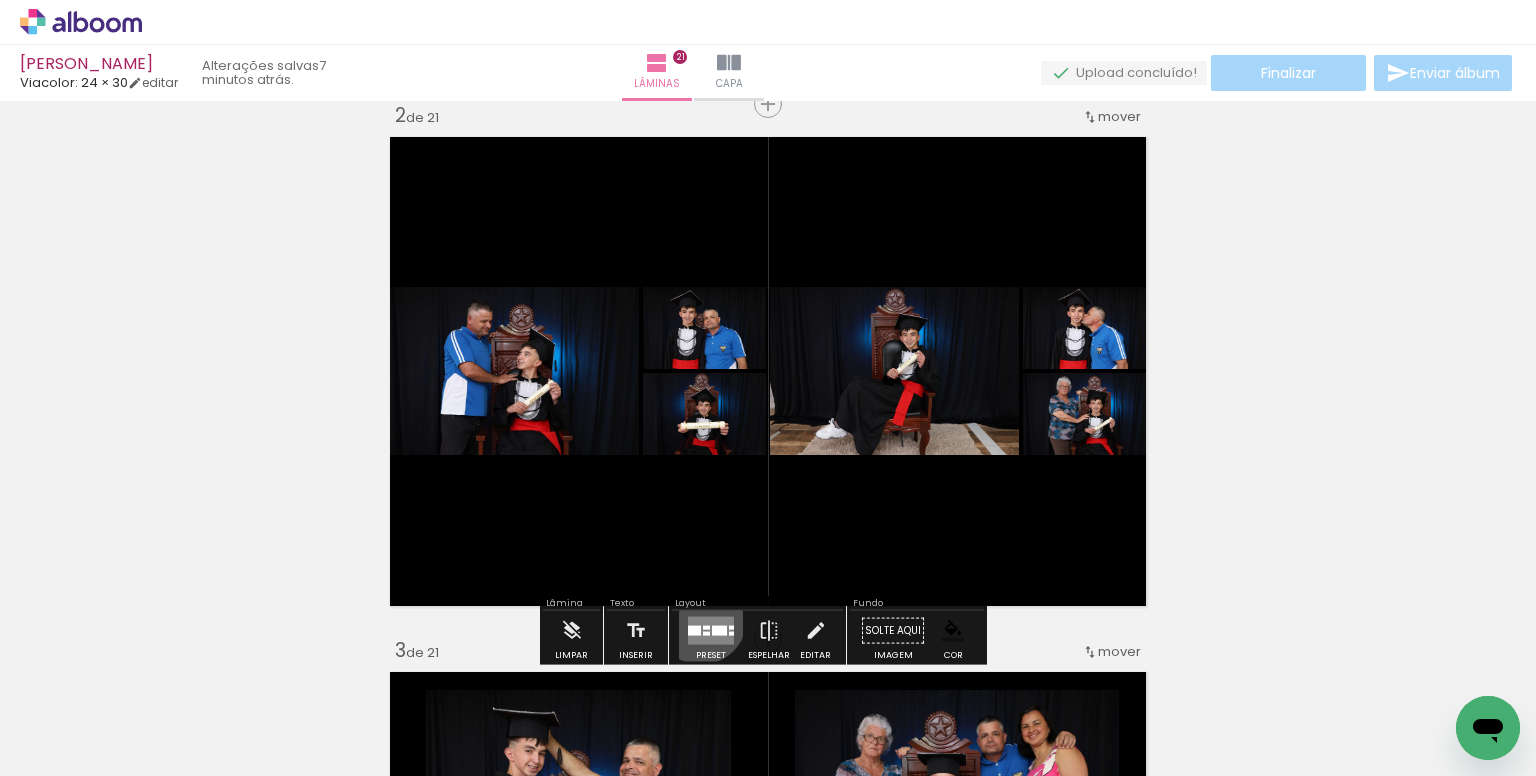 click at bounding box center [711, 631] 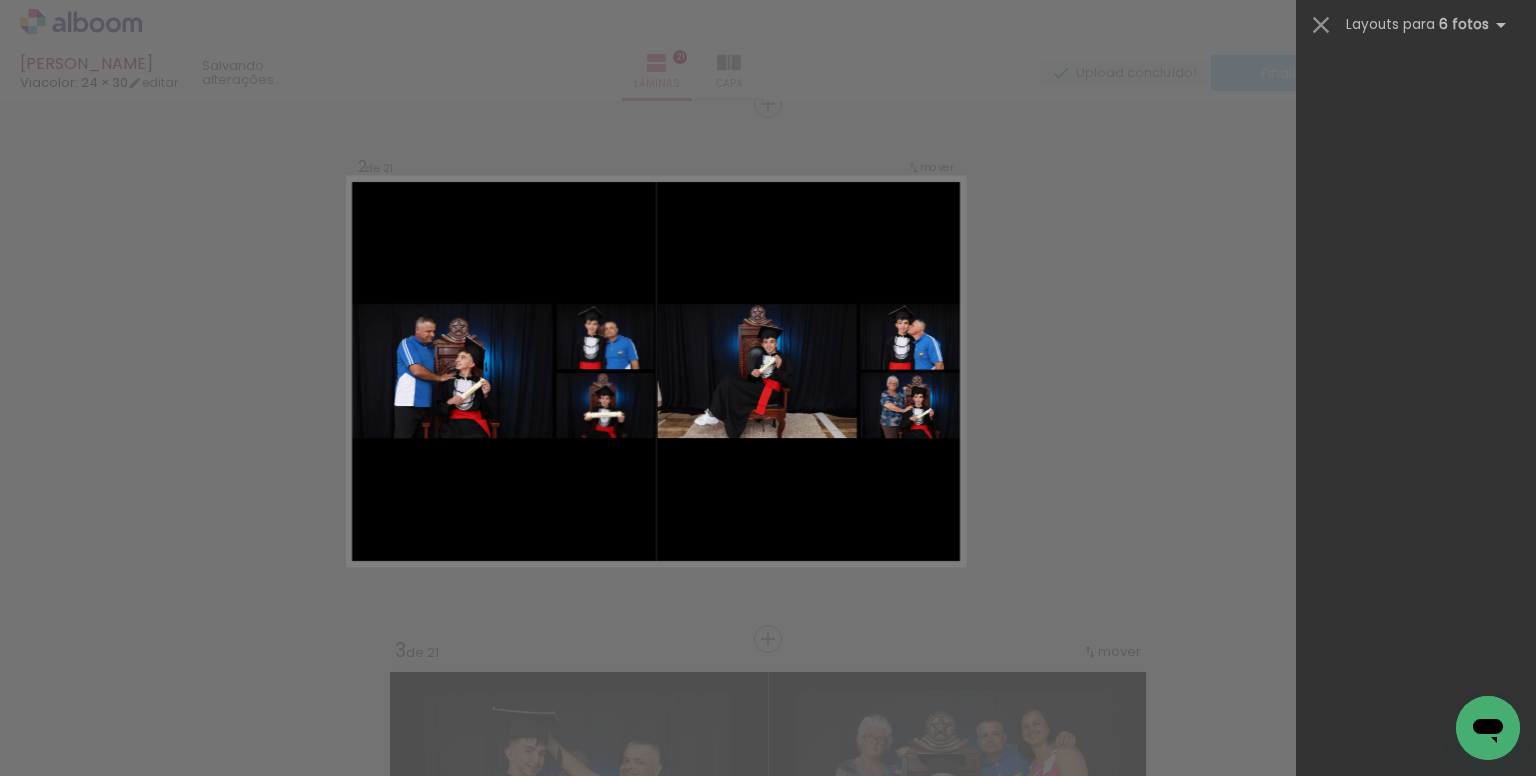 scroll, scrollTop: 0, scrollLeft: 0, axis: both 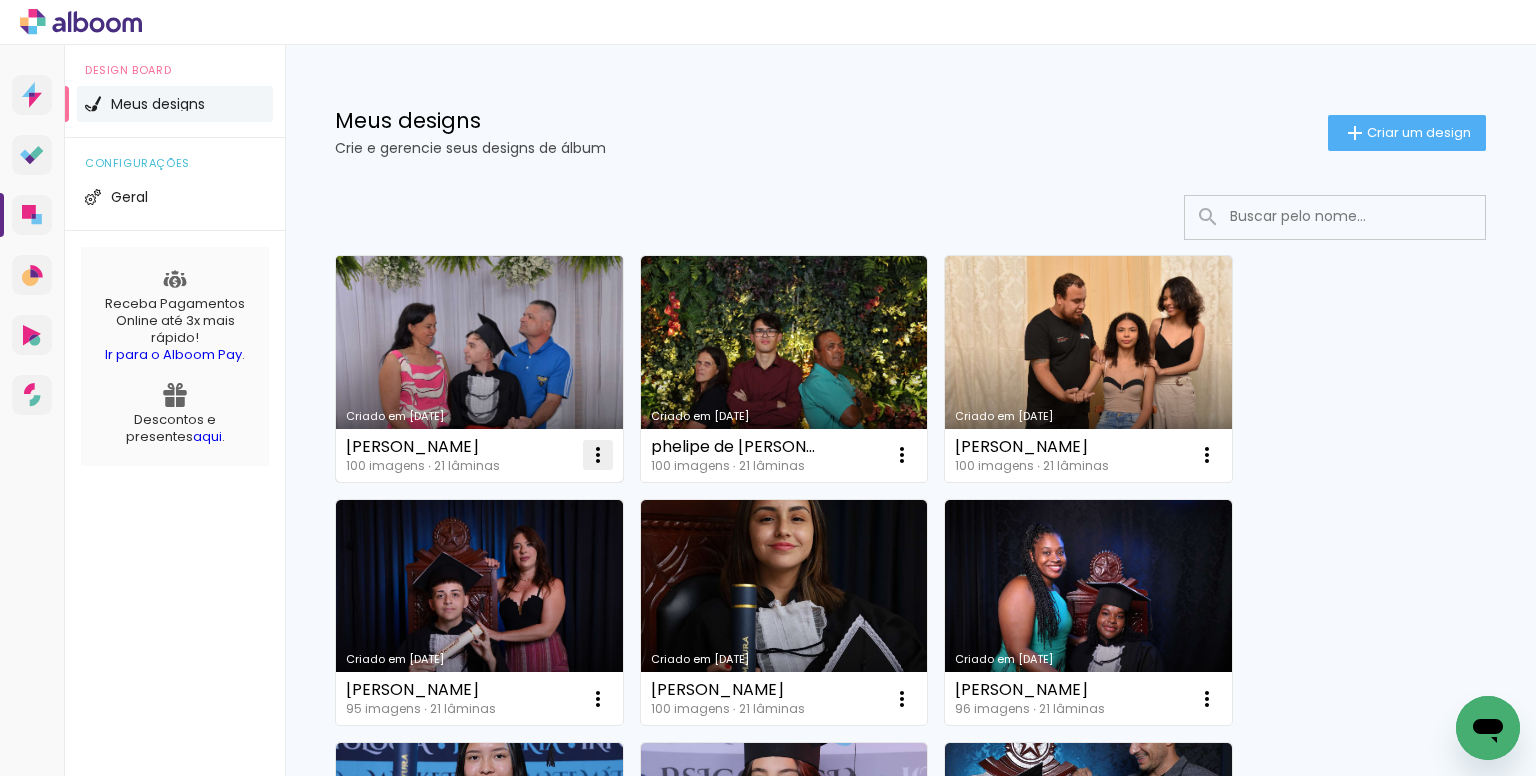 click at bounding box center (598, 455) 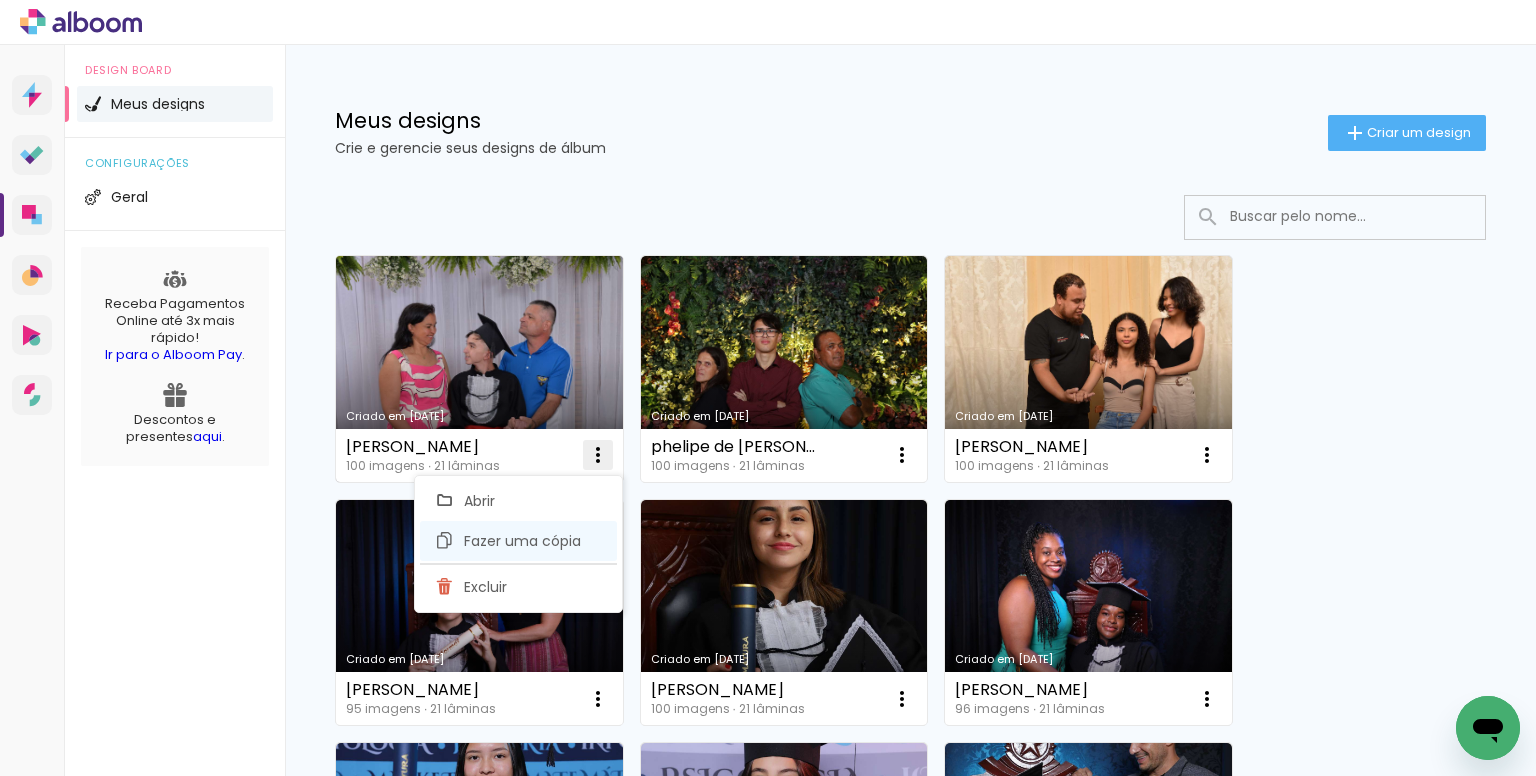 click on "Fazer uma cópia" 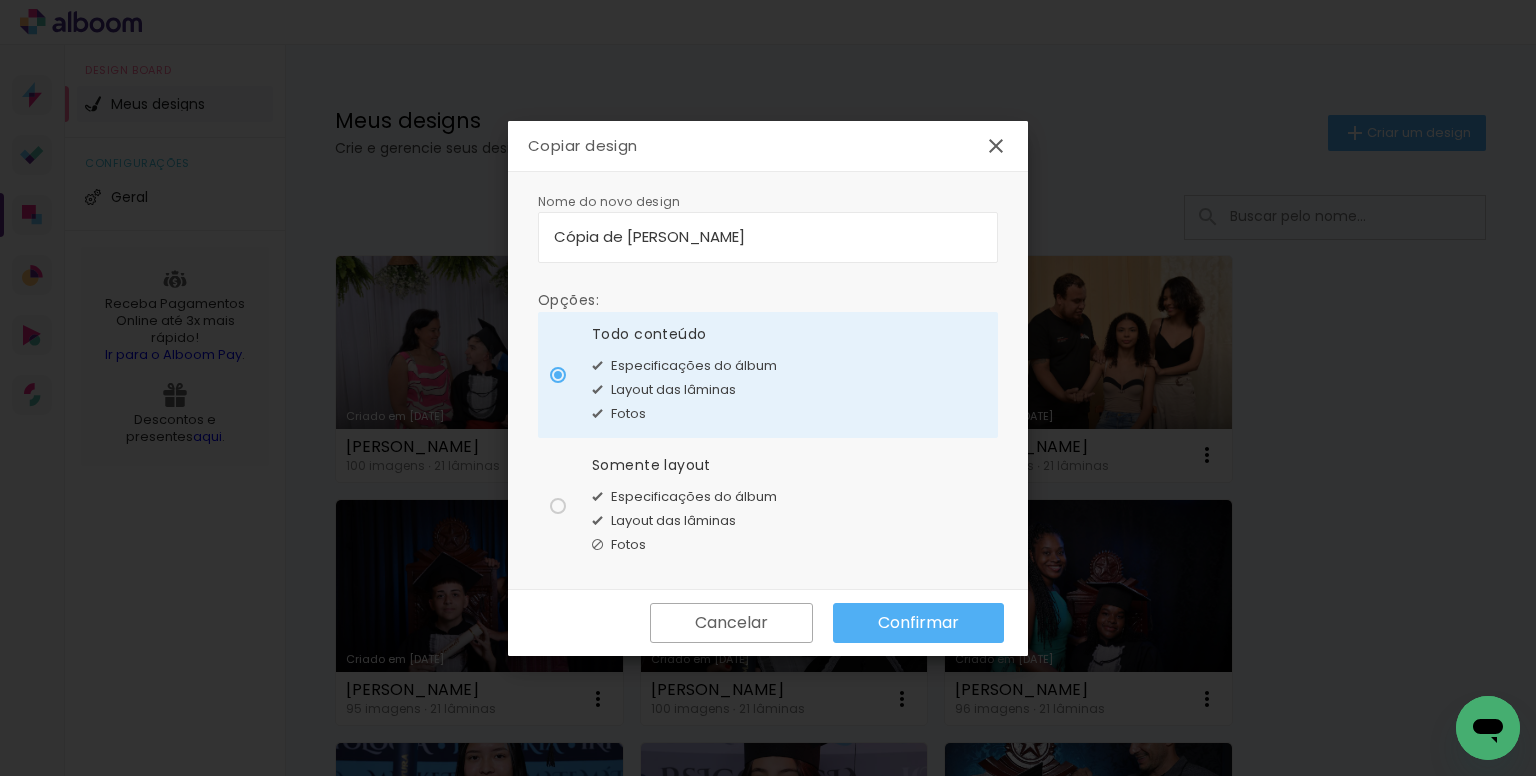 click on "Cópia de Rafael Alexandre Da Silva" at bounding box center [768, 236] 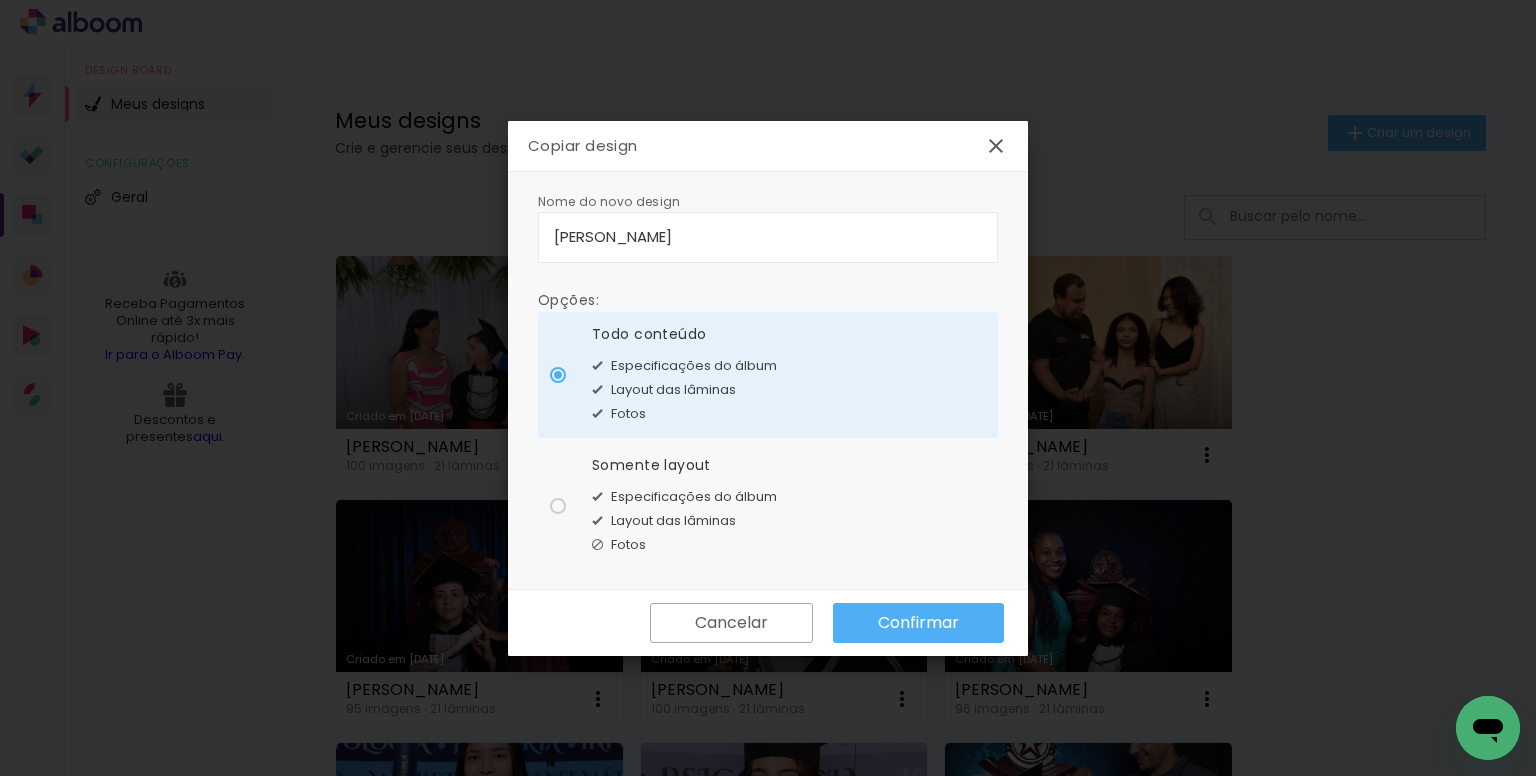 type on "Samara Viana" 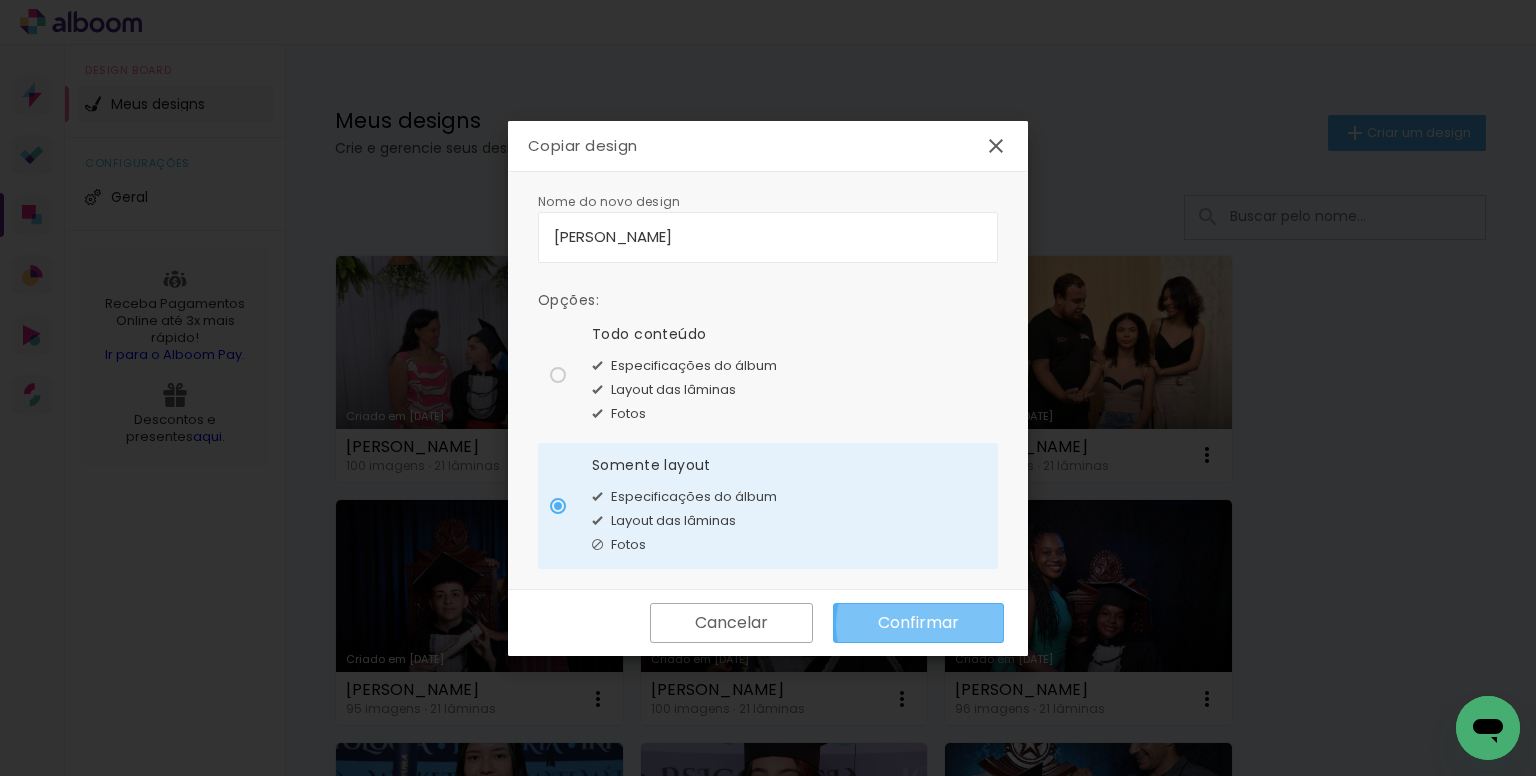 click on "Confirmar" at bounding box center [0, 0] 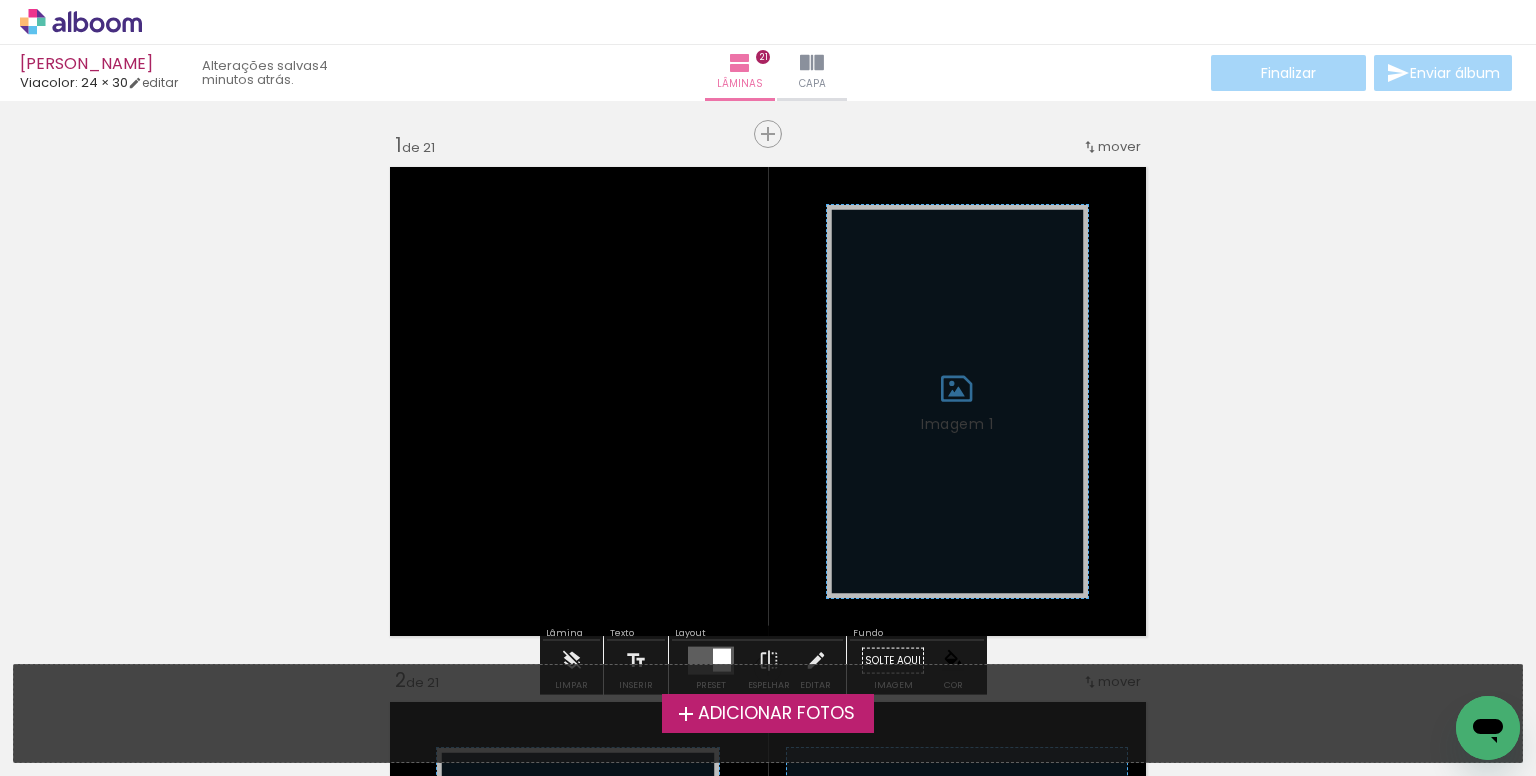 click on "Adicionar Fotos" at bounding box center (776, 714) 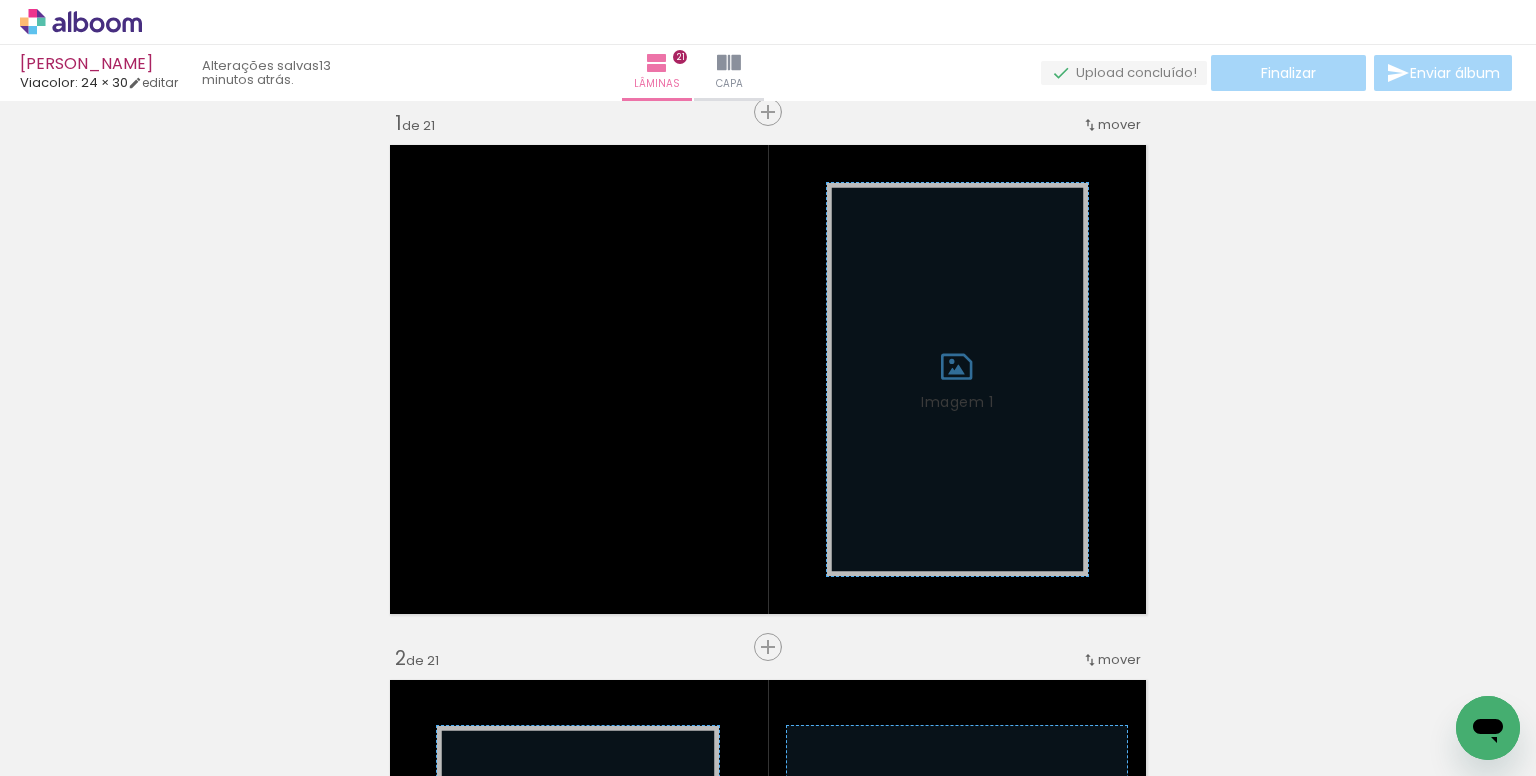 scroll, scrollTop: 25, scrollLeft: 0, axis: vertical 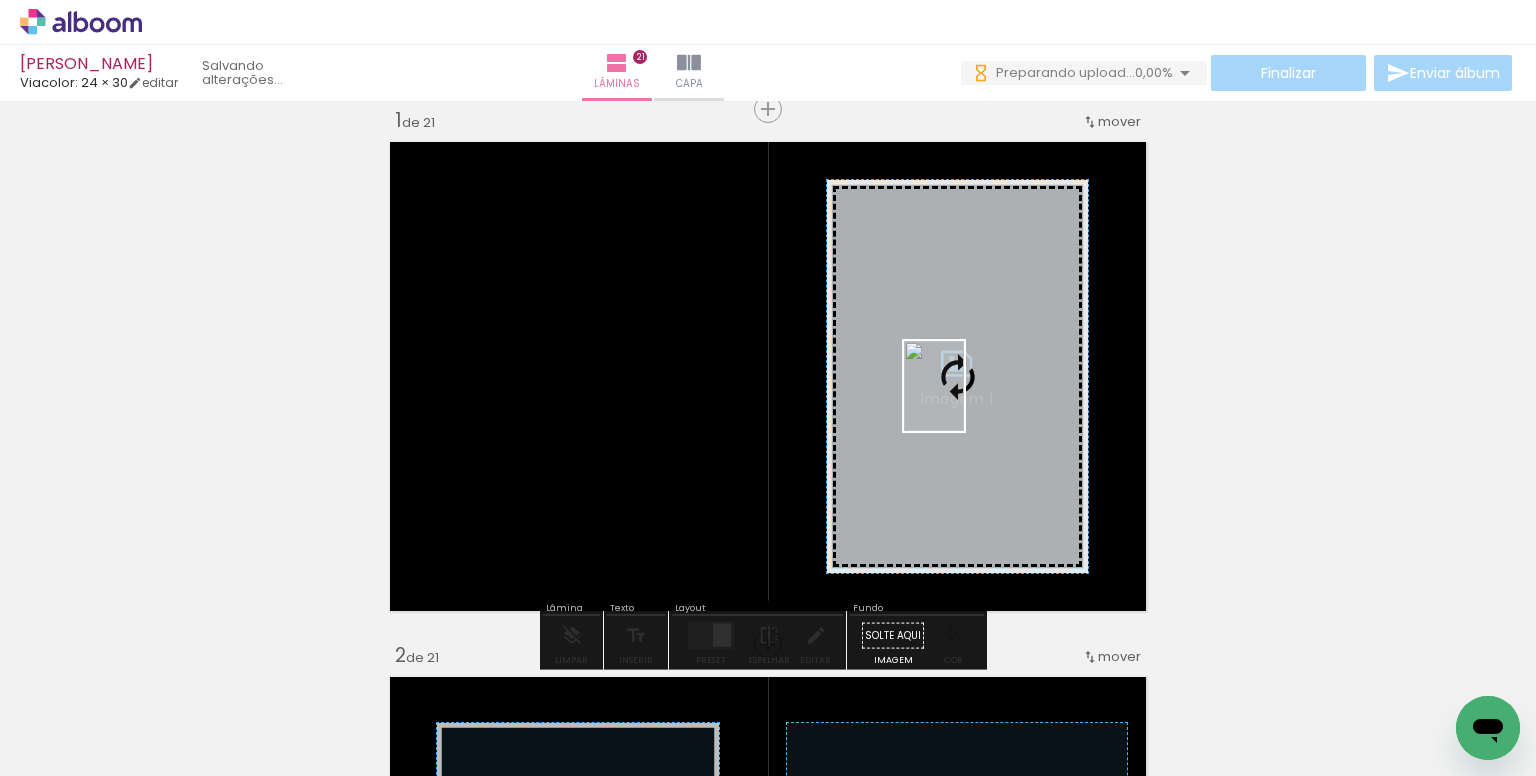 drag, startPoint x: 629, startPoint y: 707, endPoint x: 964, endPoint y: 401, distance: 453.7191 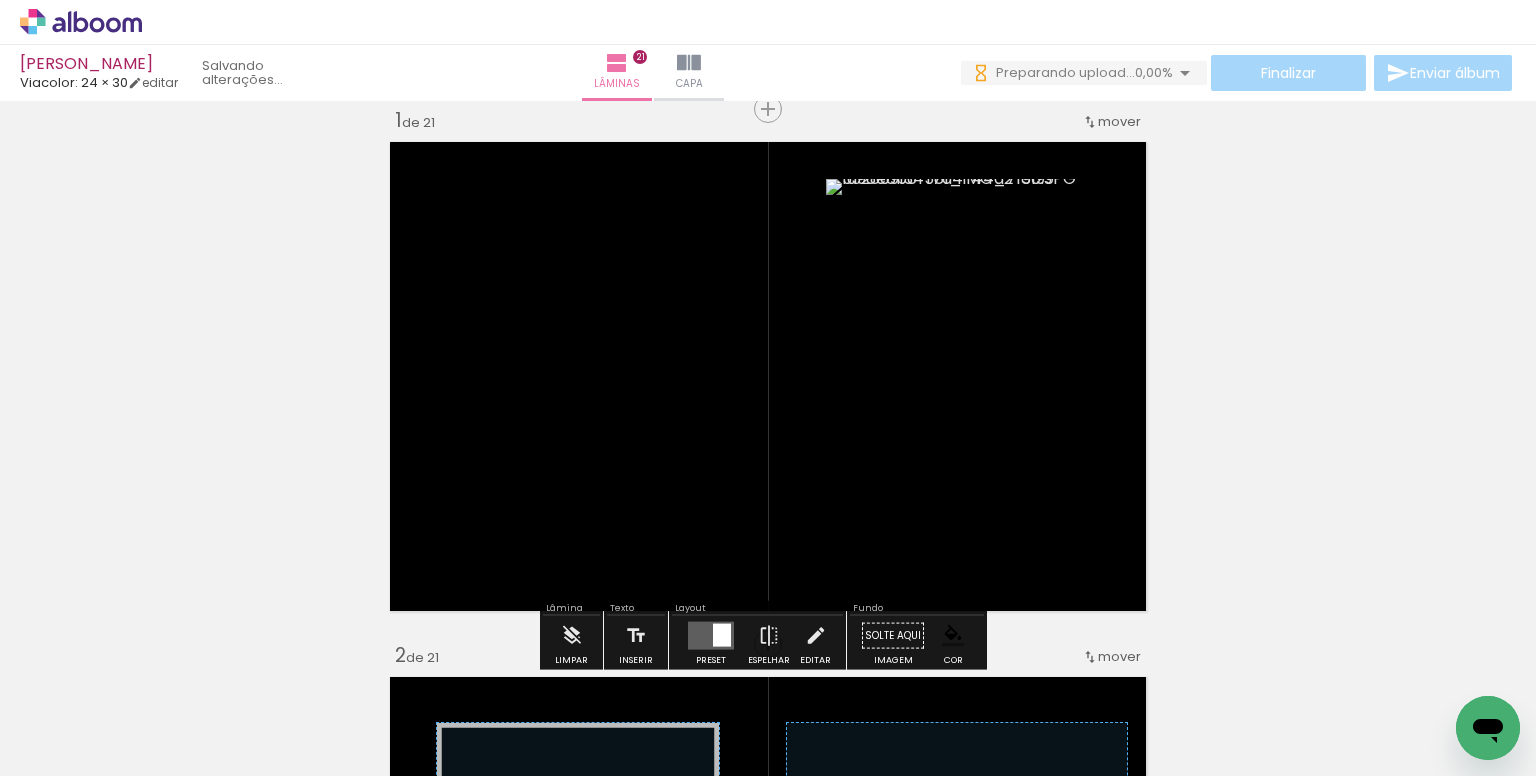 click at bounding box center (1030, 289) 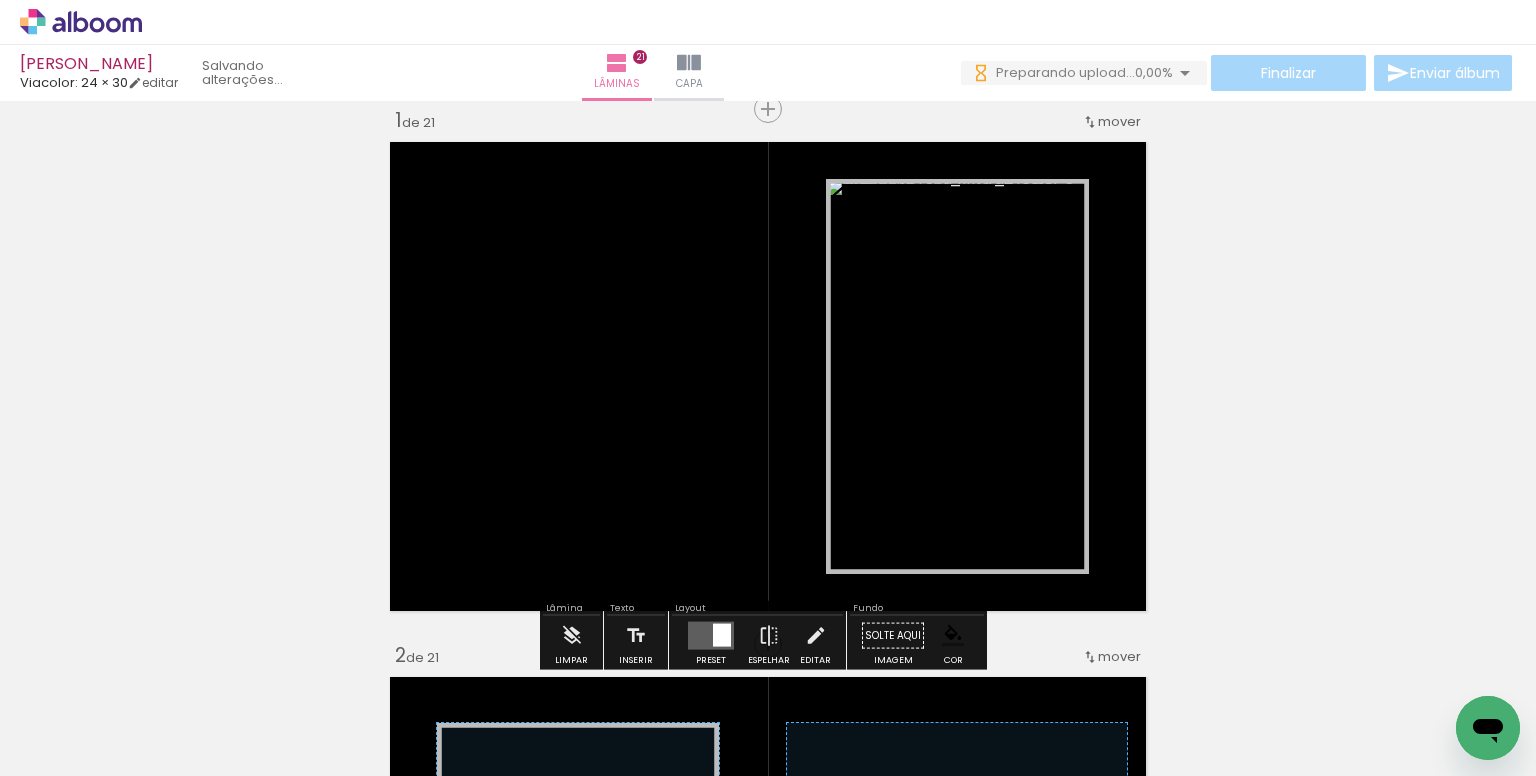 scroll, scrollTop: 0, scrollLeft: 0, axis: both 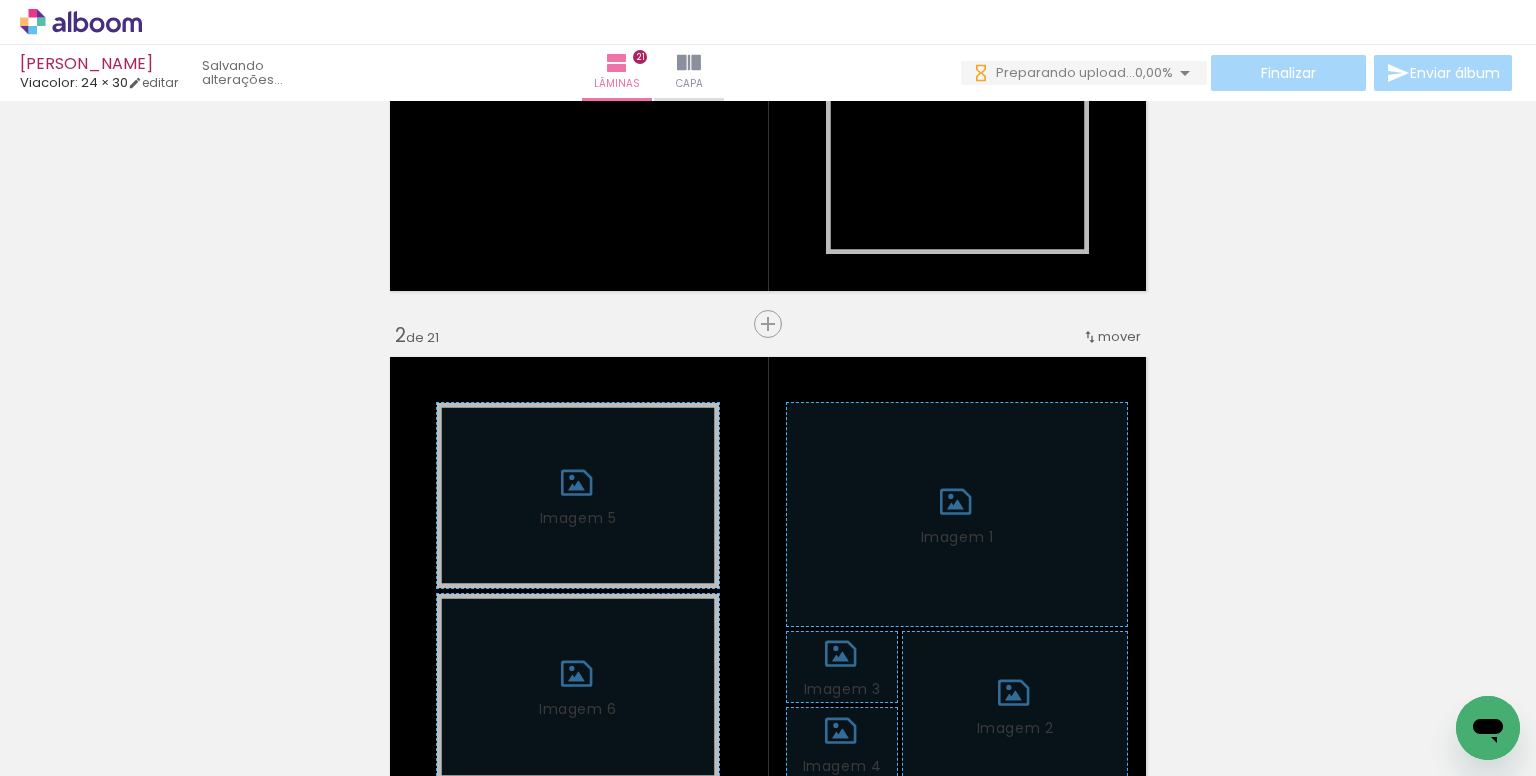 click on "Todas as fotos" at bounding box center [56, 715] 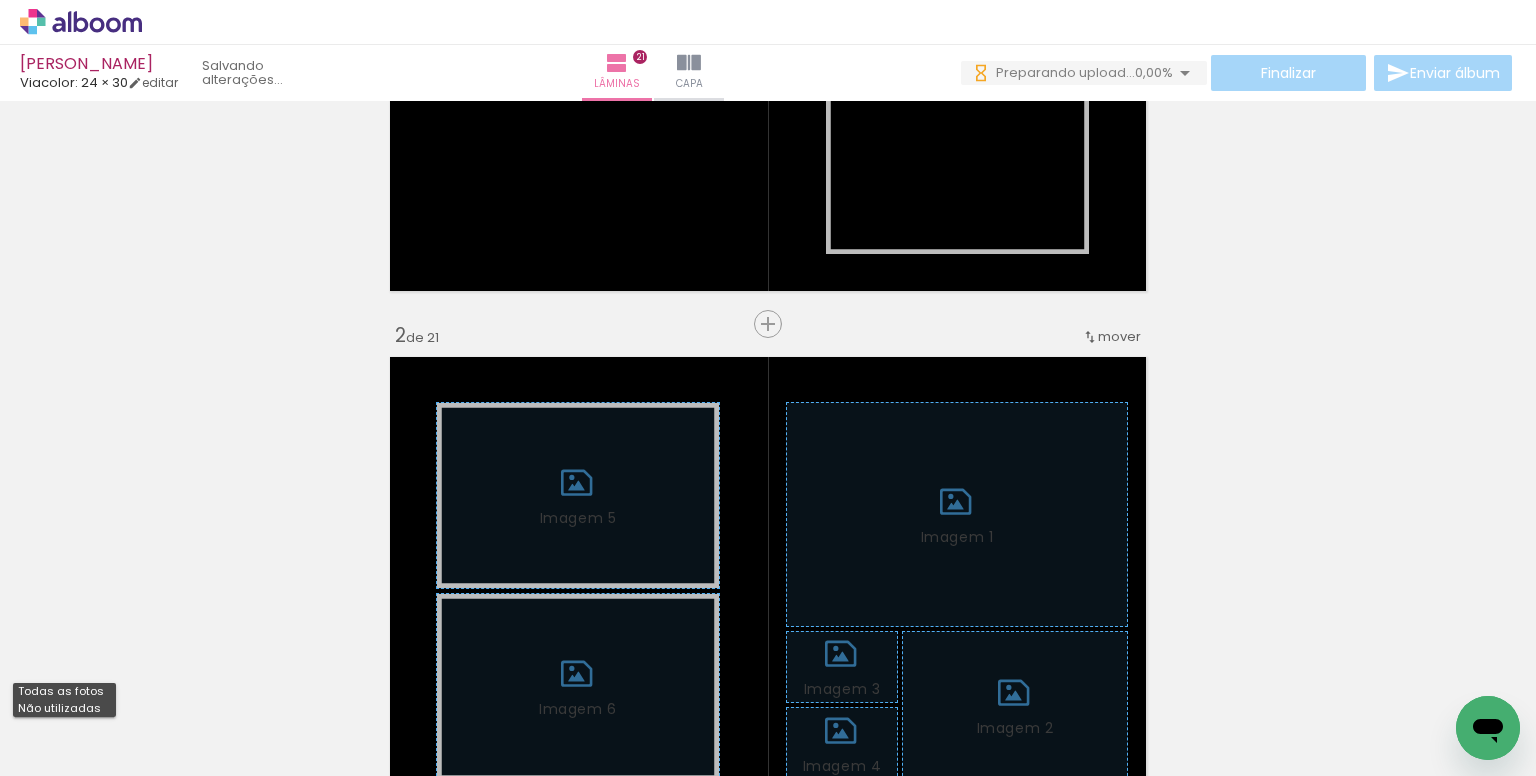 click on "Não utilizadas" at bounding box center [0, 0] 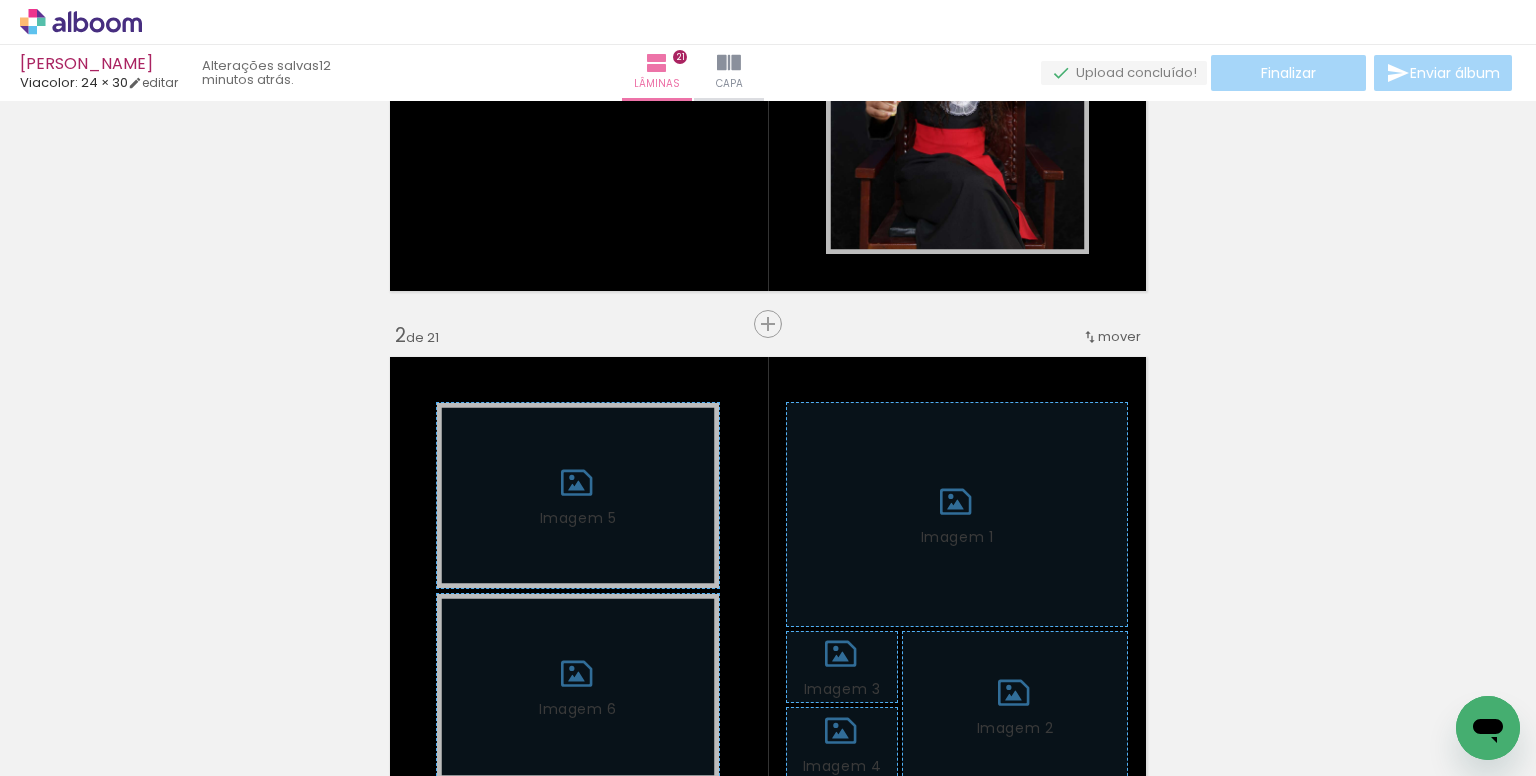 click on "Inserir lâmina Imagem 1 1  de 21  Inserir lâmina Imagem 1 Imagem 2 Imagem 3 Imagem 4 Imagem 5 Imagem 6 2  de 21  Inserir lâmina Imagem 1 Imagem 2 Imagem 3 Imagem 4 Imagem 5 3  de 21  Inserir lâmina Imagem 1 Imagem 2 Imagem 3 Imagem 4 Imagem 5 Imagem 6 Imagem 7 4  de 21  Inserir lâmina Imagem 1 Imagem 2 Imagem 3 Imagem 4 Imagem 5 Imagem 6 Imagem 7 5  de 21  Inserir lâmina Imagem 1 Imagem 2 Imagem 3 Imagem 4 Imagem 5 6  de 21  Inserir lâmina Imagem 1 Imagem 2 Imagem 3 Imagem 4 Imagem 5 Imagem 6 7  de 21  Inserir lâmina Imagem 1 Imagem 2 Imagem 3 Imagem 4 Imagem 5 8  de 21  Inserir lâmina Imagem 1 Imagem 2 Imagem 3 9  de 21  Inserir lâmina Imagem 1 Imagem 2 Imagem 3 Imagem 4 Imagem 5 10  de 21  Inserir lâmina Imagem 1 Imagem 2 Imagem 3 Imagem 4 Imagem 5 11  de 21  Inserir lâmina Imagem 1 Imagem 2 Imagem 3 Imagem 4 Imagem 5 12  de 21  Inserir lâmina Imagem 1 Imagem 2 Imagem 3 Imagem 4 Imagem 5 13  de 21  Inserir lâmina Imagem 1 Imagem 2 Imagem 3 Imagem 4 Imagem 5 Imagem 6 Imagem 7 14" at bounding box center [768, 5648] 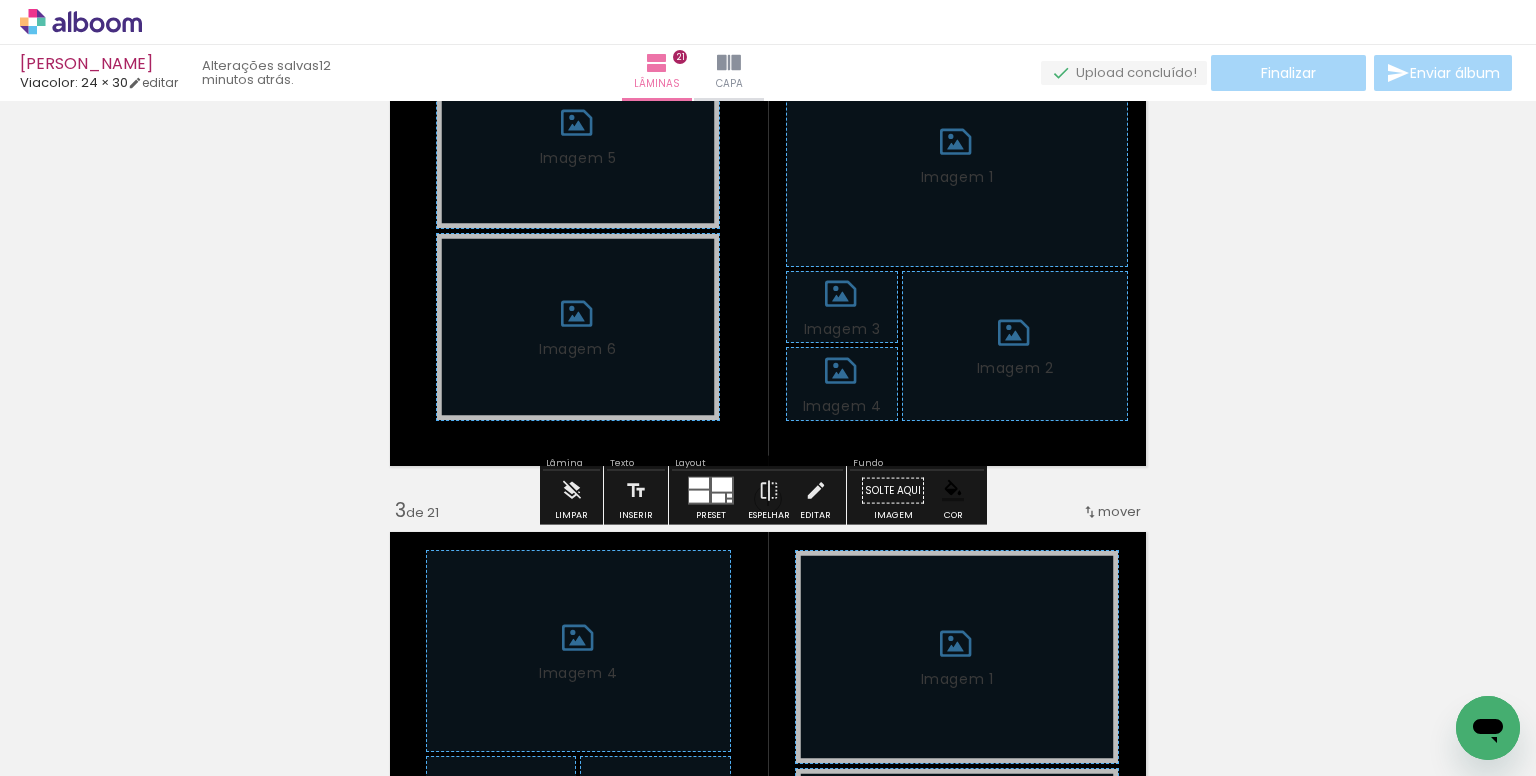 scroll, scrollTop: 709, scrollLeft: 0, axis: vertical 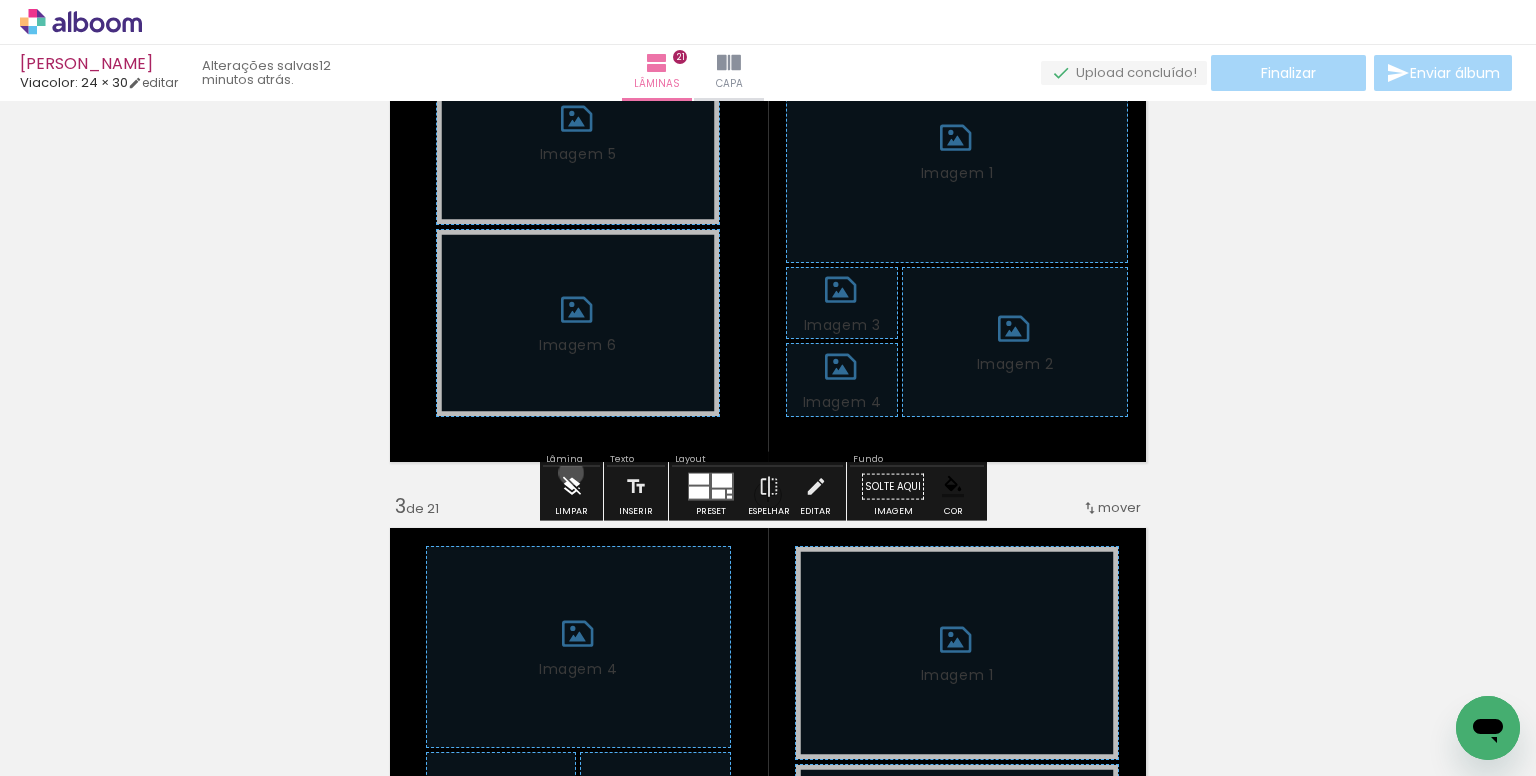 click at bounding box center (572, 487) 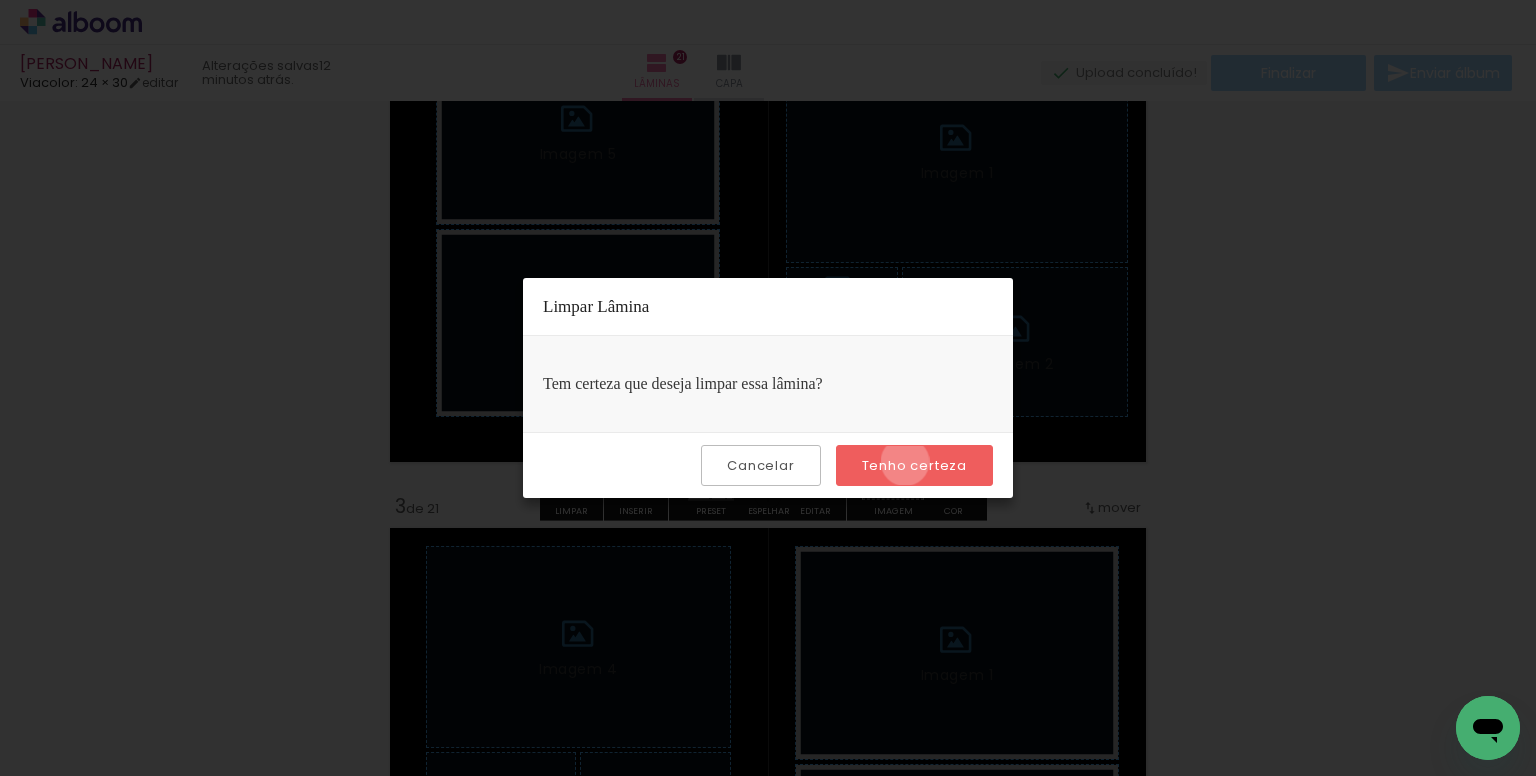 click on "Tenho certeza" at bounding box center [0, 0] 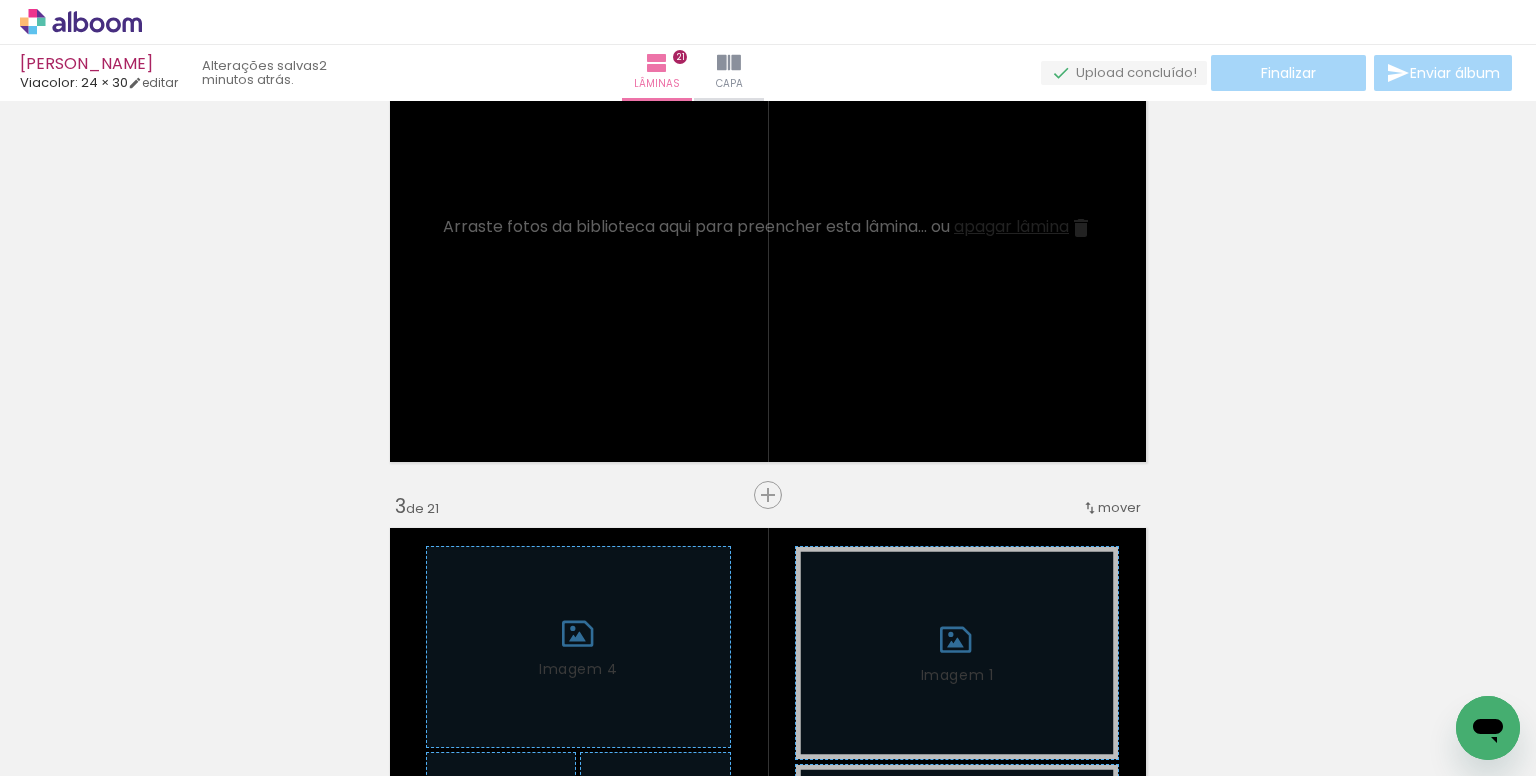 scroll, scrollTop: 0, scrollLeft: 0, axis: both 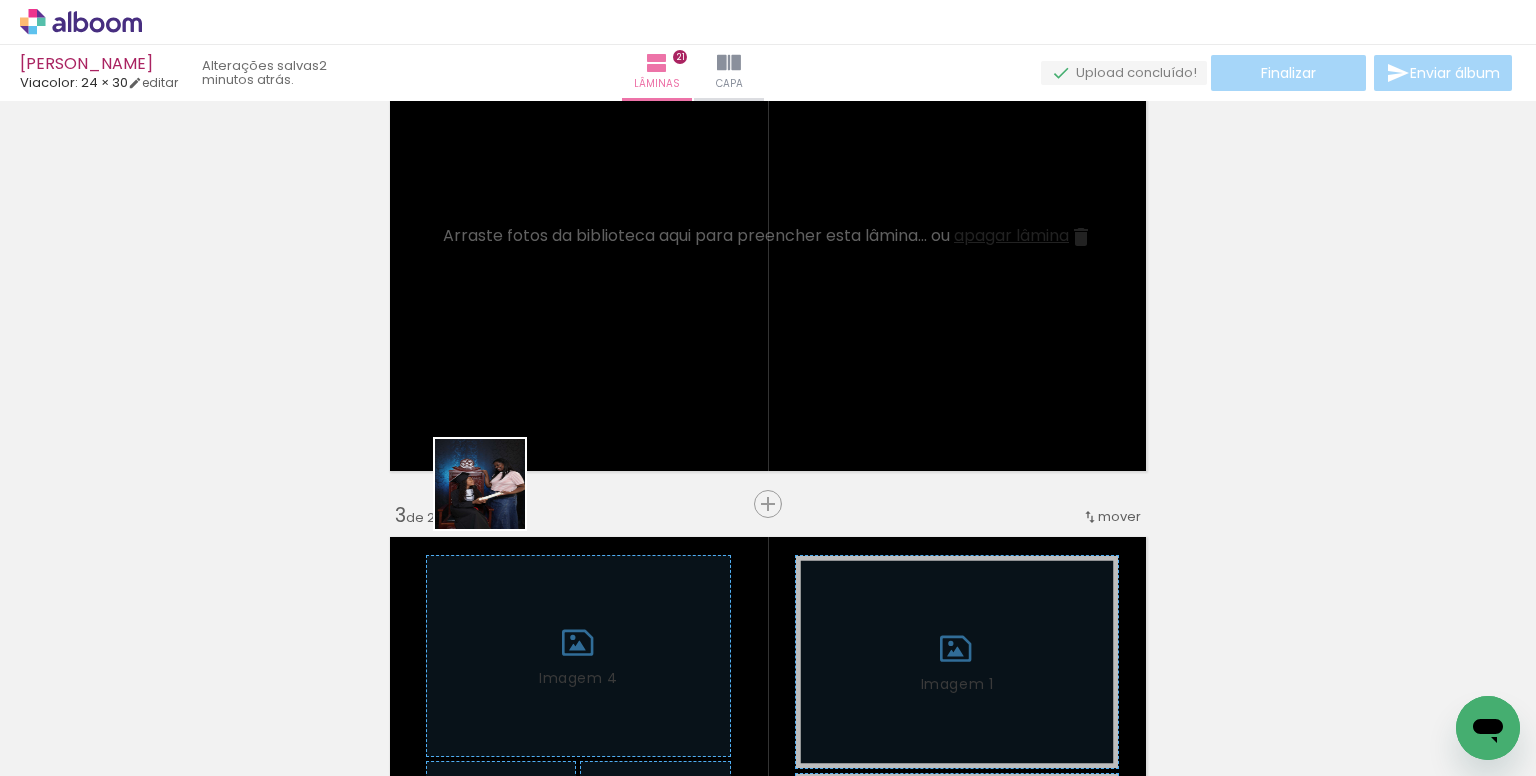 drag, startPoint x: 305, startPoint y: 723, endPoint x: 531, endPoint y: 472, distance: 337.75287 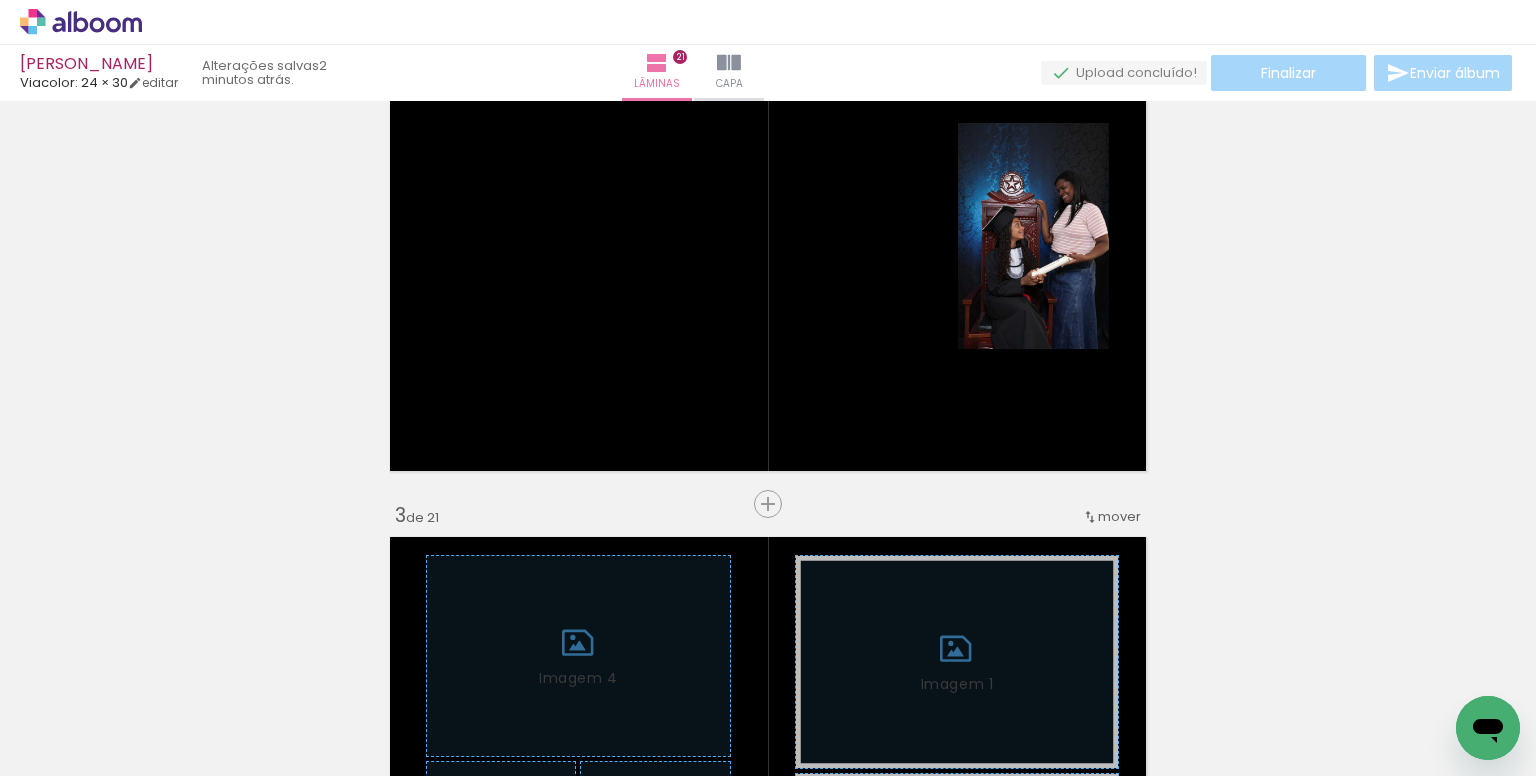scroll, scrollTop: 0, scrollLeft: 1067, axis: horizontal 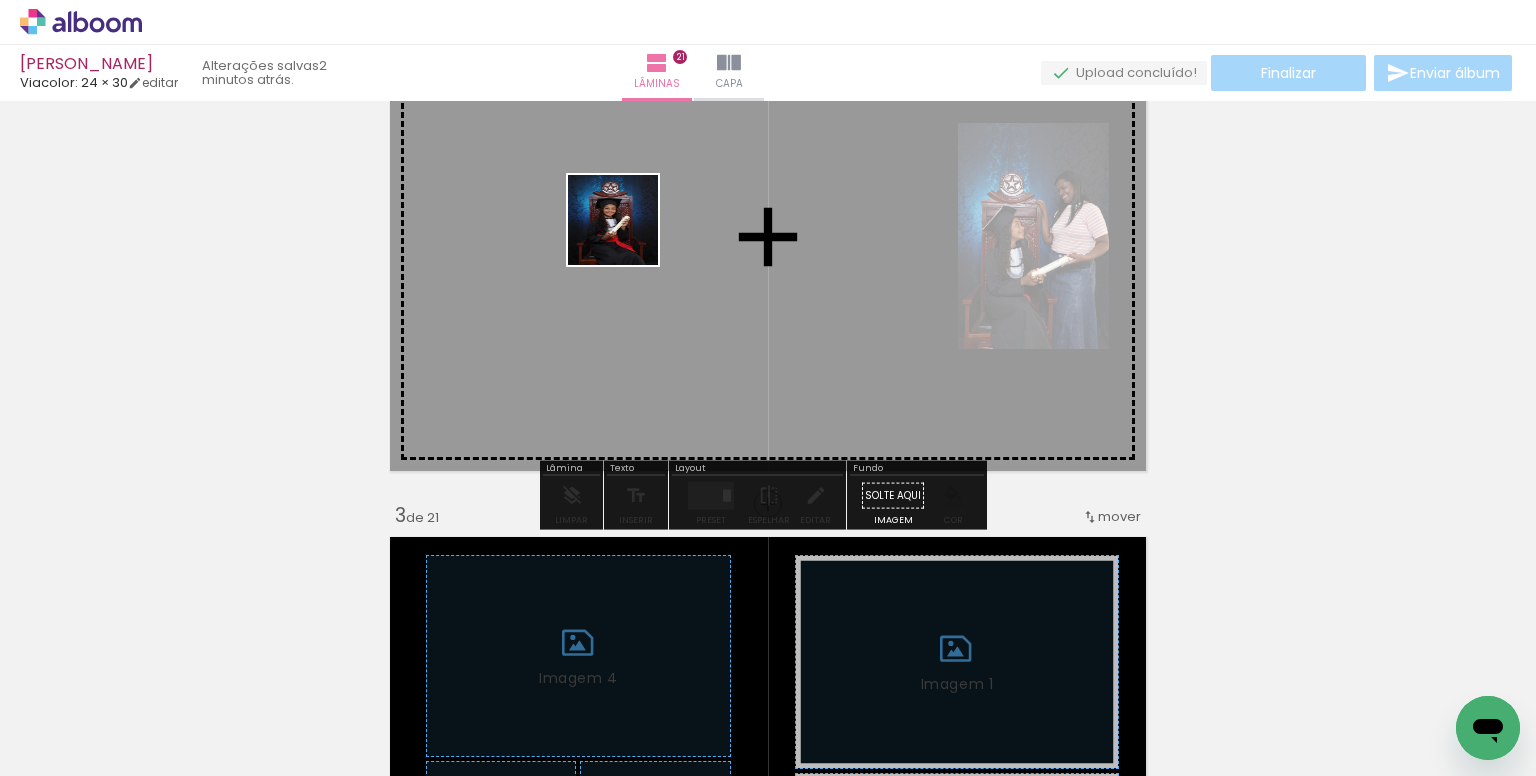 drag, startPoint x: 598, startPoint y: 721, endPoint x: 628, endPoint y: 235, distance: 486.92505 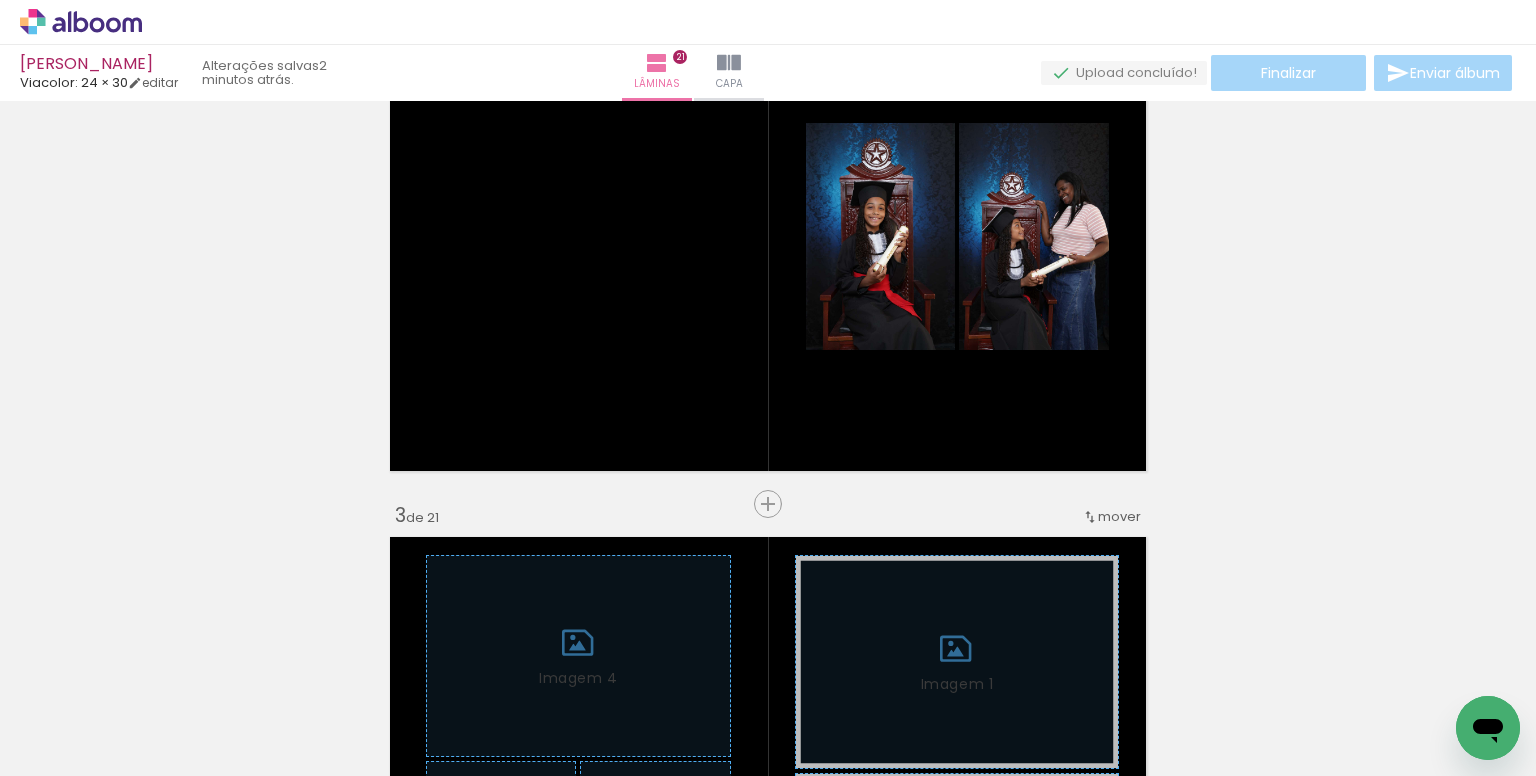 scroll, scrollTop: 0, scrollLeft: 1491, axis: horizontal 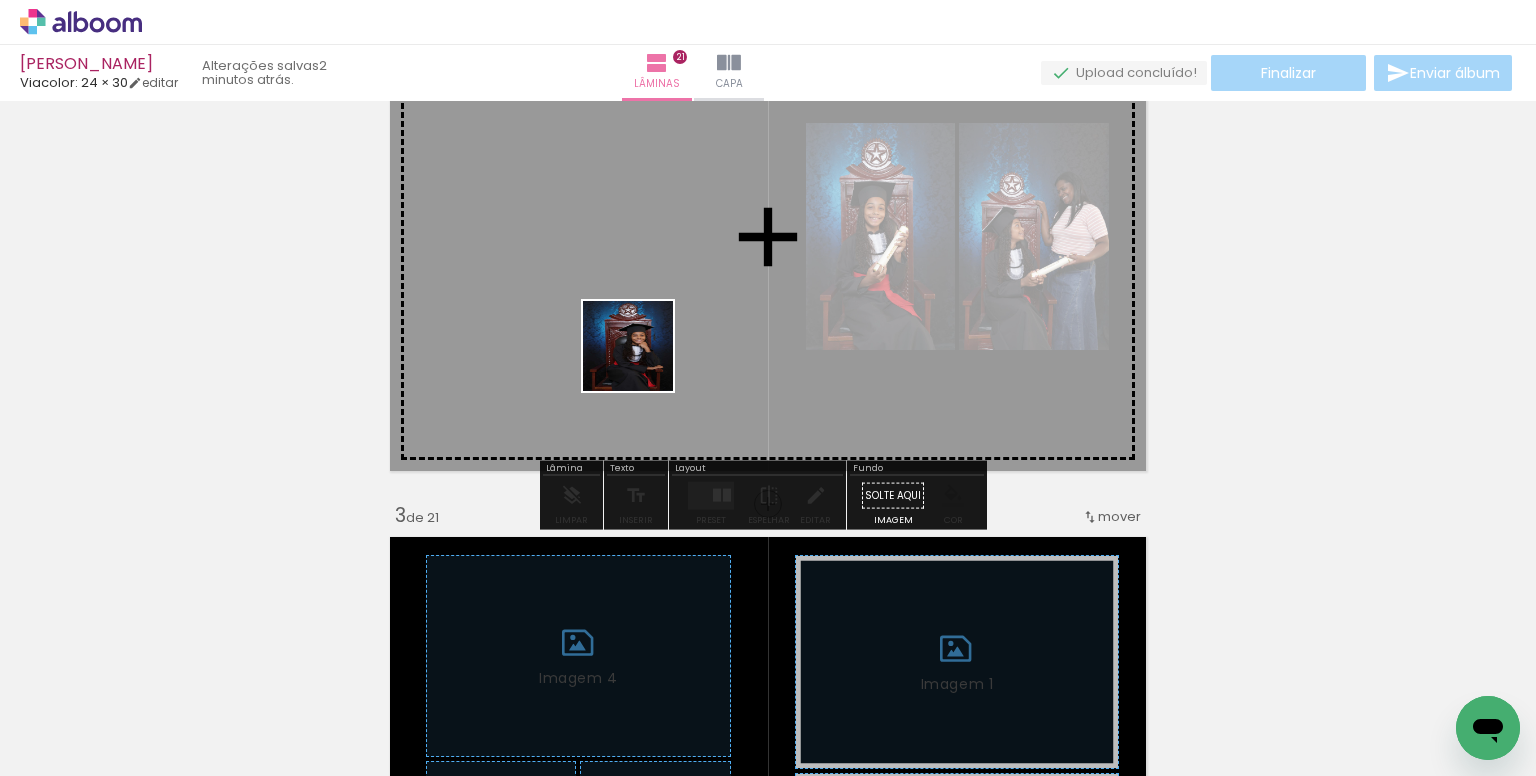 drag, startPoint x: 640, startPoint y: 713, endPoint x: 643, endPoint y: 361, distance: 352.0128 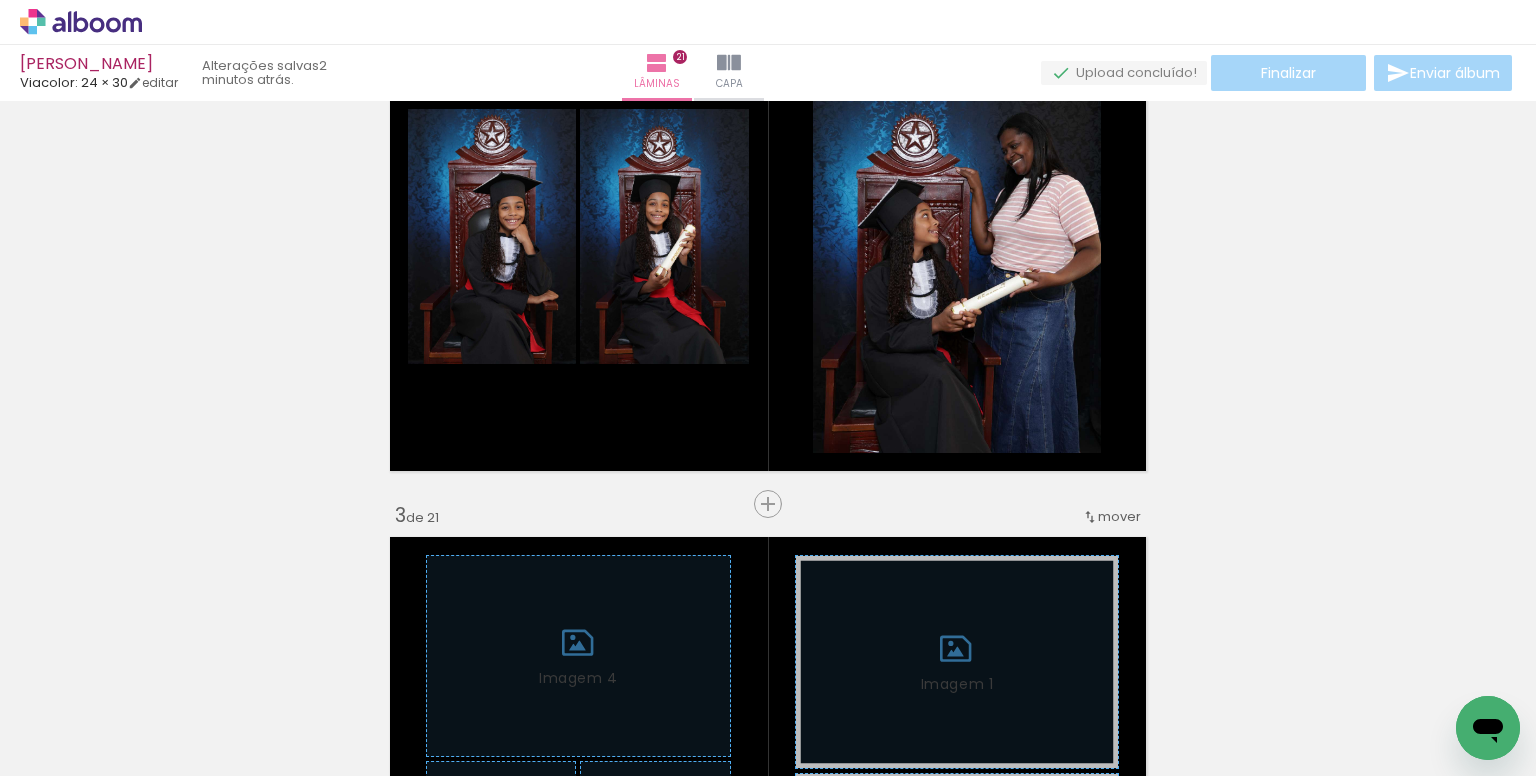 scroll, scrollTop: 0, scrollLeft: 1828, axis: horizontal 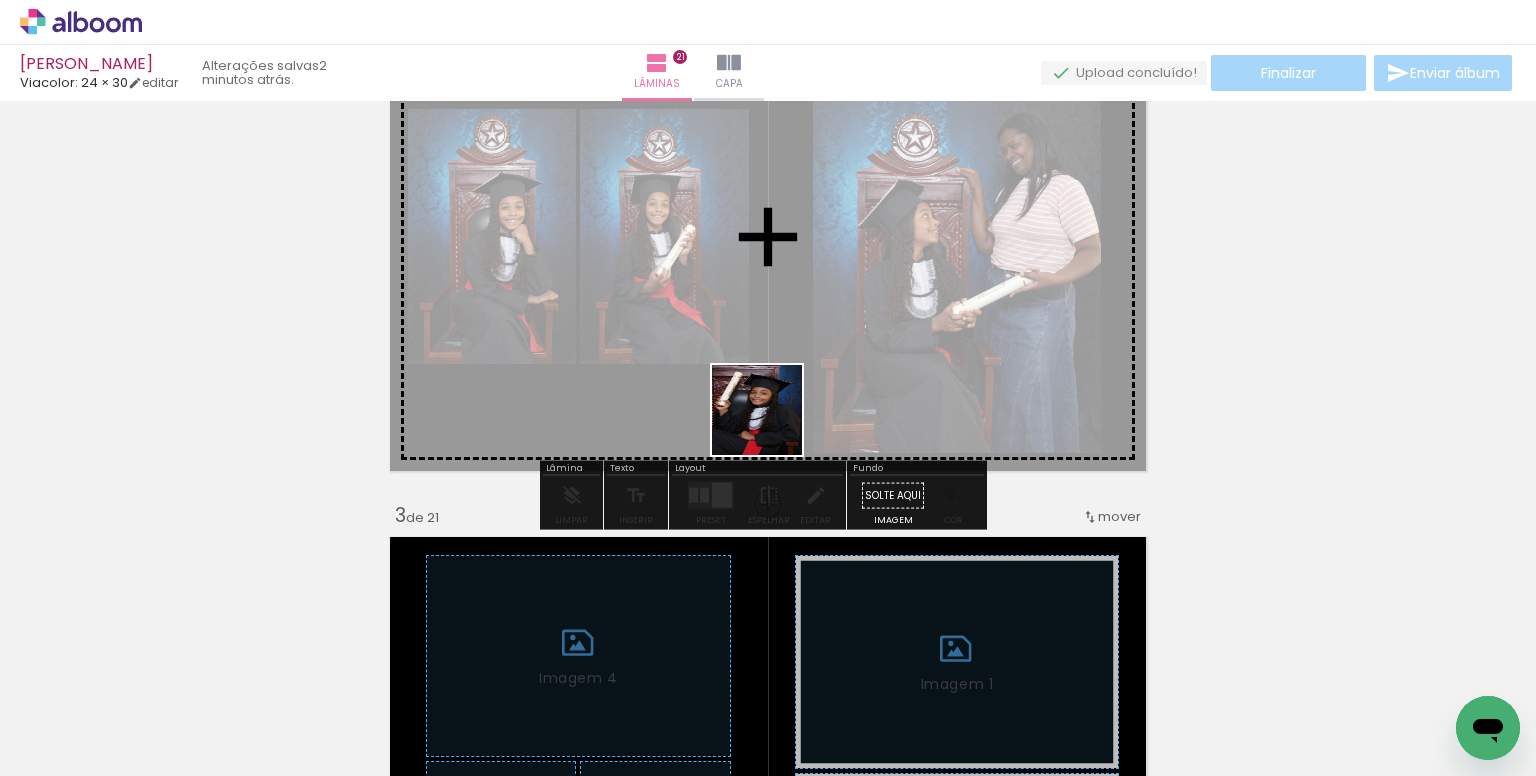 drag, startPoint x: 740, startPoint y: 684, endPoint x: 783, endPoint y: 402, distance: 285.25952 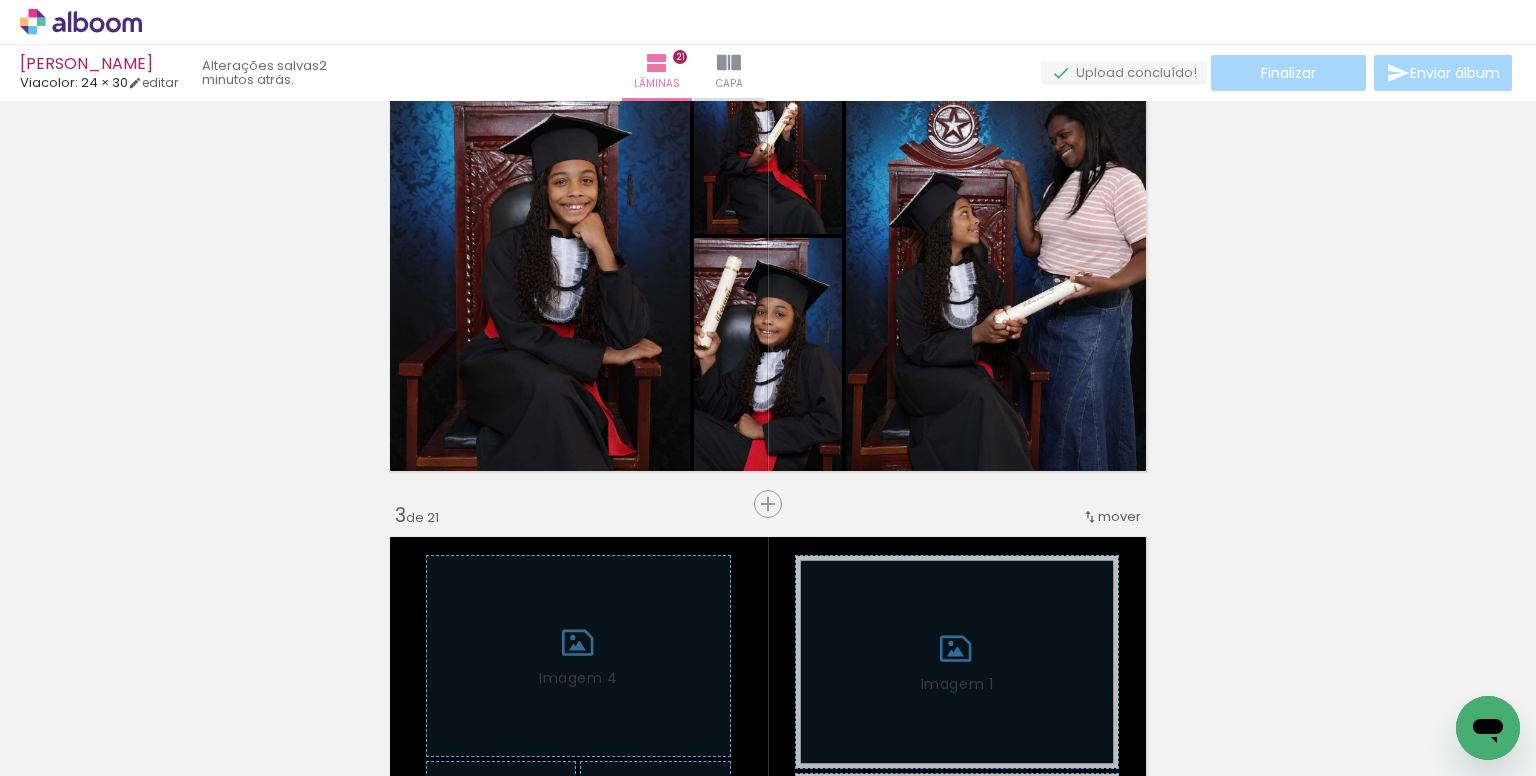 scroll, scrollTop: 0, scrollLeft: 2580, axis: horizontal 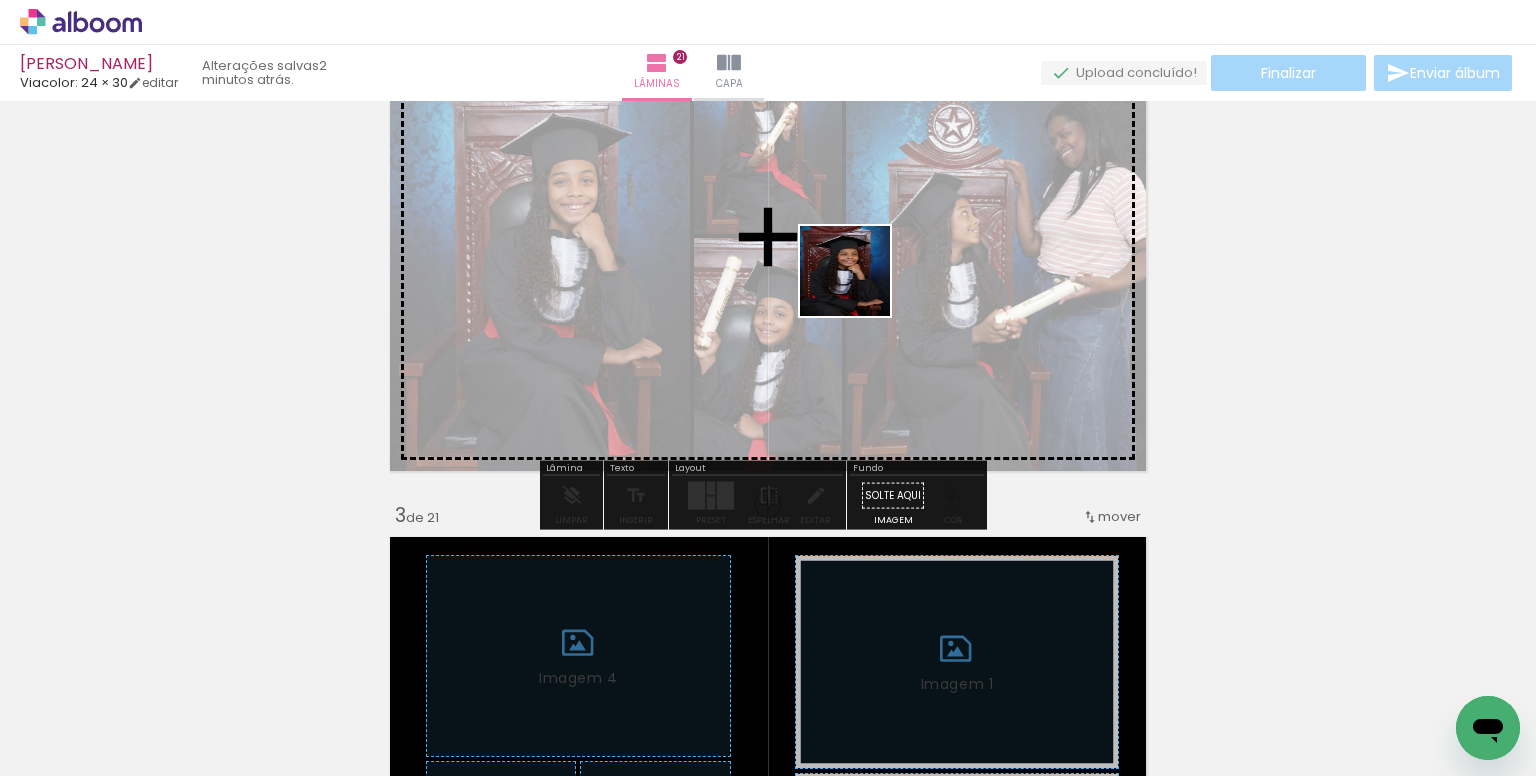 drag, startPoint x: 1096, startPoint y: 694, endPoint x: 860, endPoint y: 287, distance: 470.47318 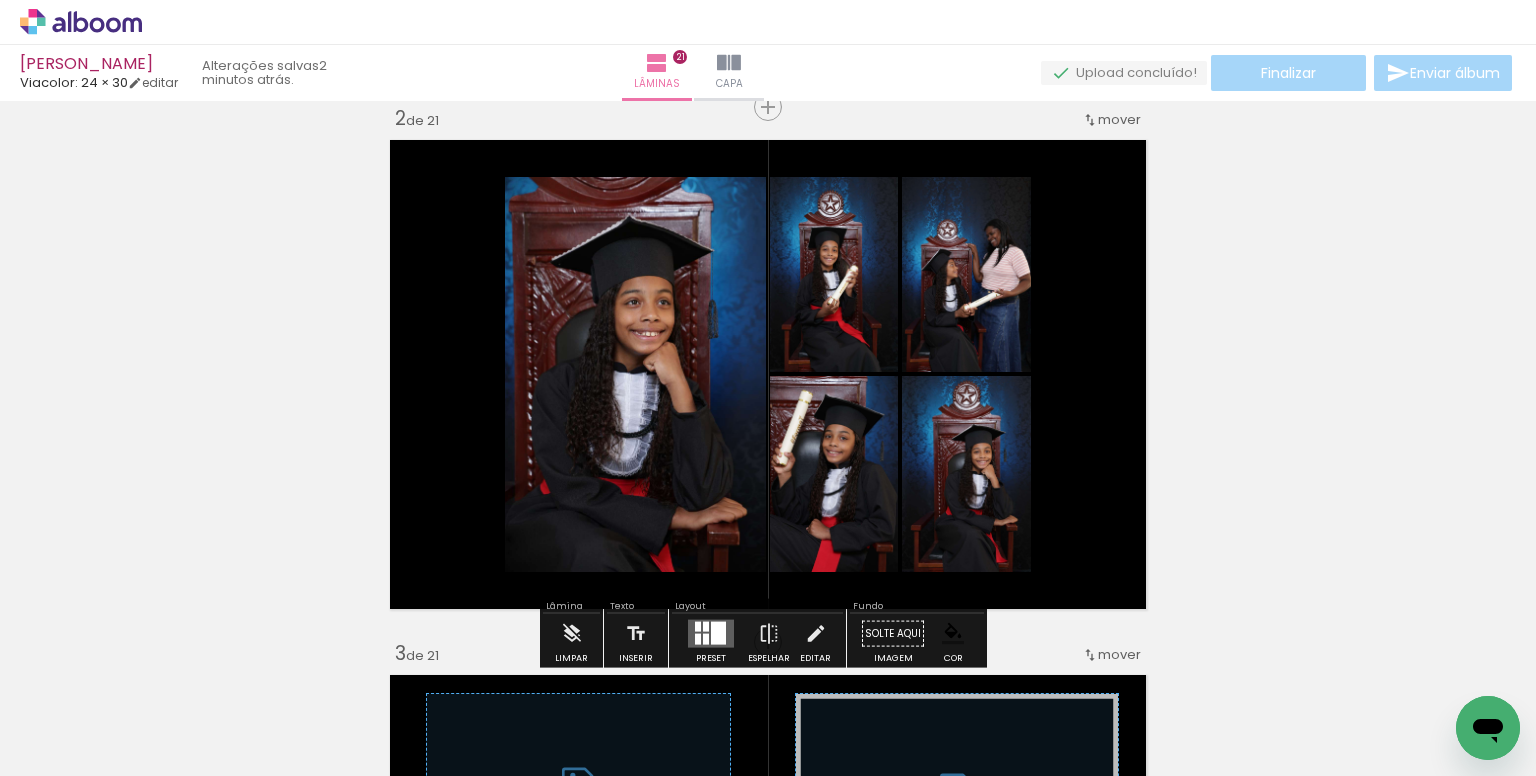 scroll, scrollTop: 602, scrollLeft: 0, axis: vertical 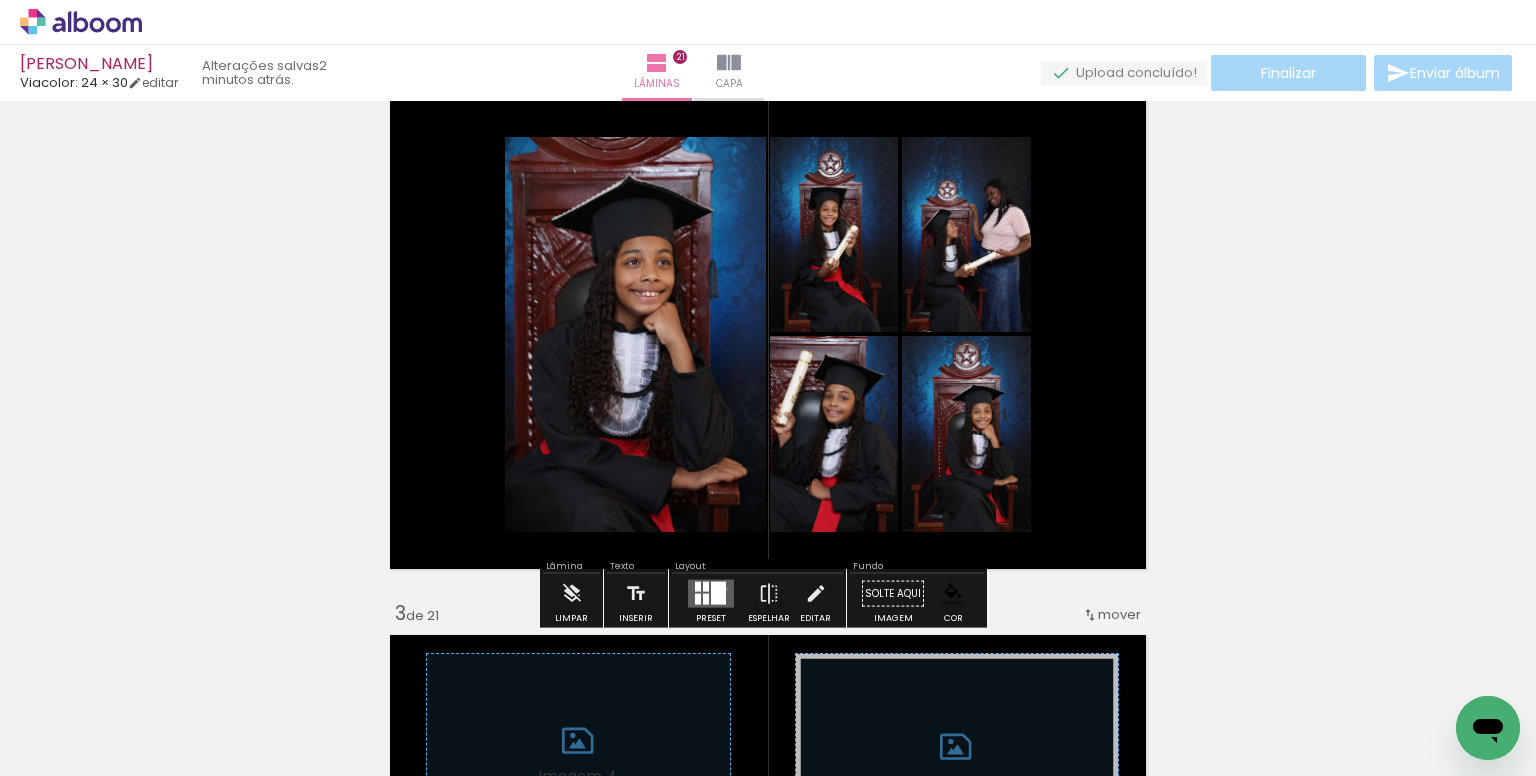 click at bounding box center (711, 594) 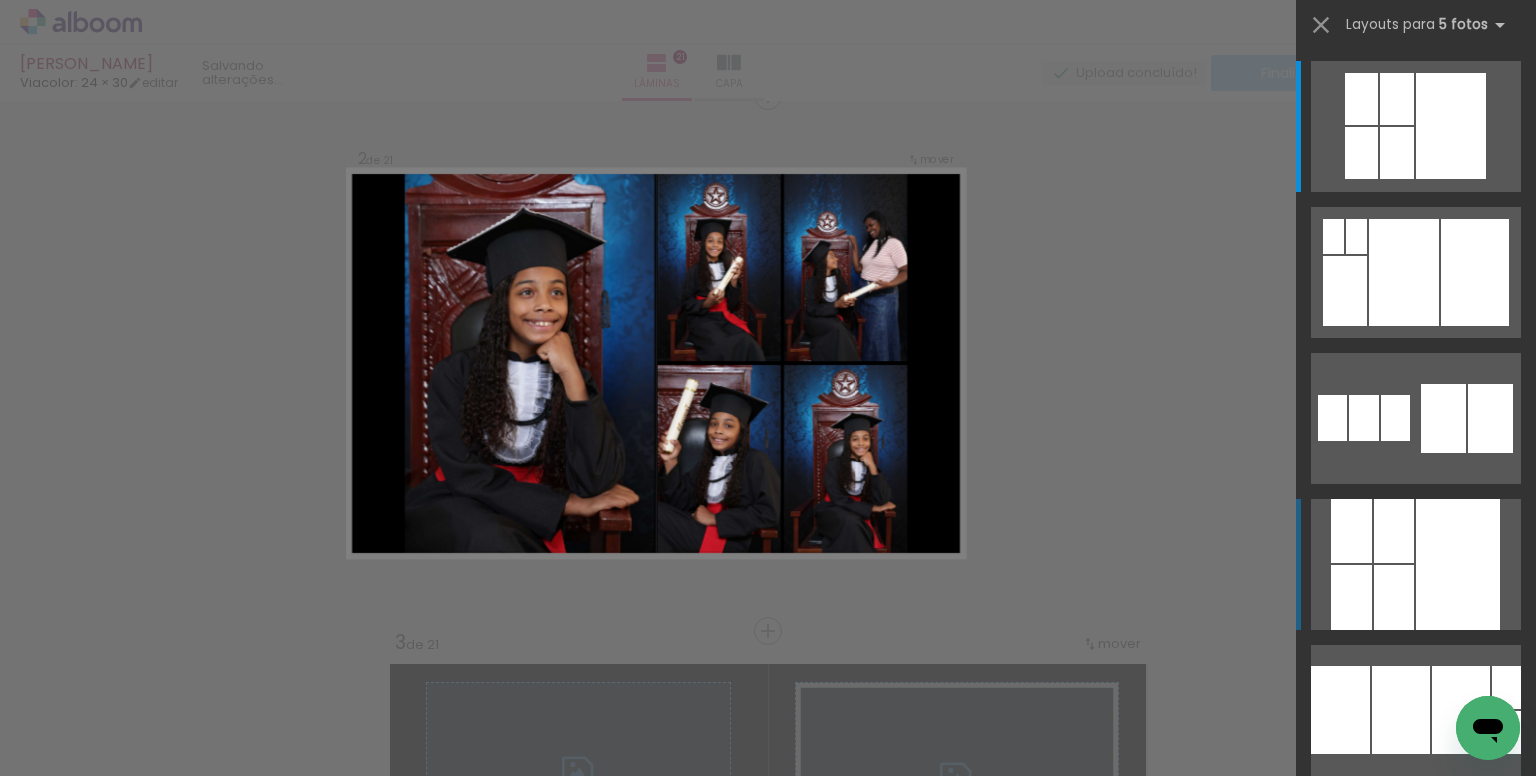 scroll, scrollTop: 560, scrollLeft: 0, axis: vertical 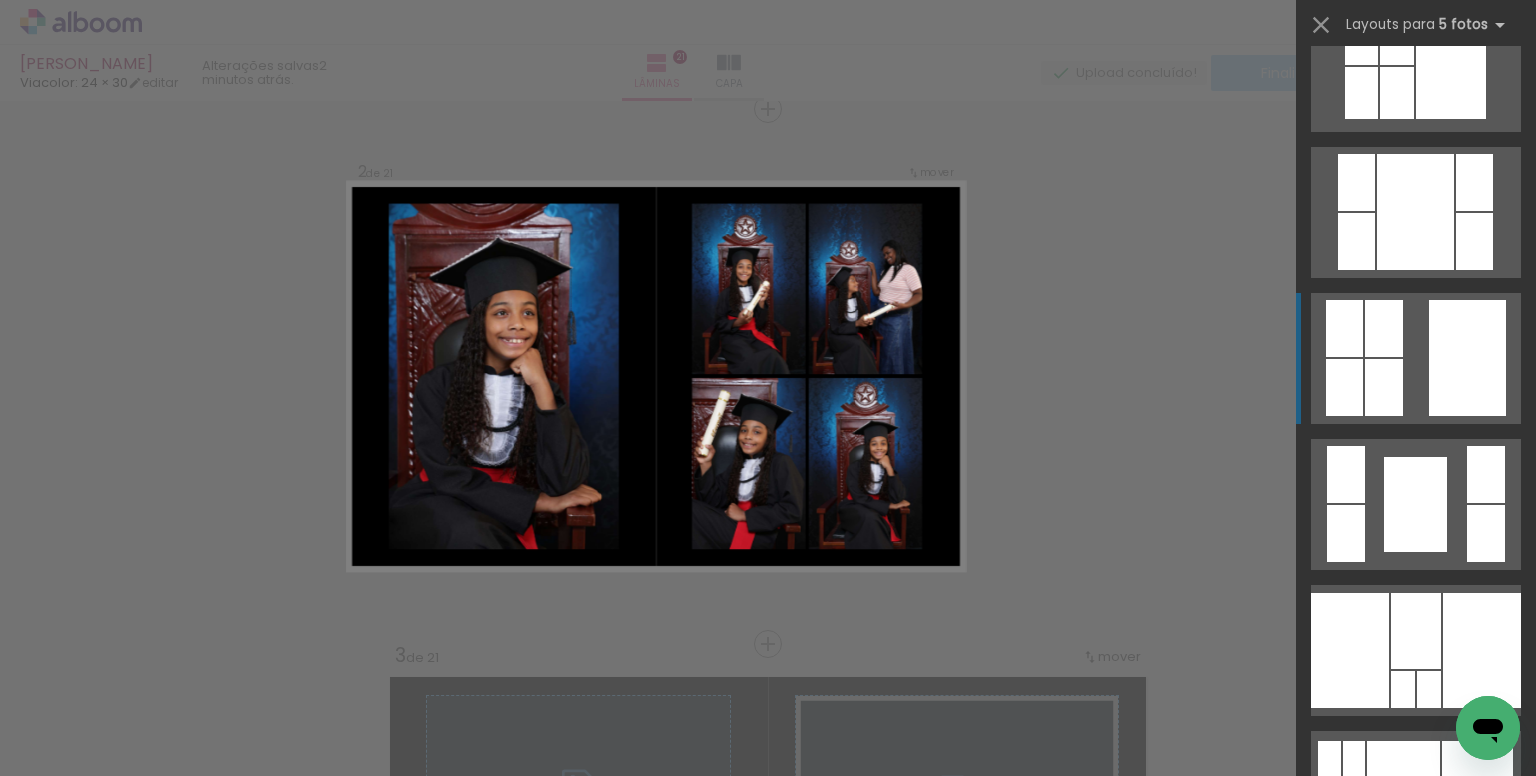 click at bounding box center [1486, 533] 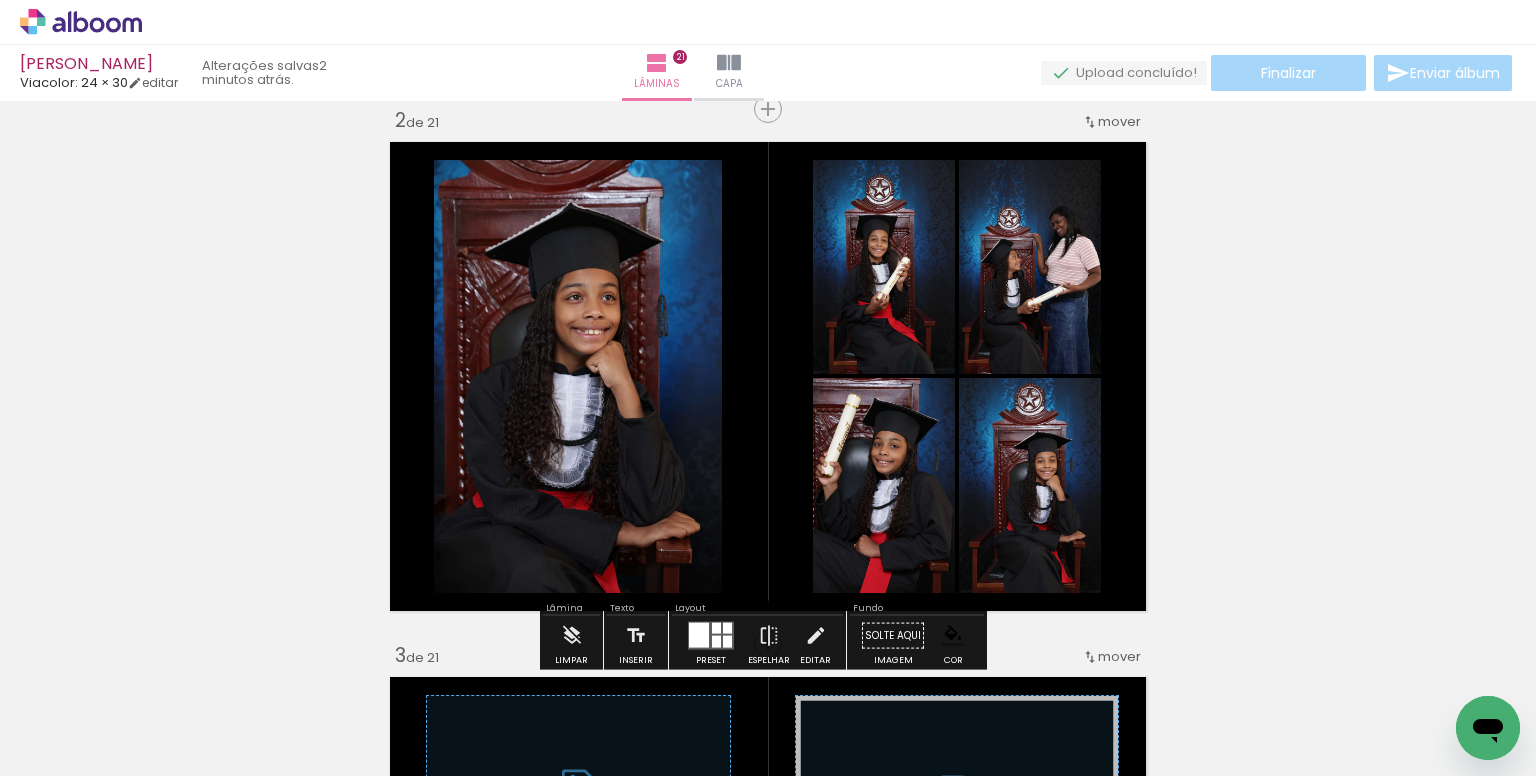 click at bounding box center (0, 0) 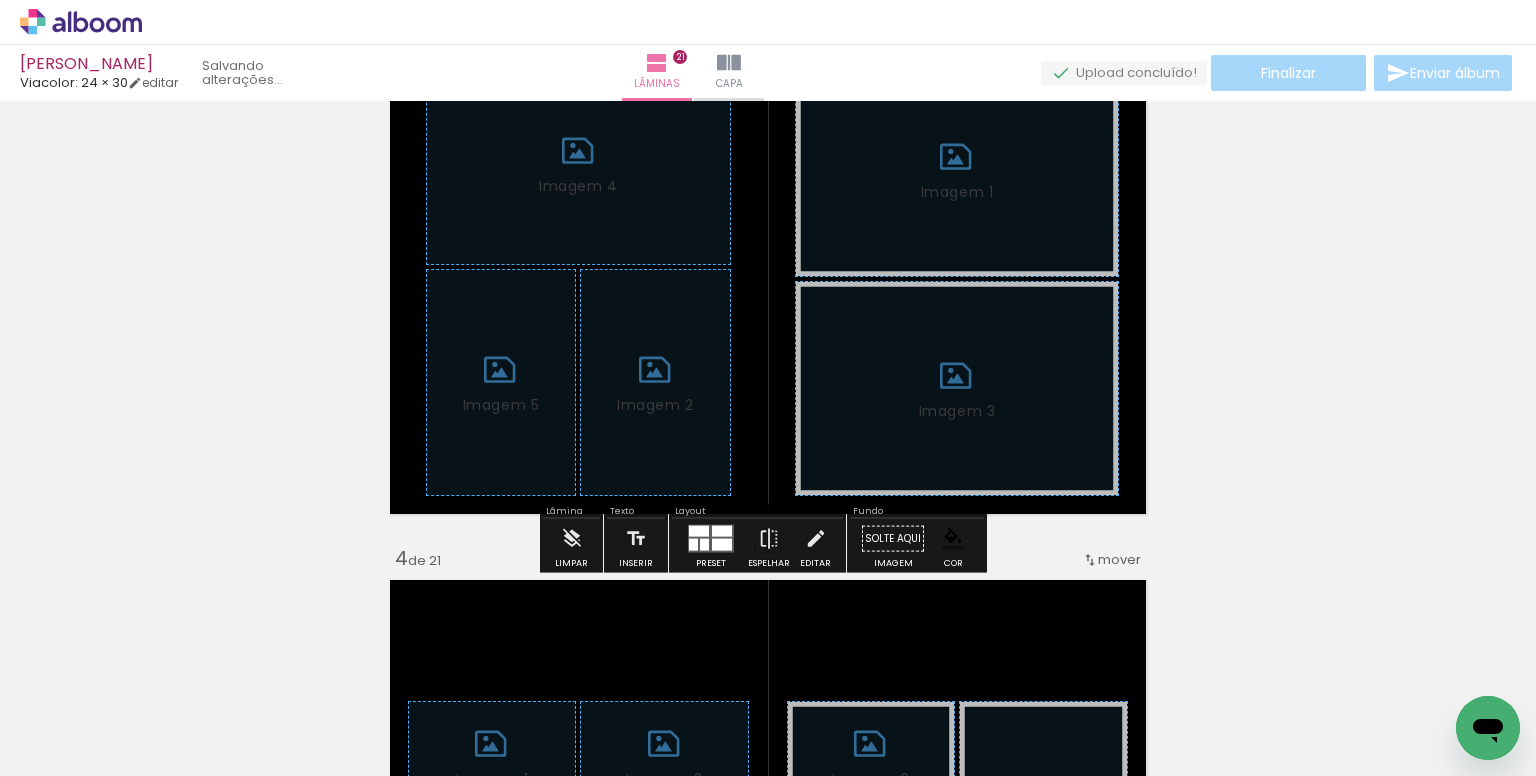 scroll, scrollTop: 1196, scrollLeft: 0, axis: vertical 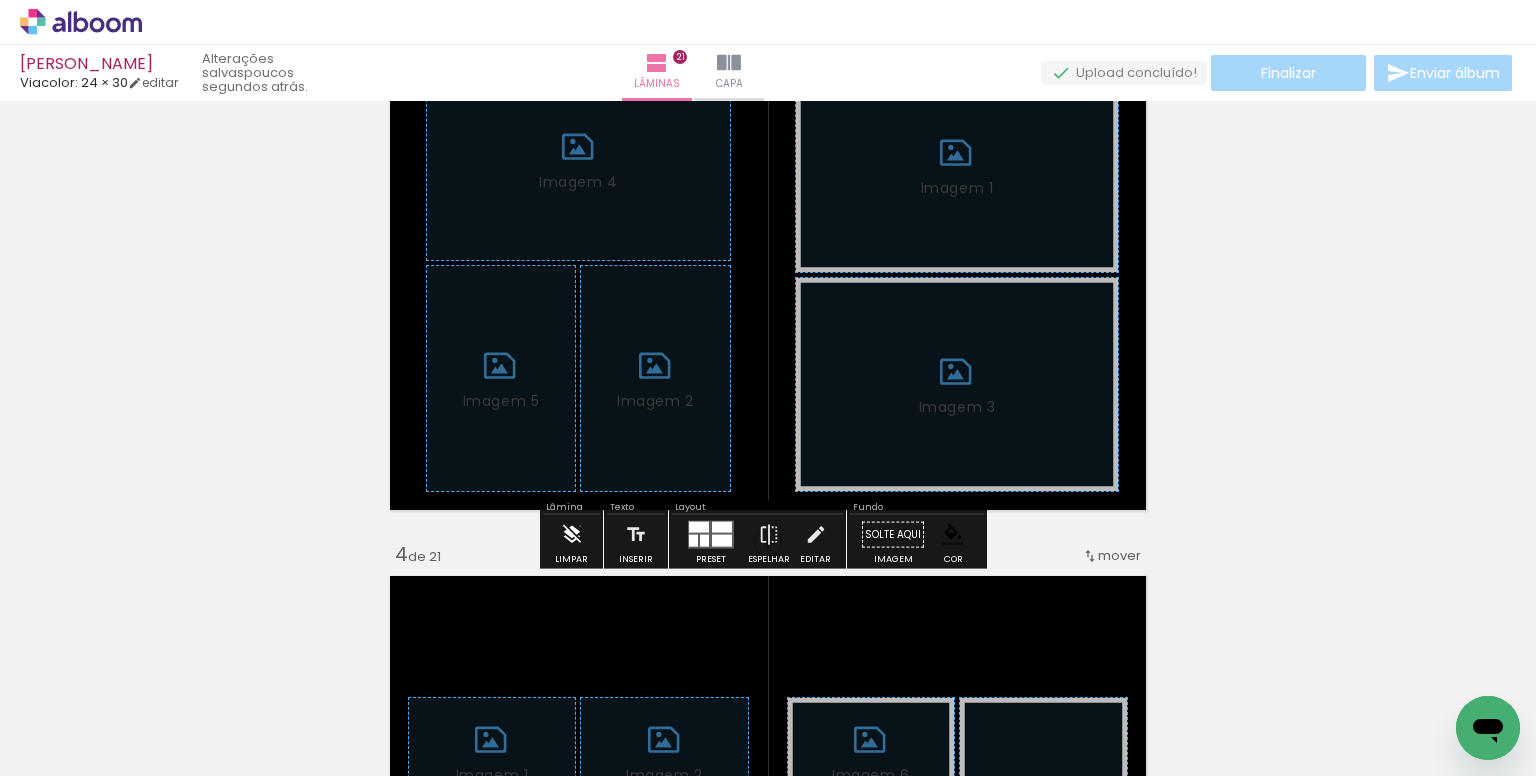 click at bounding box center (572, 535) 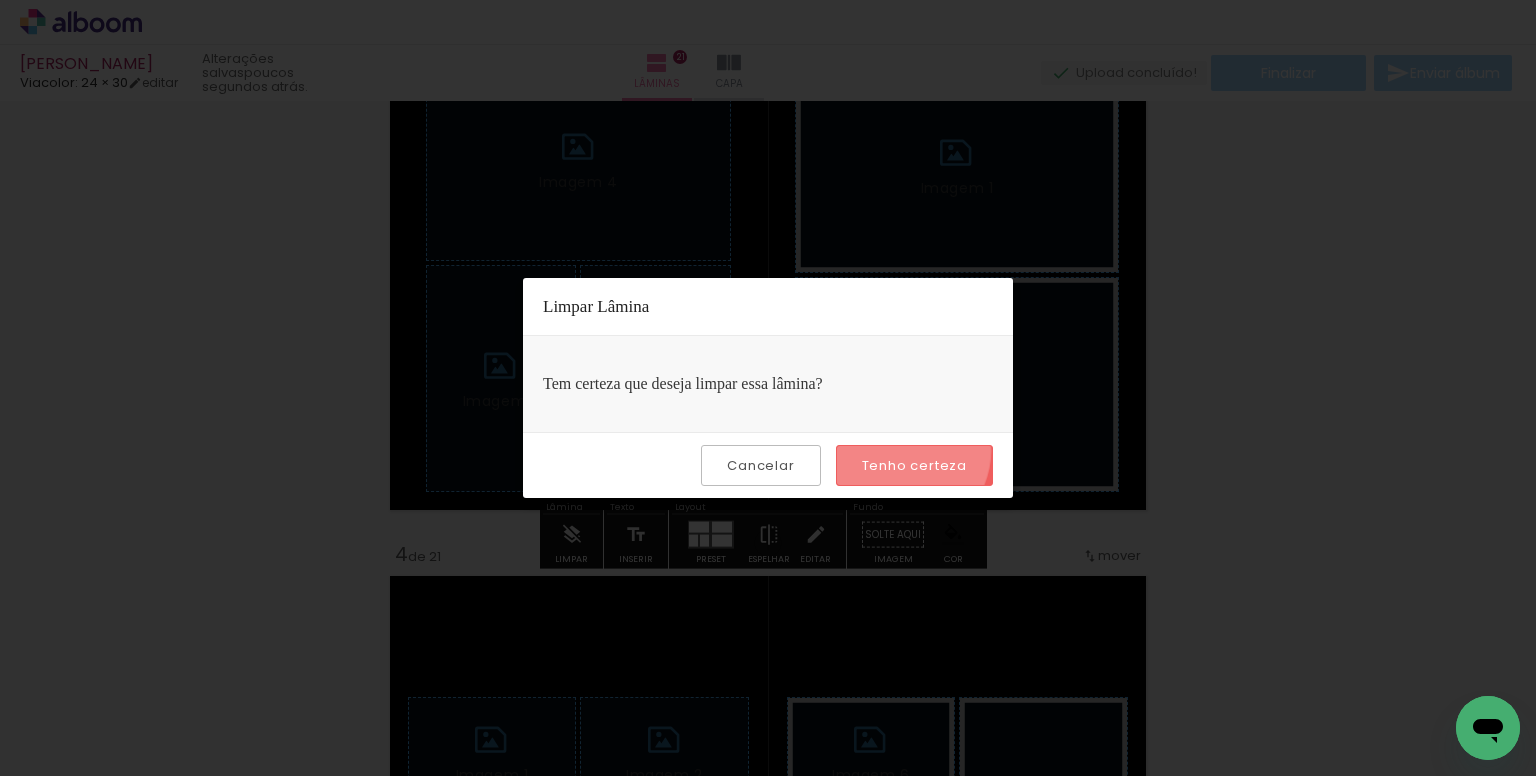 click on "Tenho certeza" at bounding box center (914, 465) 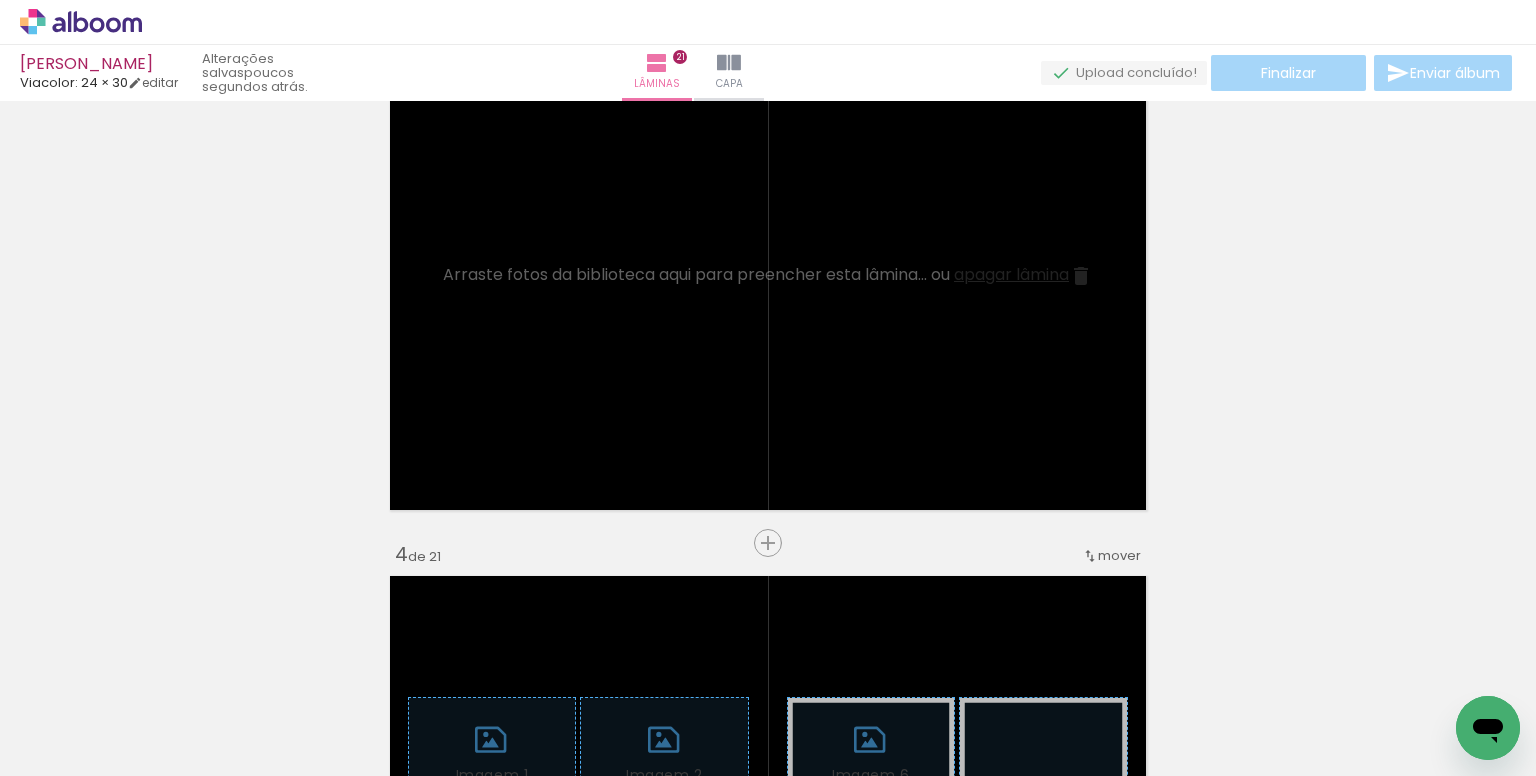 scroll, scrollTop: 0, scrollLeft: 2224, axis: horizontal 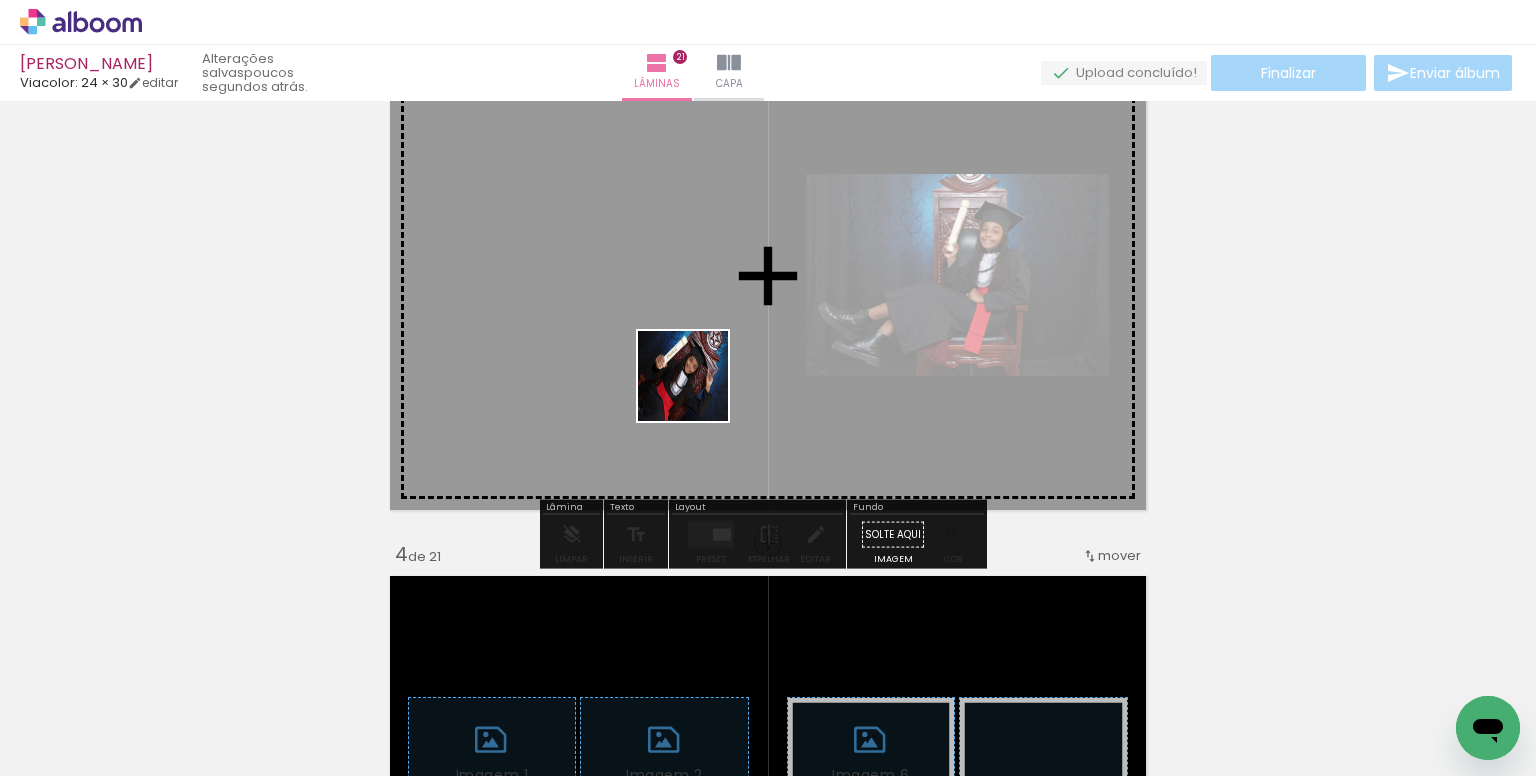 drag, startPoint x: 872, startPoint y: 719, endPoint x: 680, endPoint y: 371, distance: 397.45187 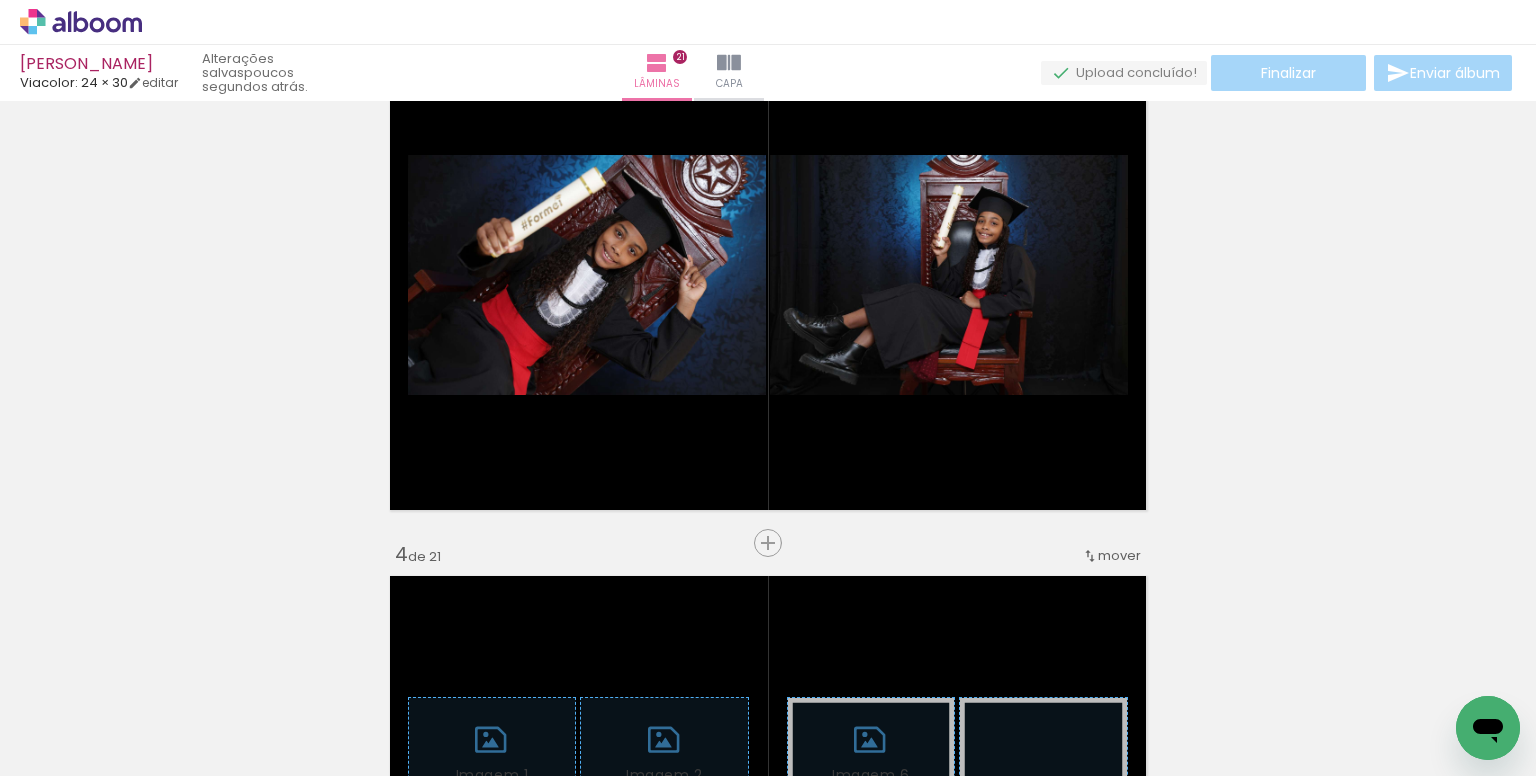 scroll, scrollTop: 0, scrollLeft: 3869, axis: horizontal 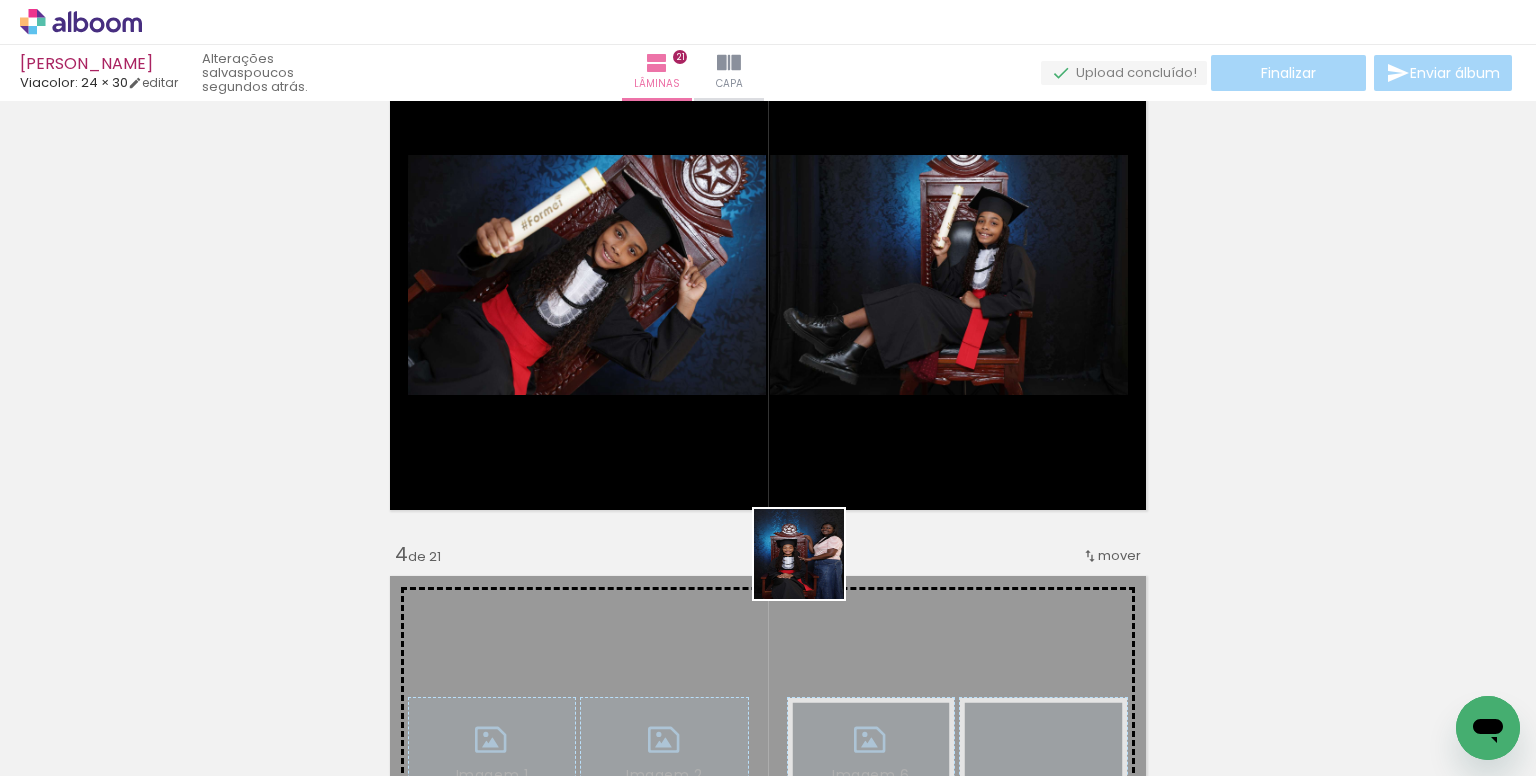 drag, startPoint x: 824, startPoint y: 696, endPoint x: 824, endPoint y: 373, distance: 323 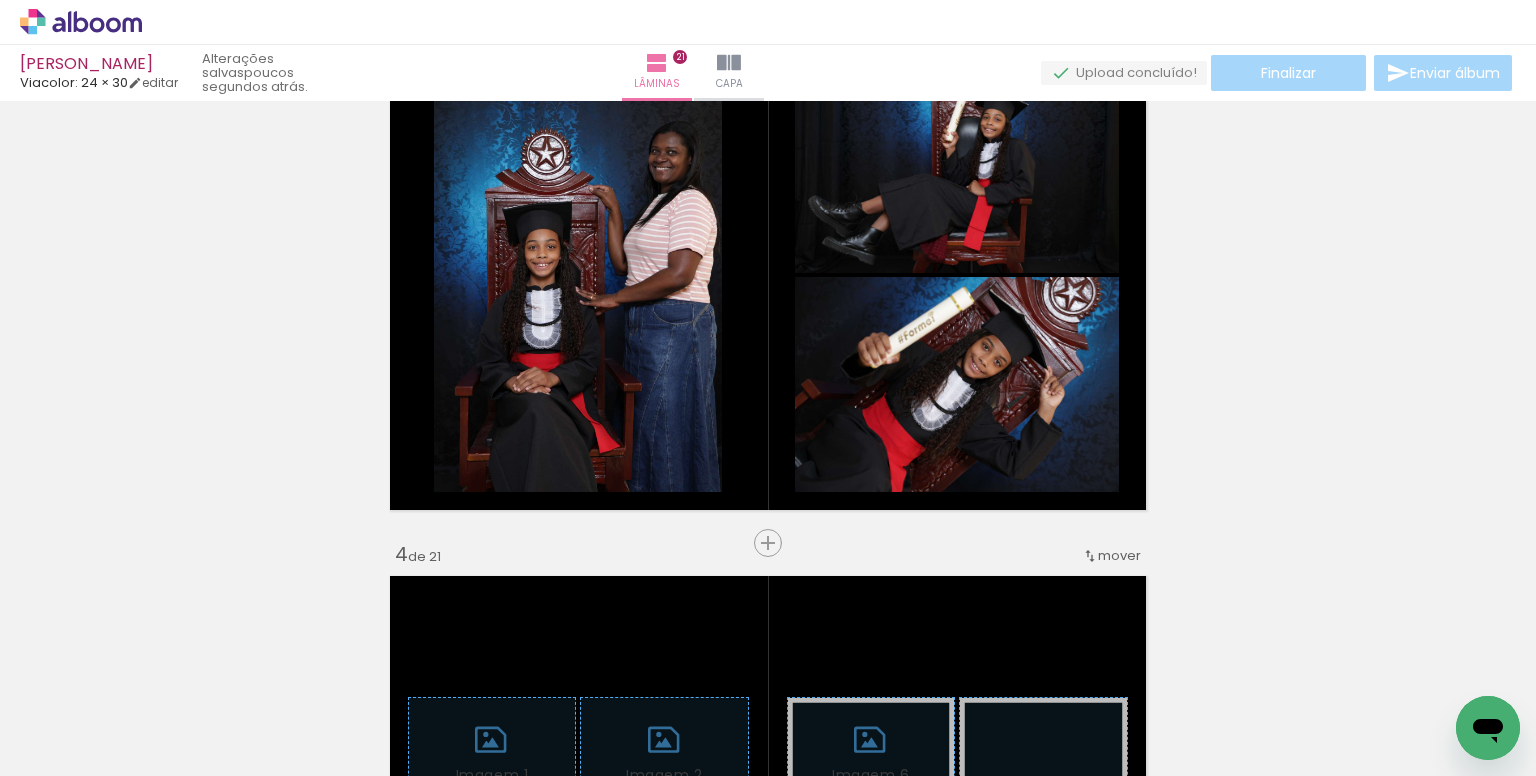 drag, startPoint x: 595, startPoint y: 725, endPoint x: 690, endPoint y: 430, distance: 309.91934 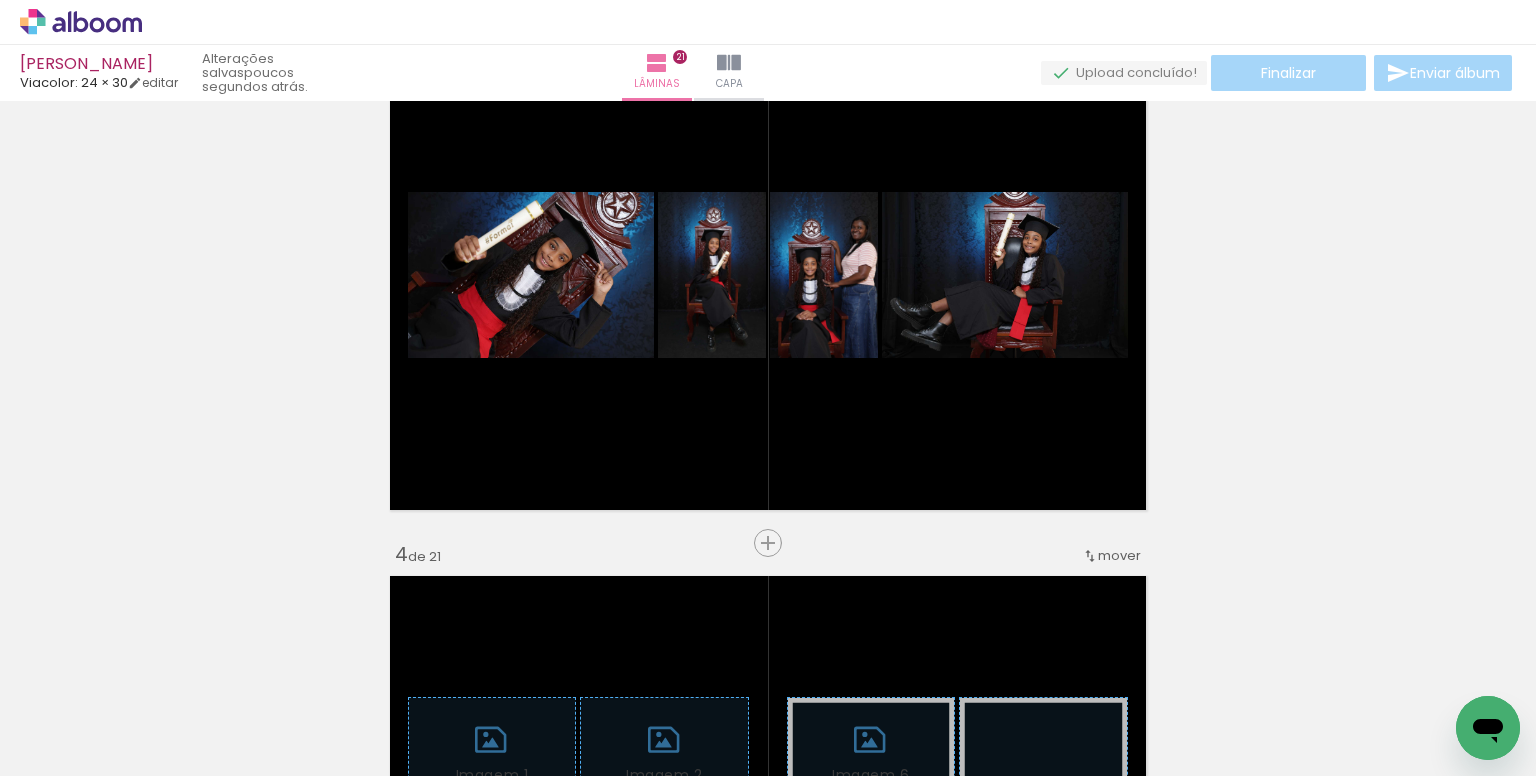 drag, startPoint x: 370, startPoint y: 719, endPoint x: 700, endPoint y: 346, distance: 498.0251 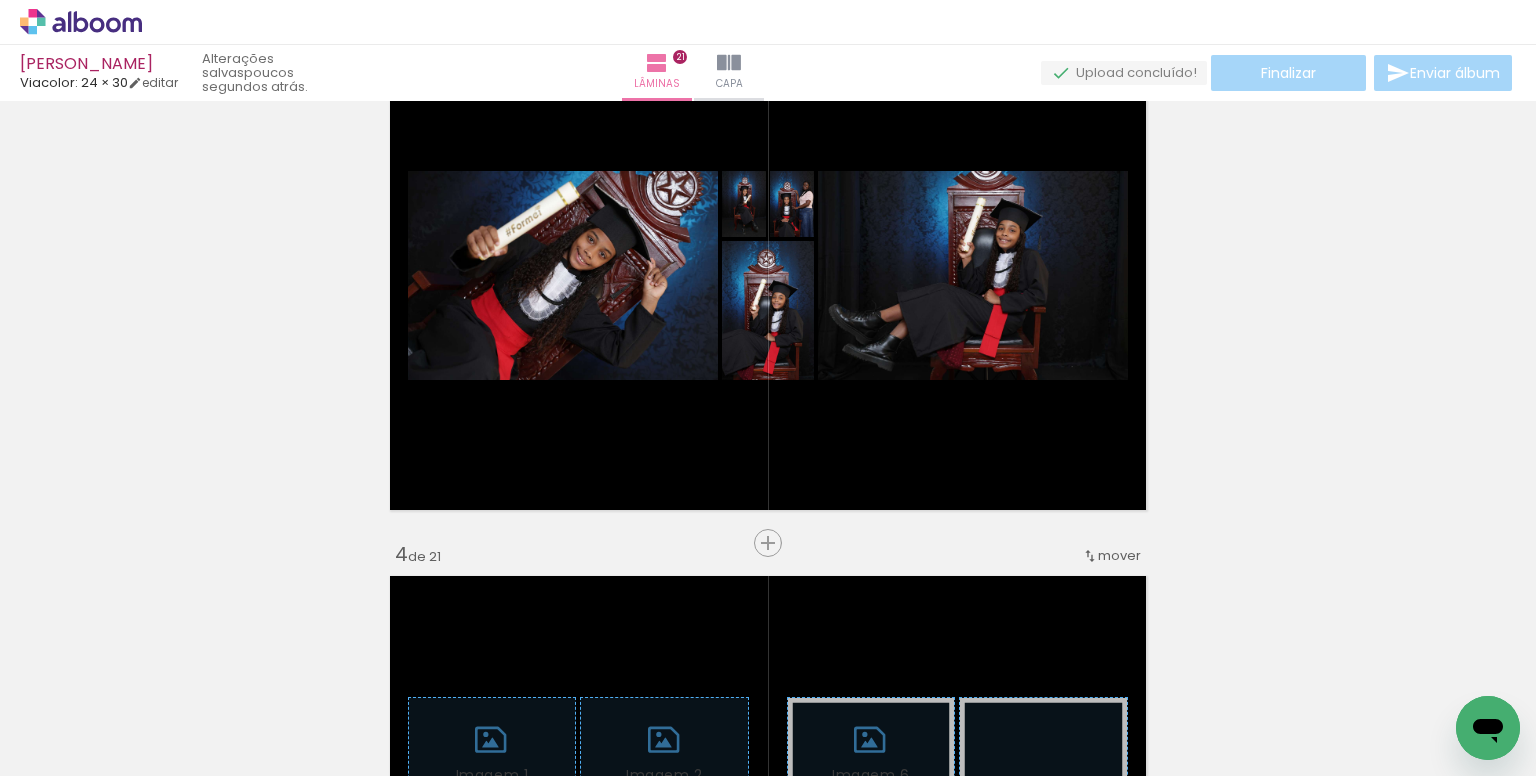 scroll, scrollTop: 0, scrollLeft: 668, axis: horizontal 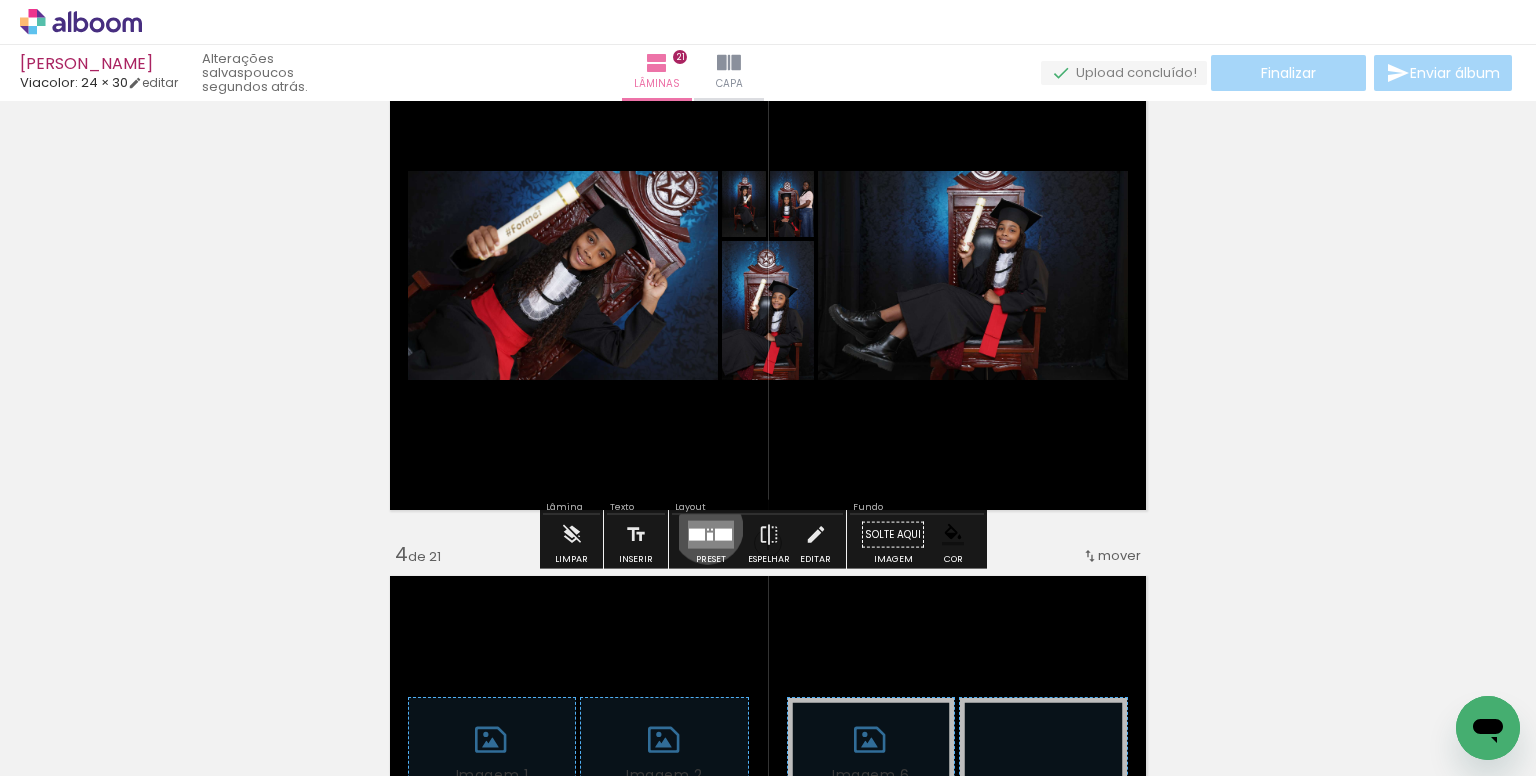 click at bounding box center [708, 530] 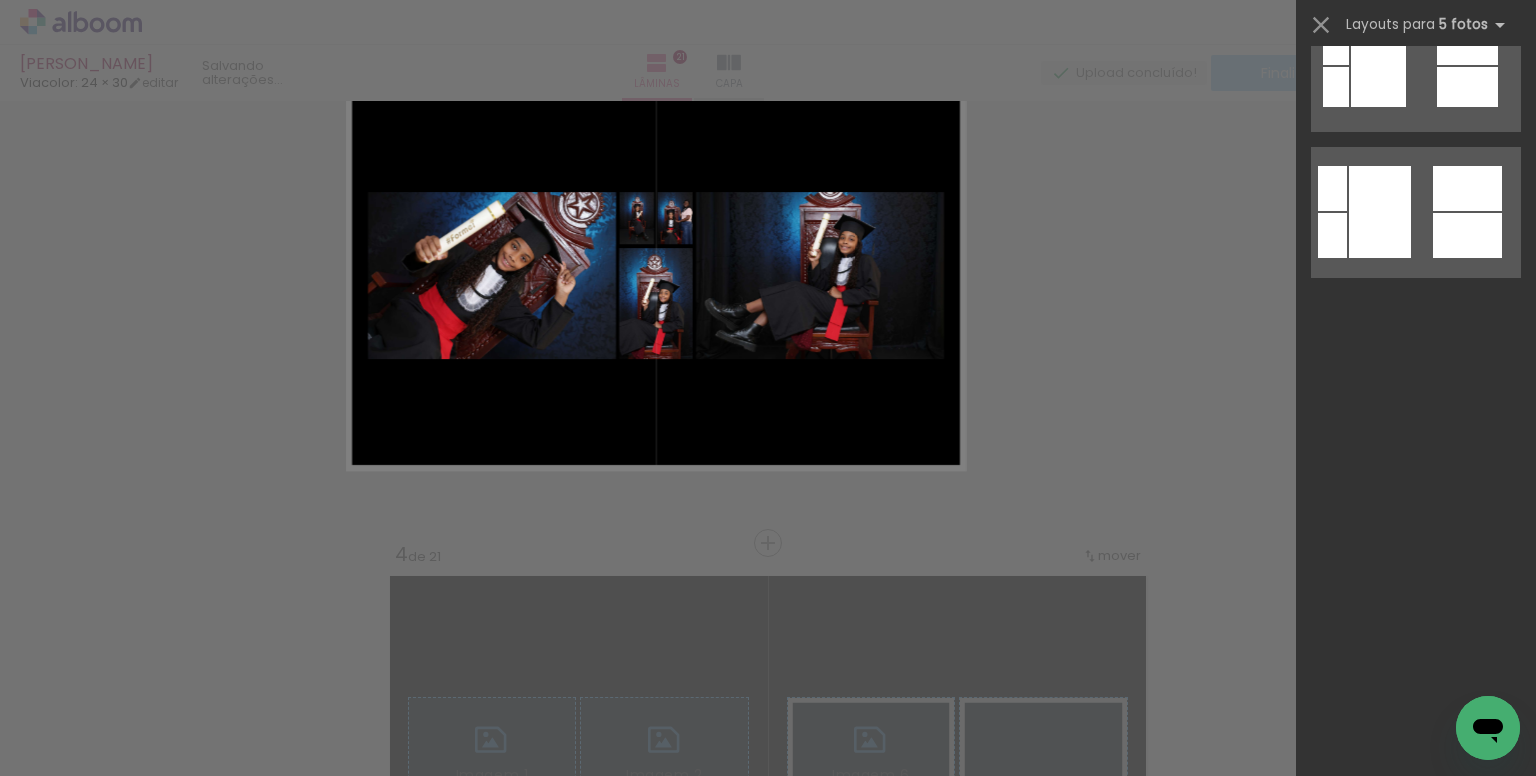 scroll, scrollTop: 0, scrollLeft: 0, axis: both 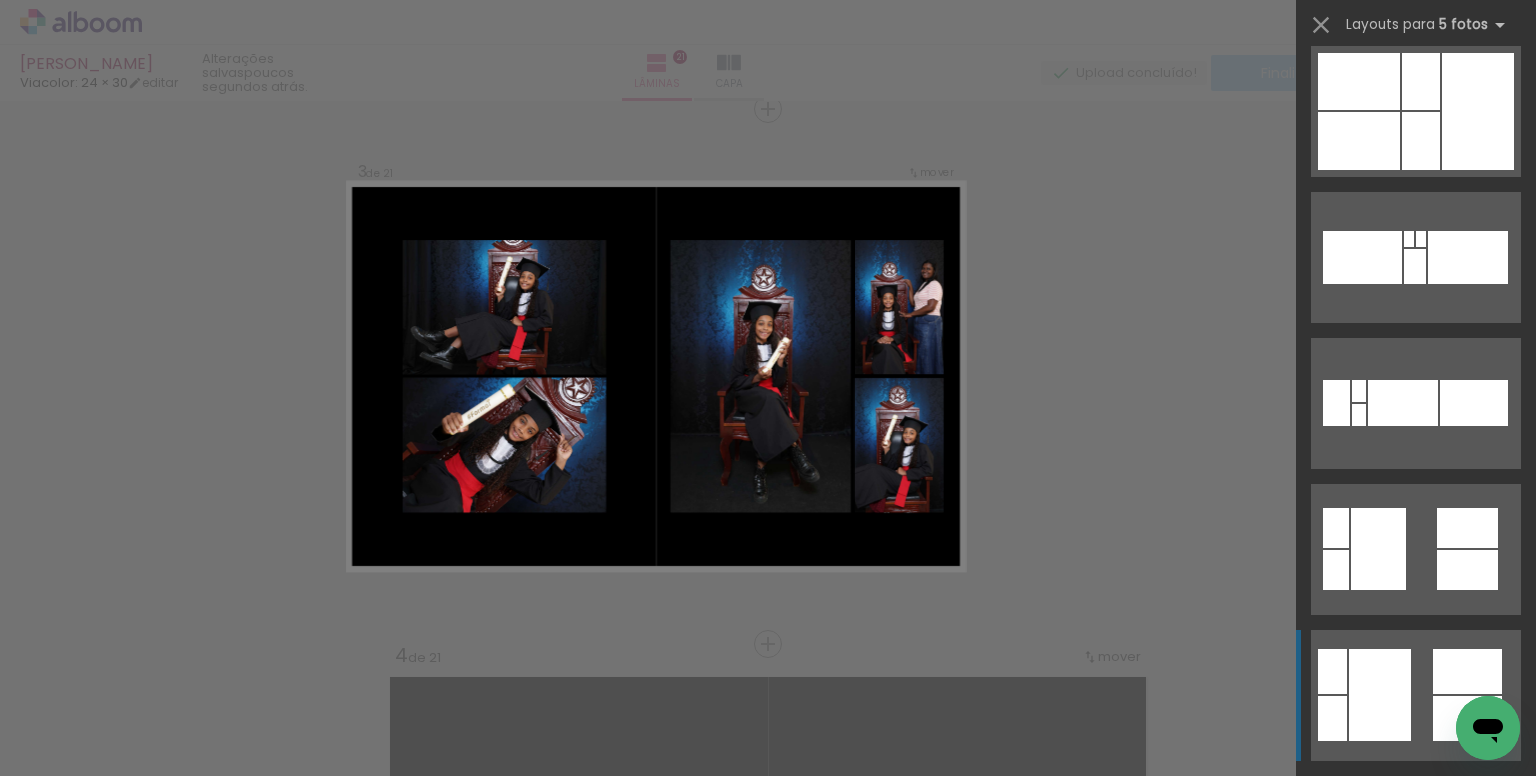 click at bounding box center (1492, 960) 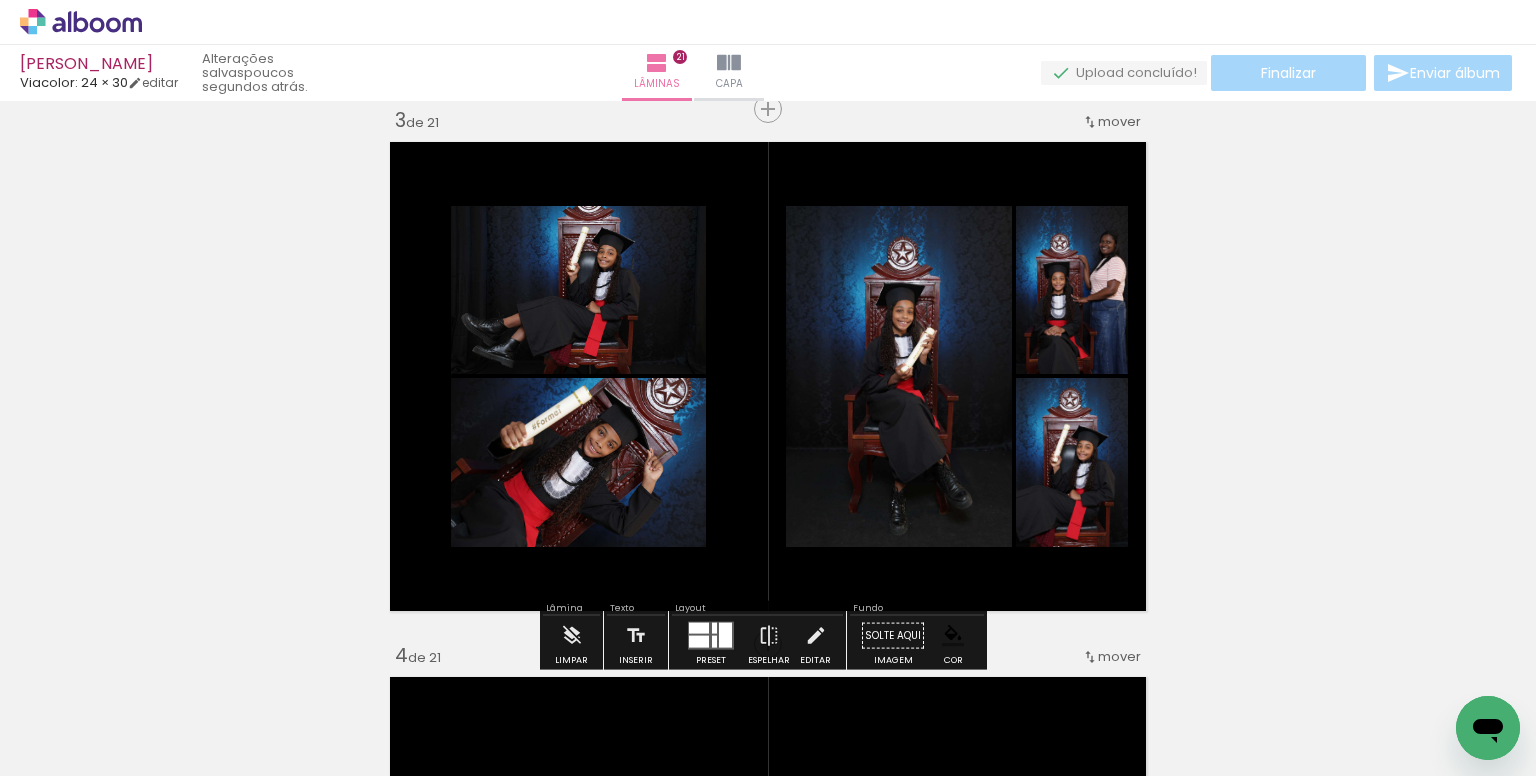 click at bounding box center [655, 316] 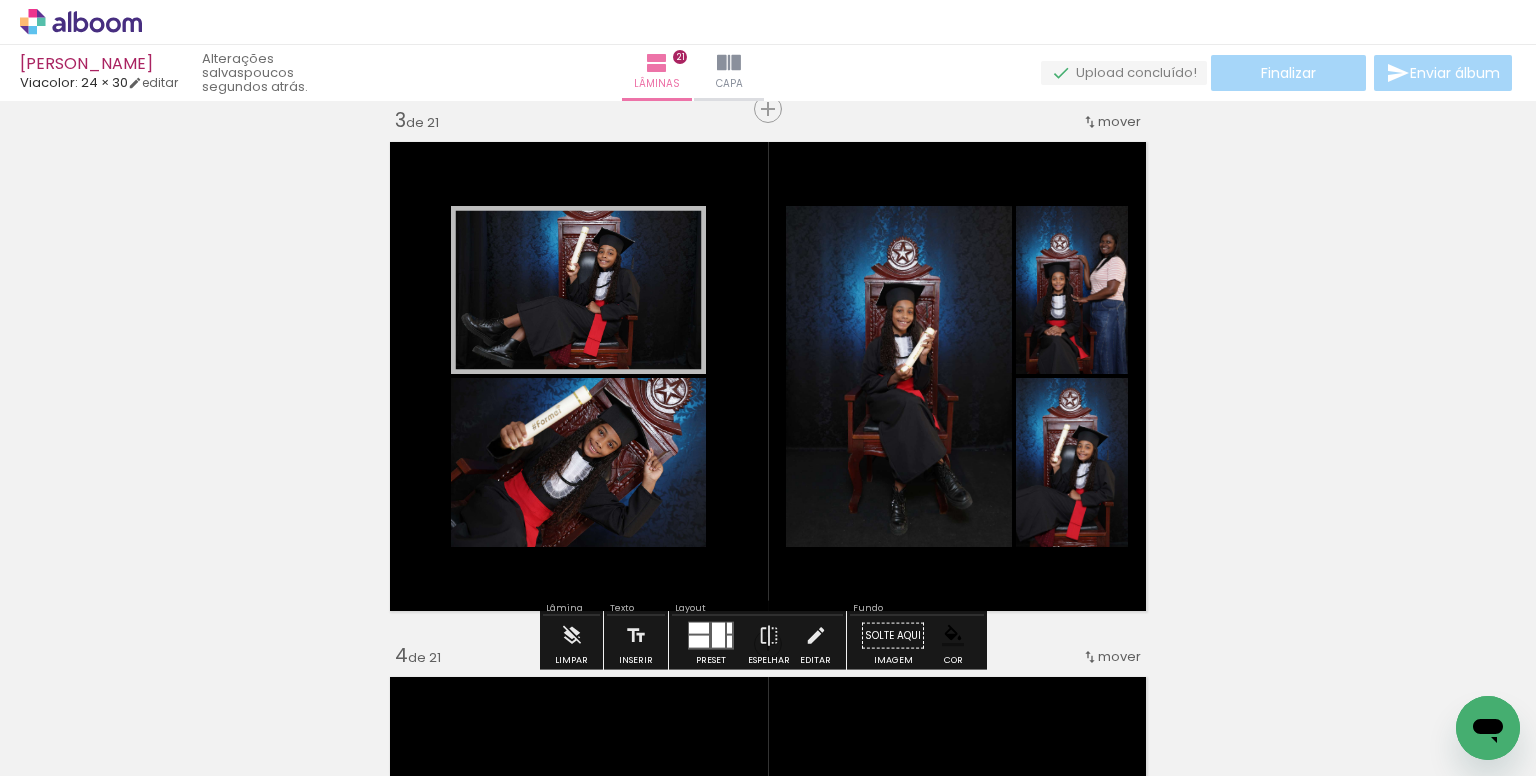 click at bounding box center [655, 488] 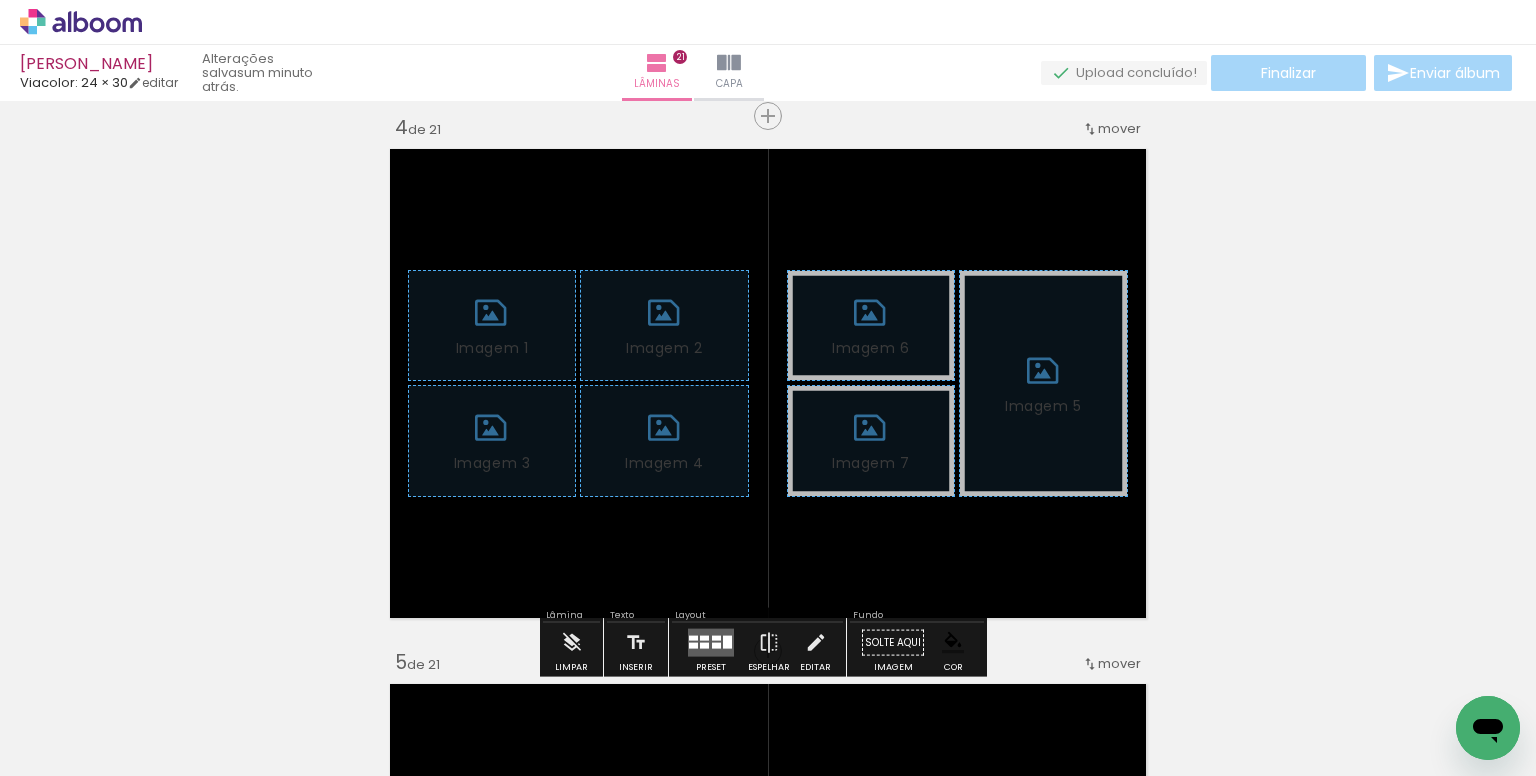 scroll, scrollTop: 1684, scrollLeft: 0, axis: vertical 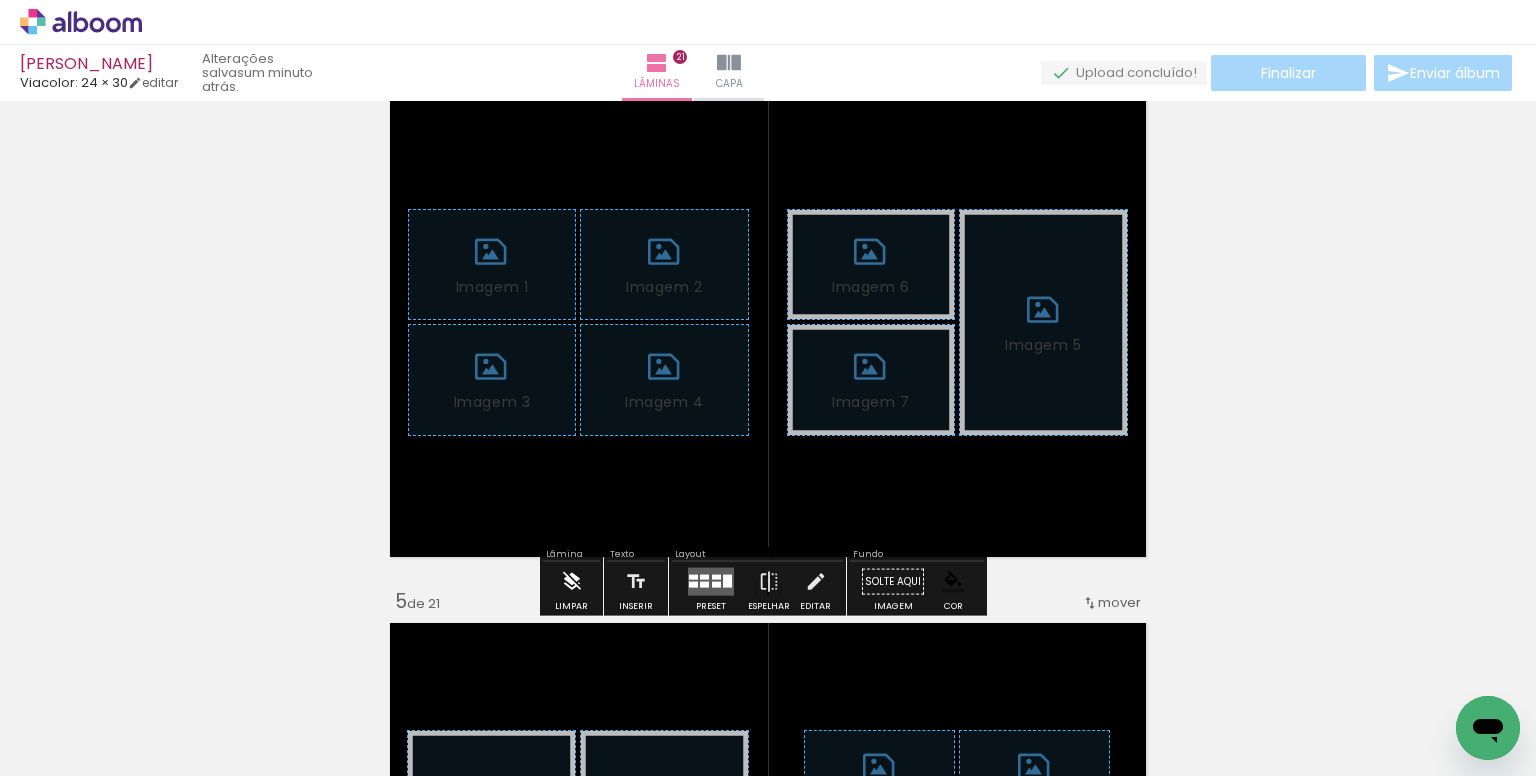 click on "Limpar" at bounding box center [571, 587] 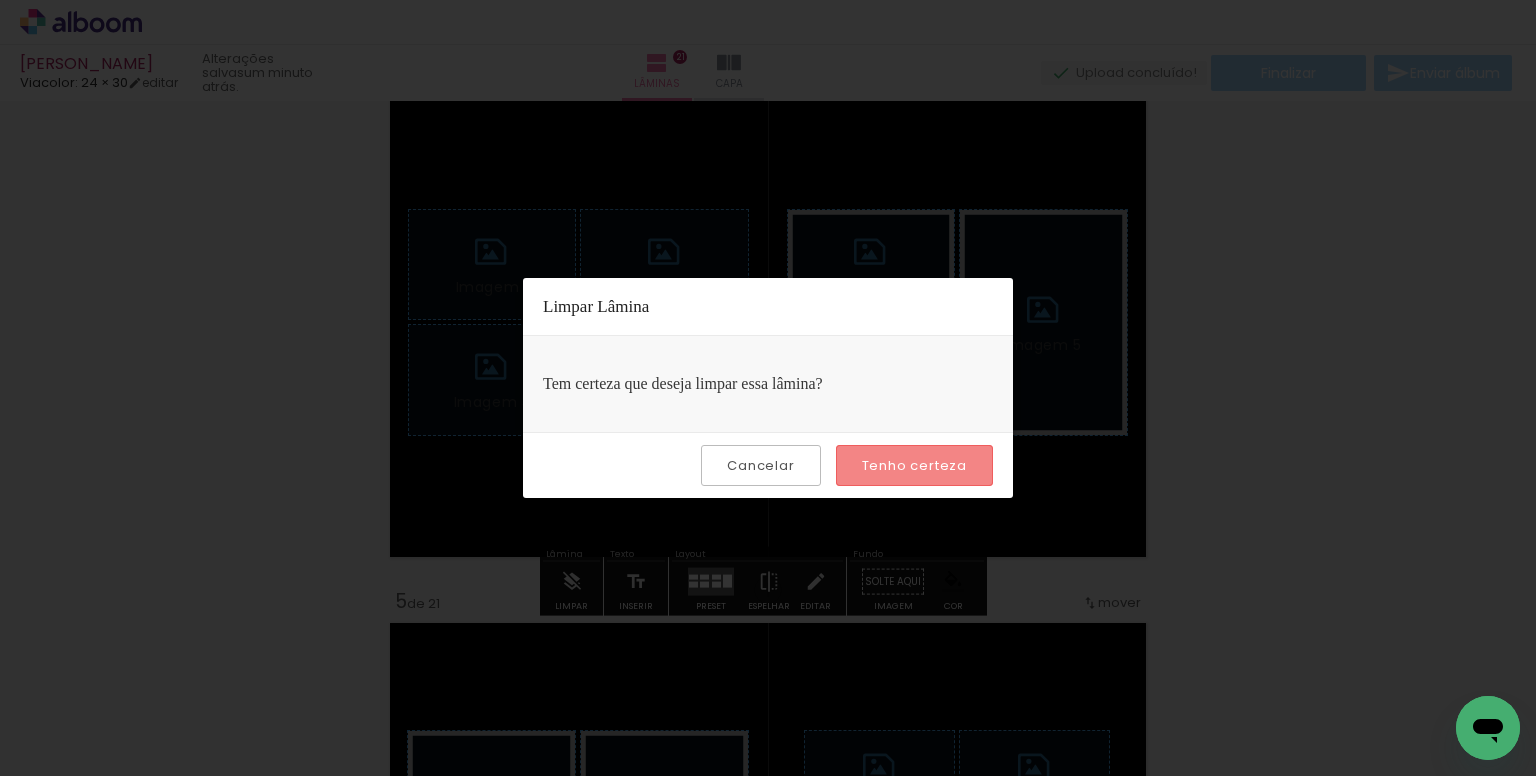click on "Tenho certeza" at bounding box center [0, 0] 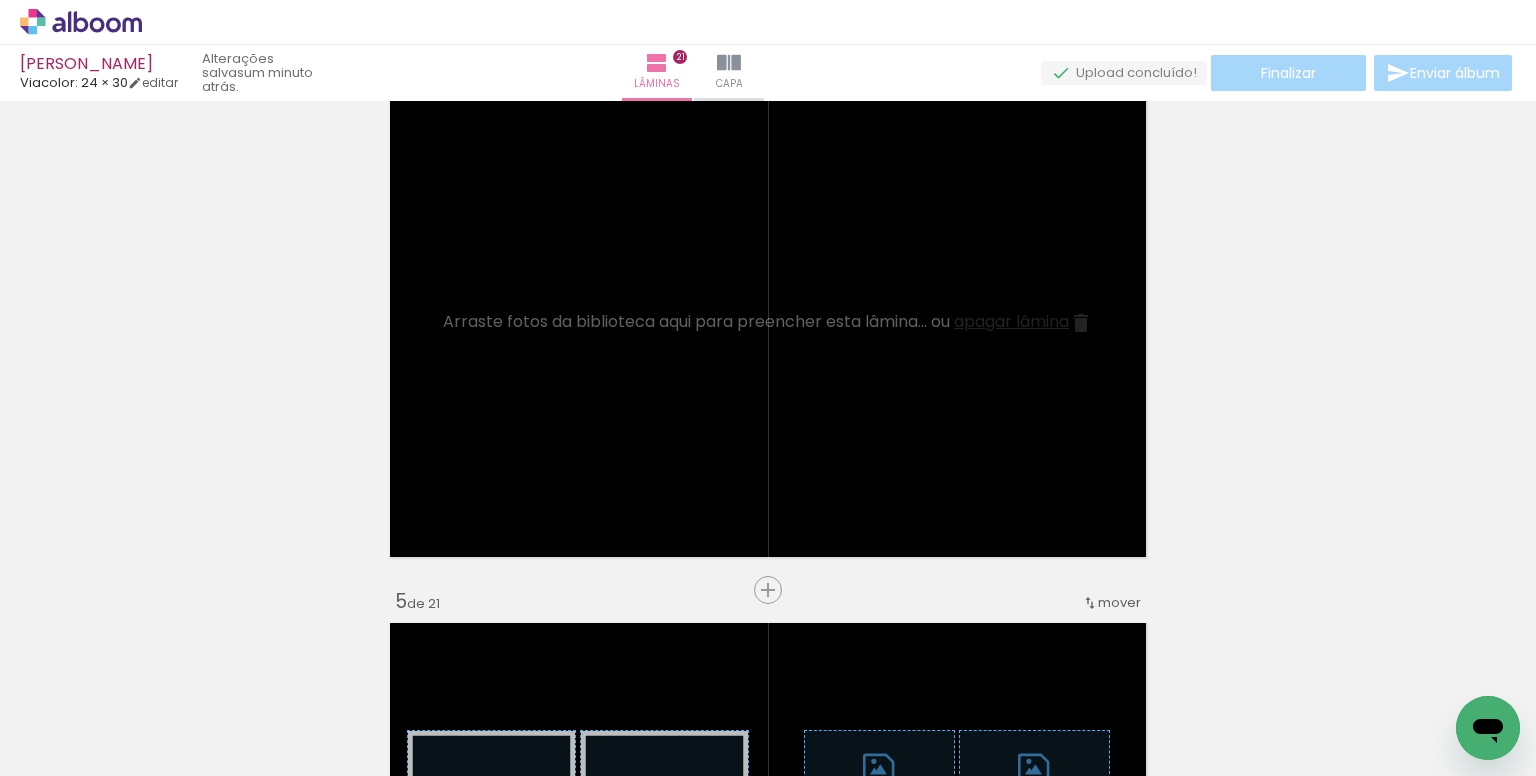 scroll, scrollTop: 0, scrollLeft: 0, axis: both 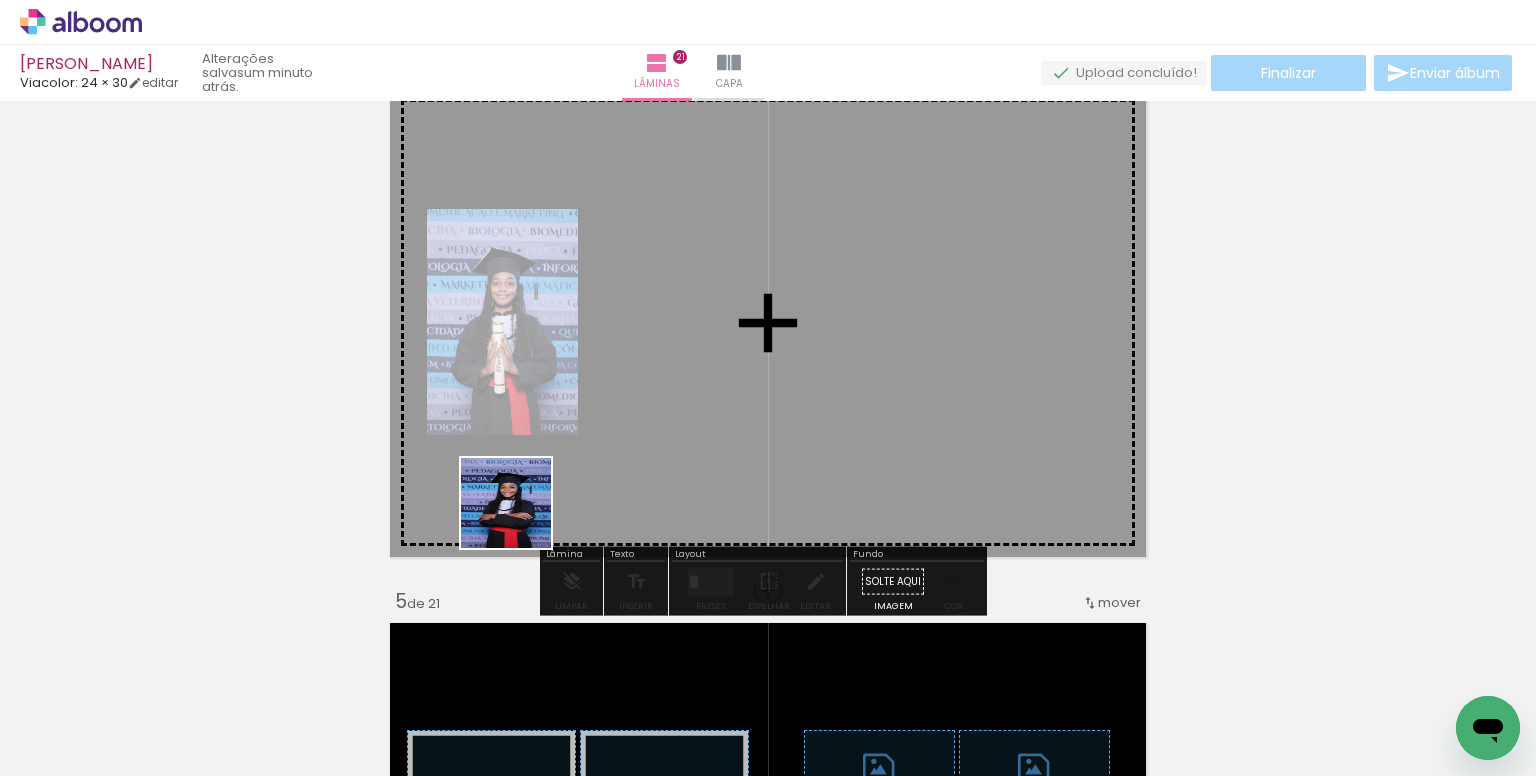 drag, startPoint x: 336, startPoint y: 698, endPoint x: 631, endPoint y: 437, distance: 393.88577 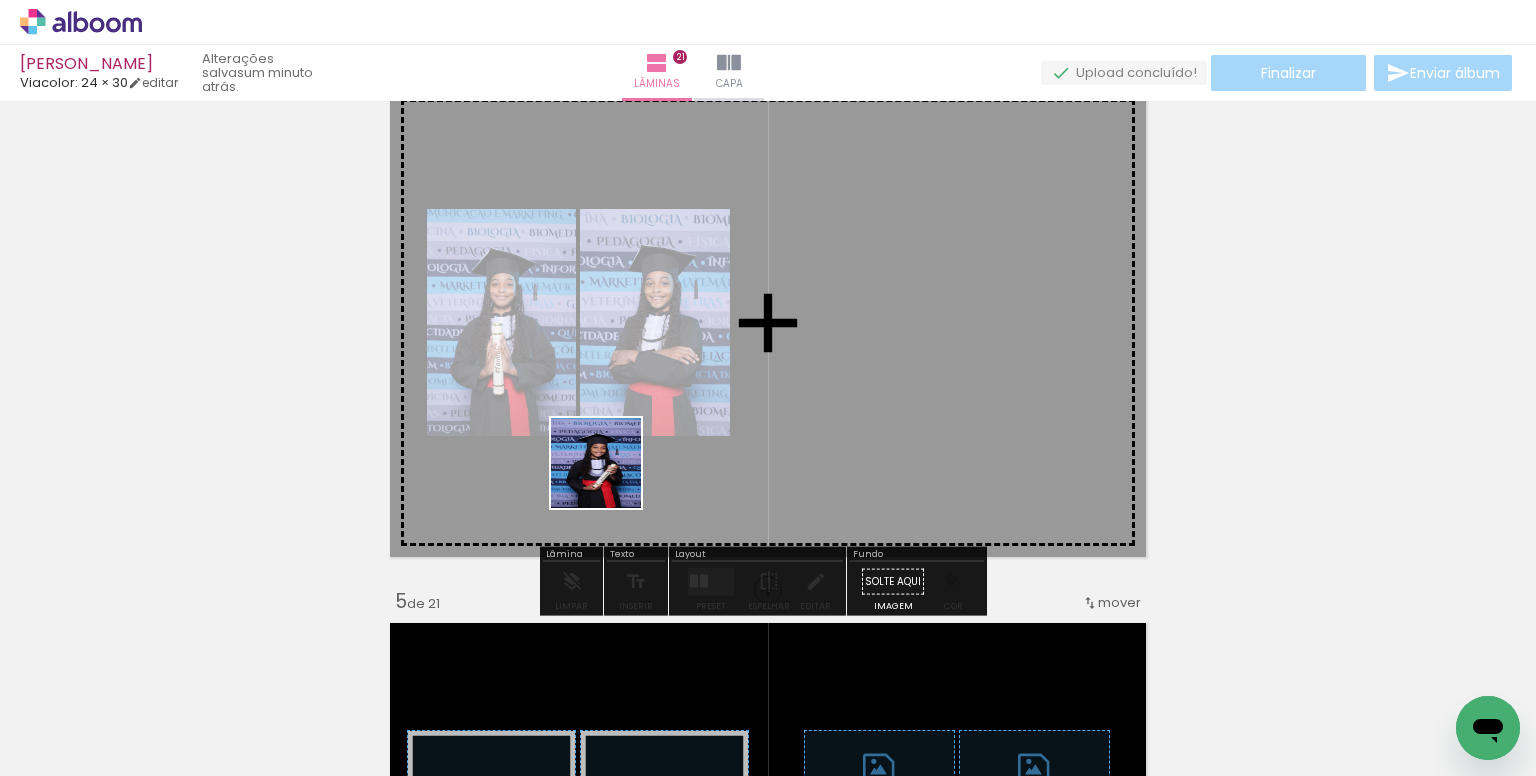 drag, startPoint x: 447, startPoint y: 721, endPoint x: 662, endPoint y: 404, distance: 383.03262 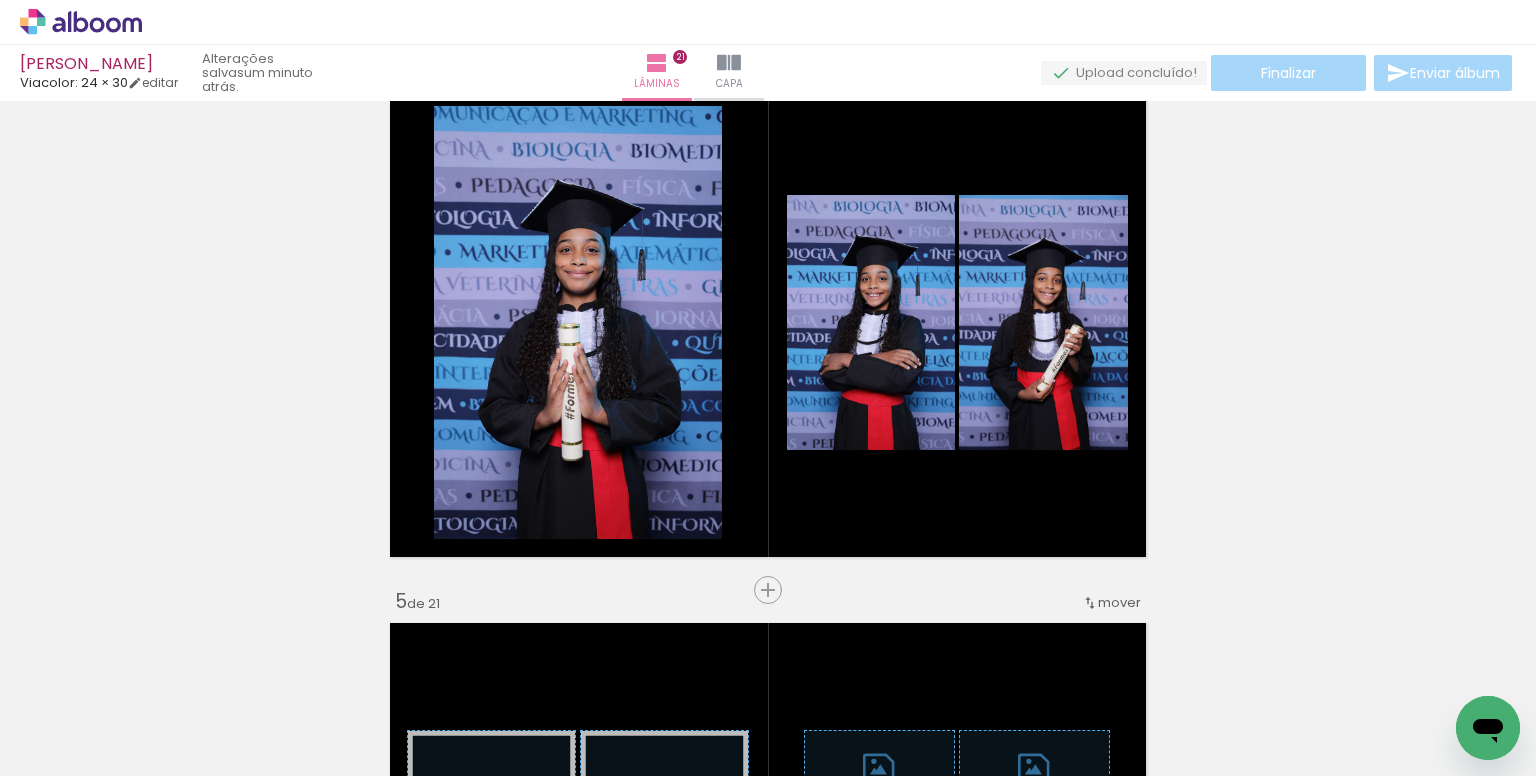 scroll, scrollTop: 0, scrollLeft: 1344, axis: horizontal 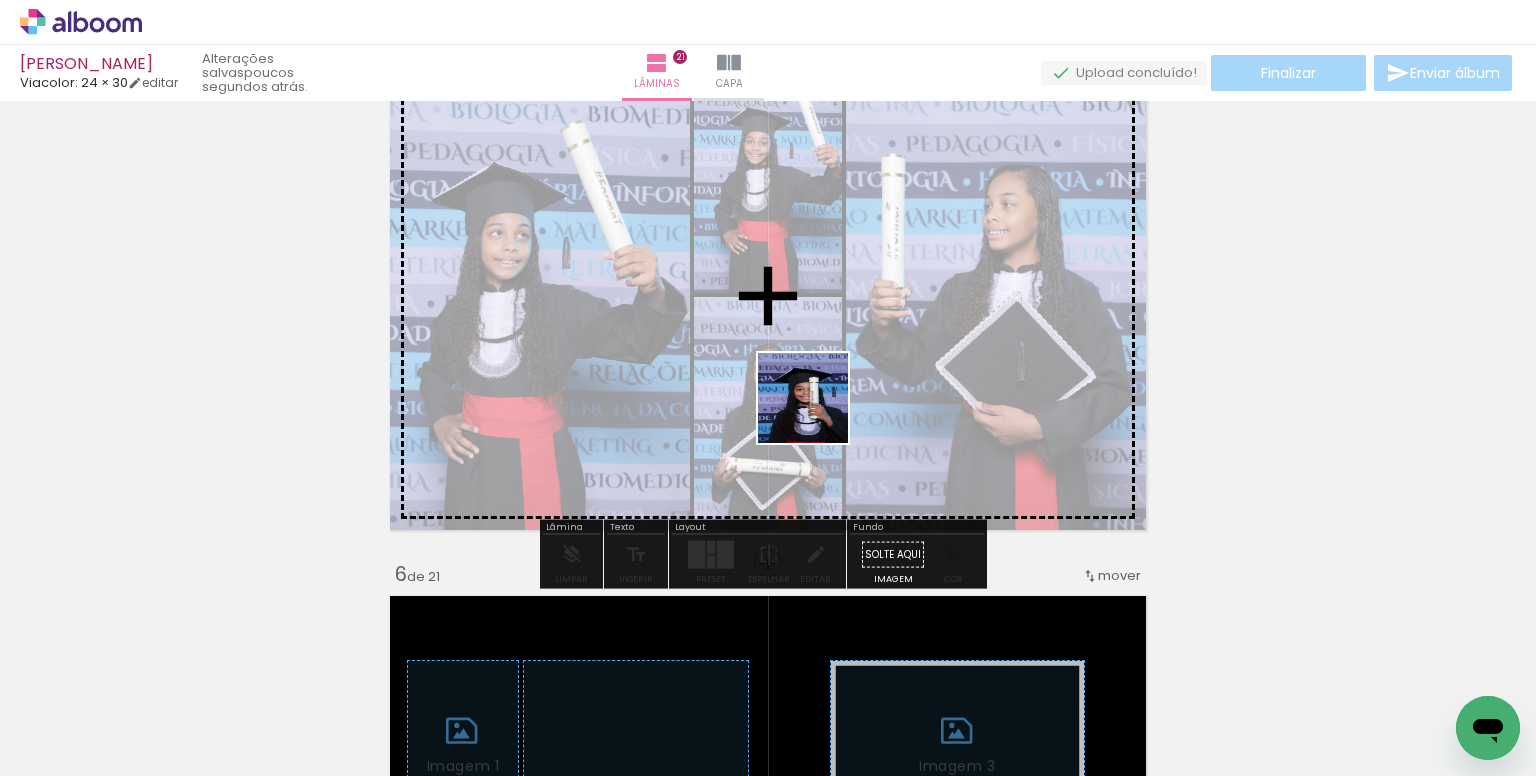 drag, startPoint x: 1062, startPoint y: 699, endPoint x: 751, endPoint y: 319, distance: 491.04074 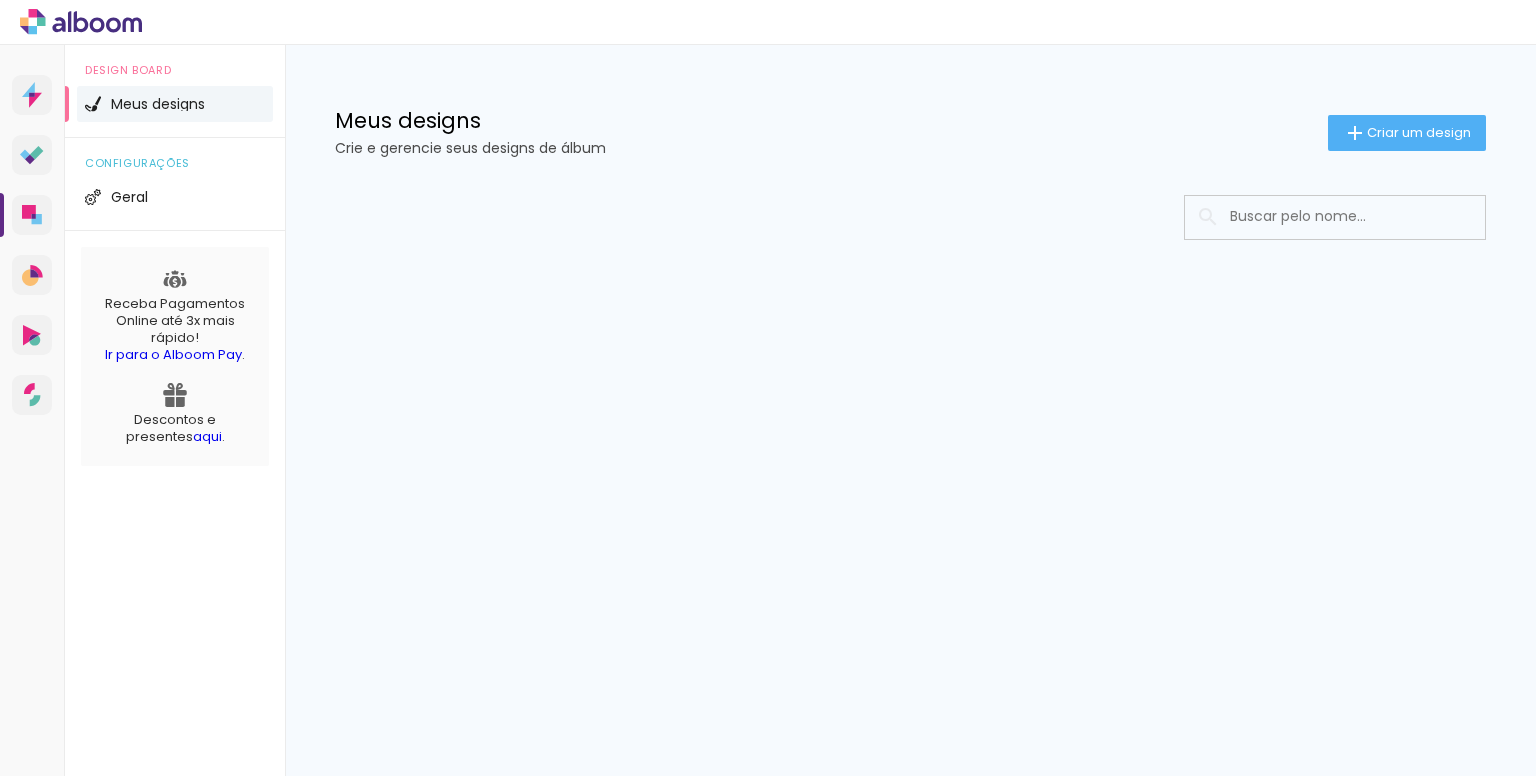 scroll, scrollTop: 0, scrollLeft: 0, axis: both 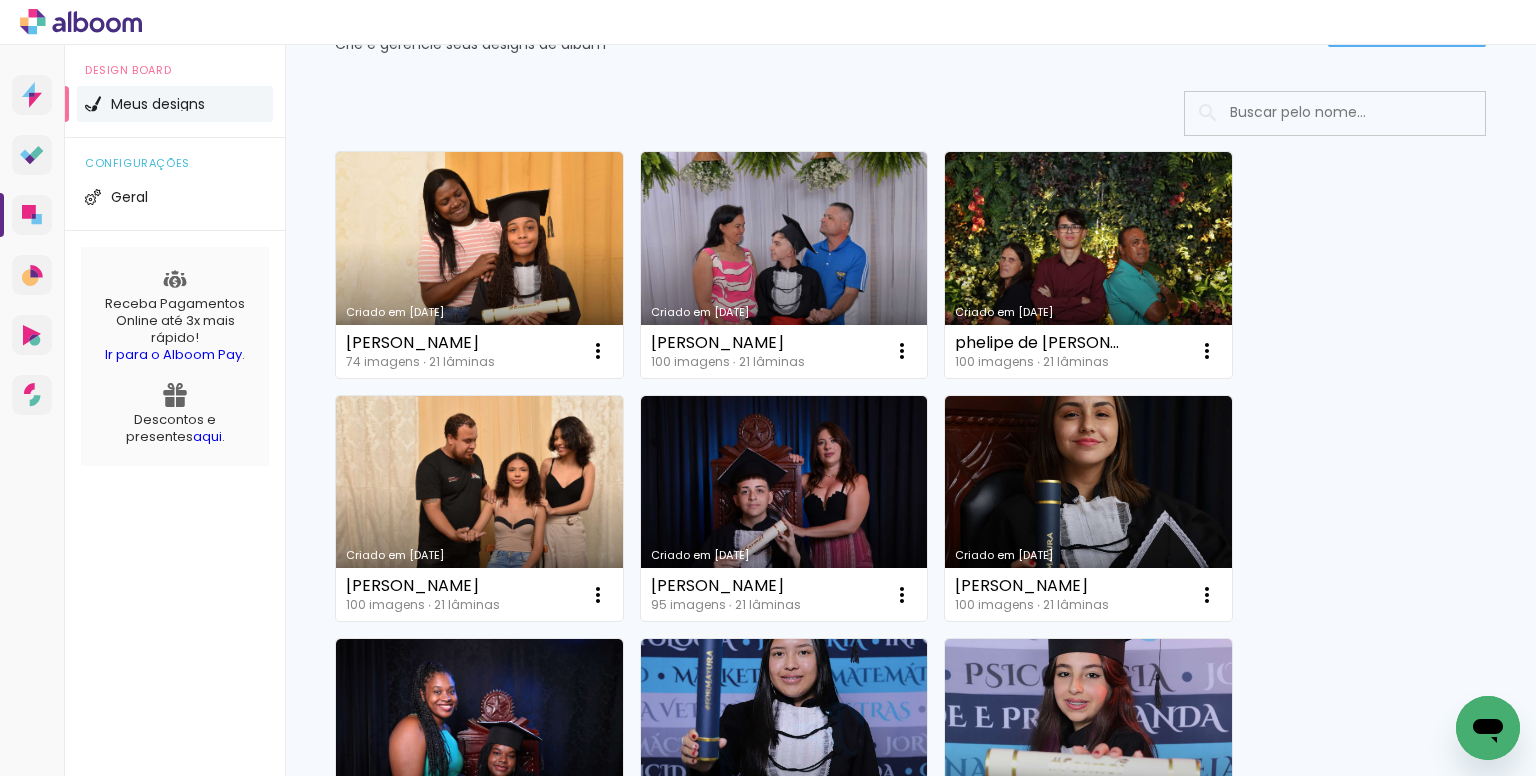 click at bounding box center [1362, 112] 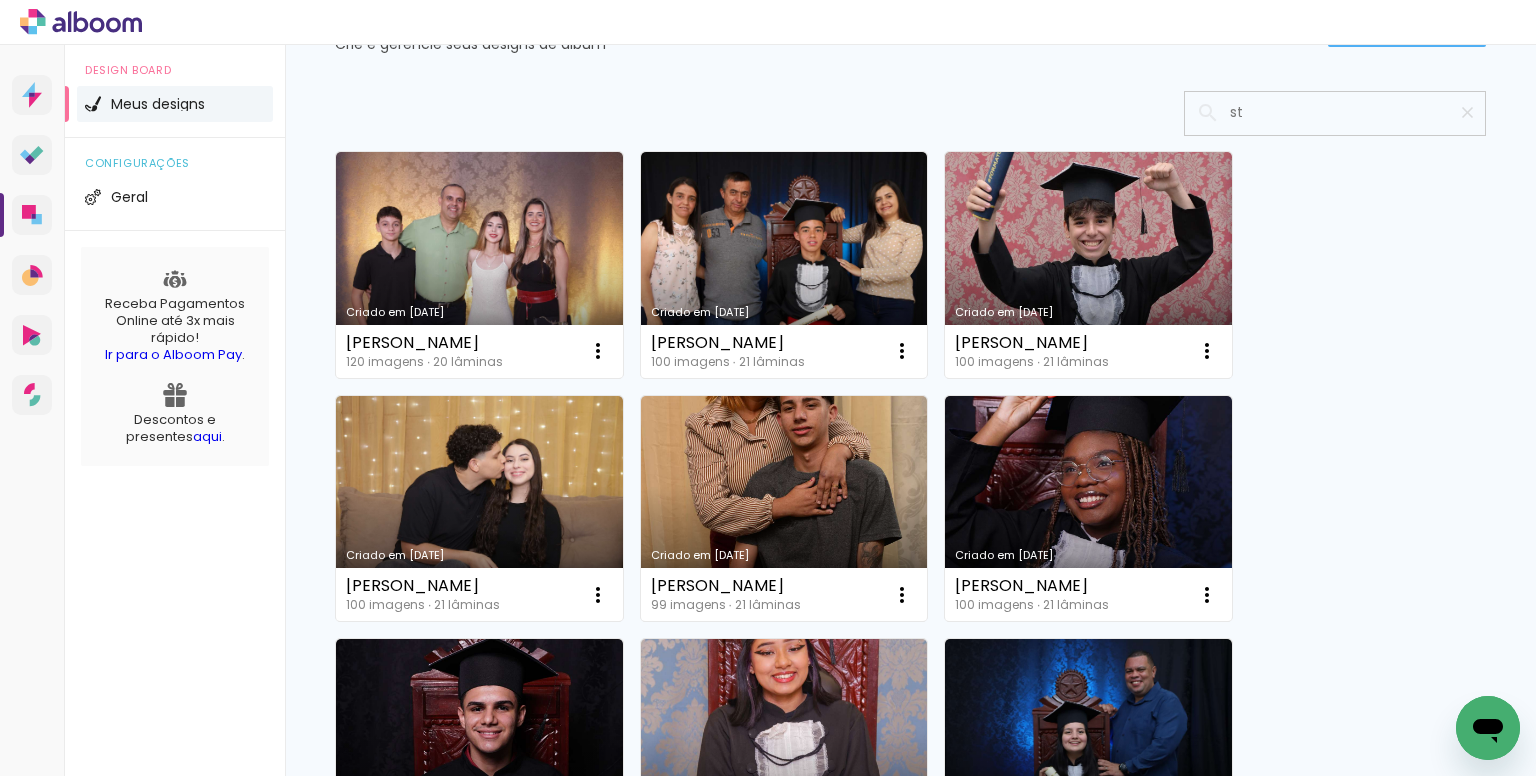 type on "st" 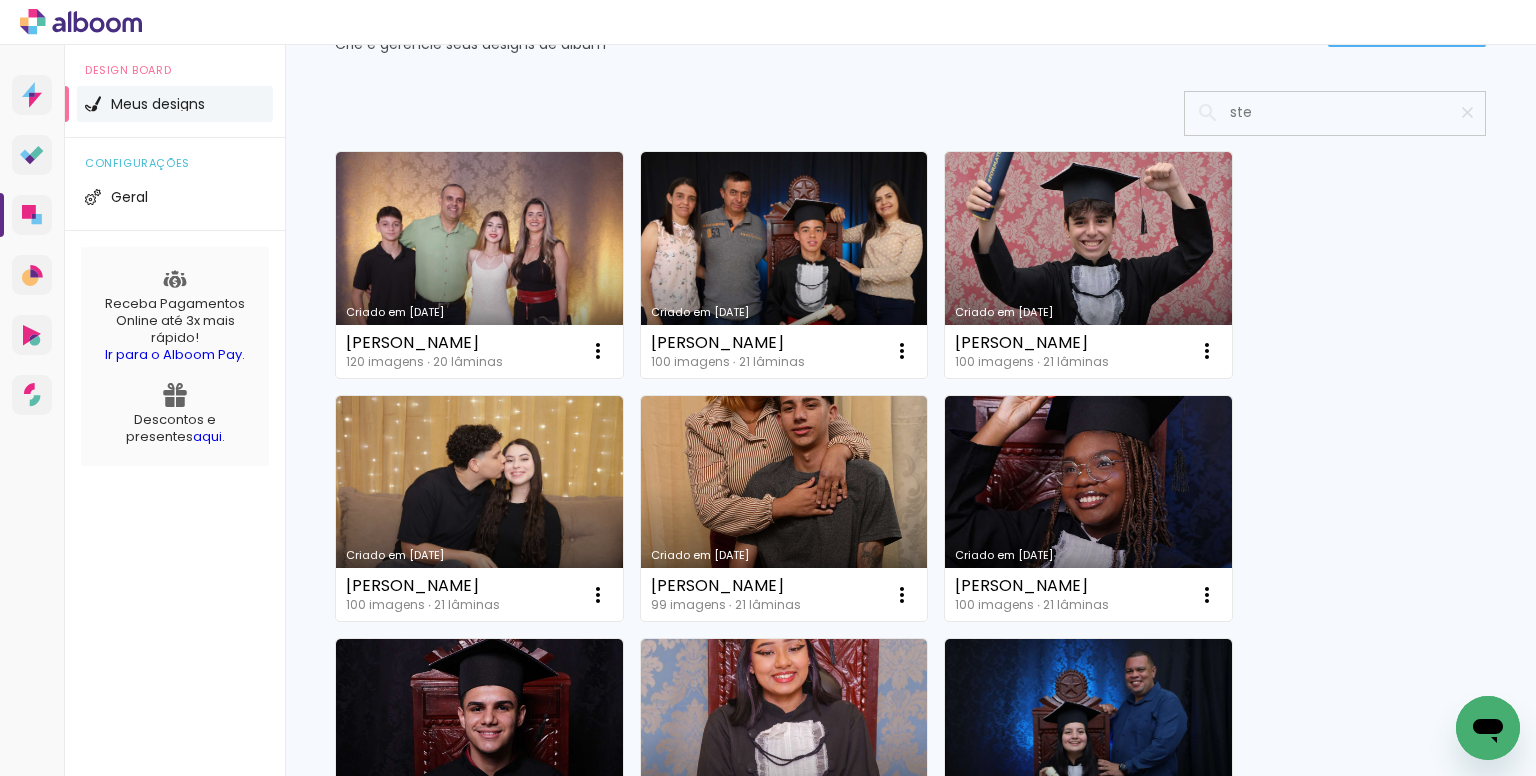 scroll, scrollTop: 0, scrollLeft: 0, axis: both 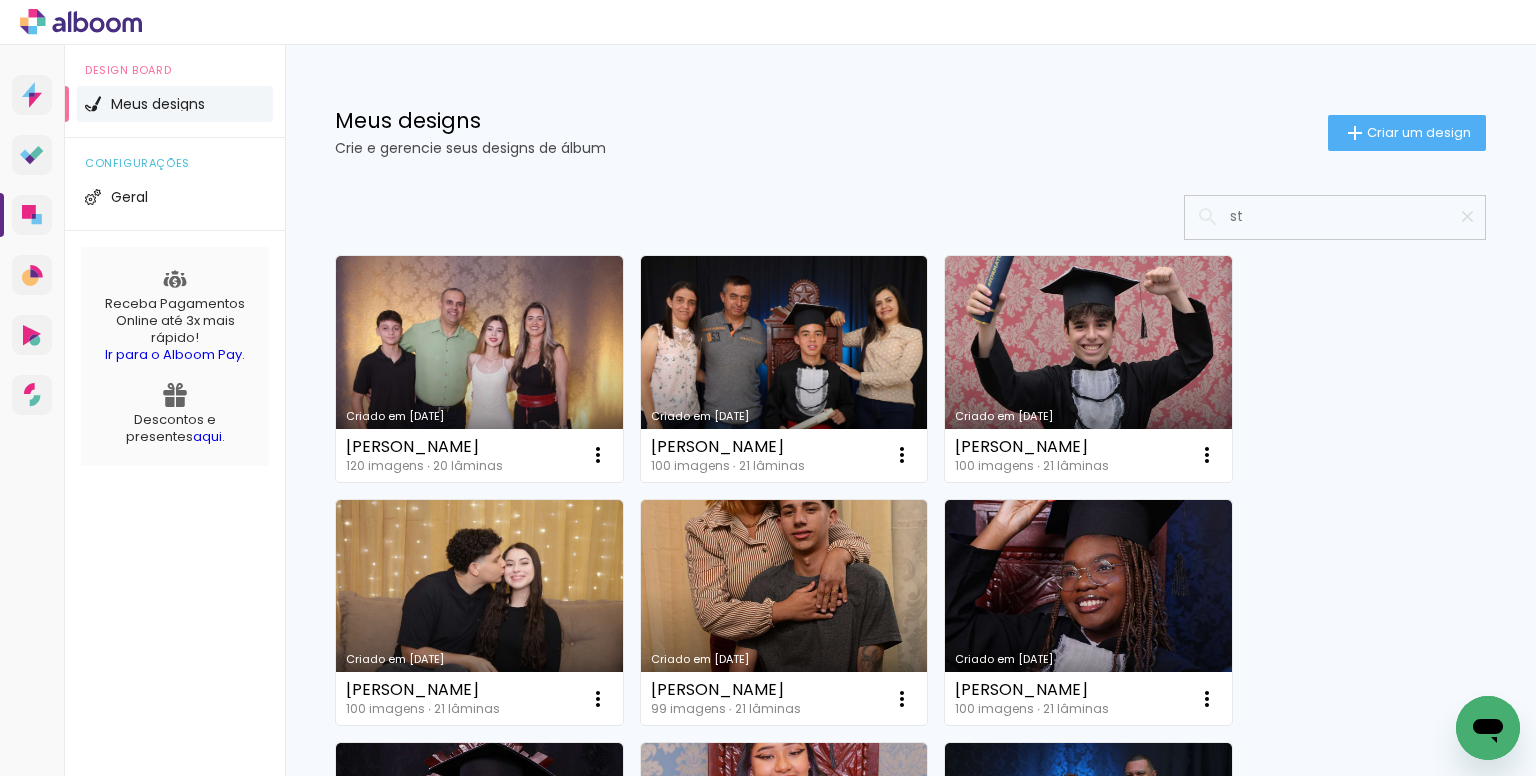 type on "s" 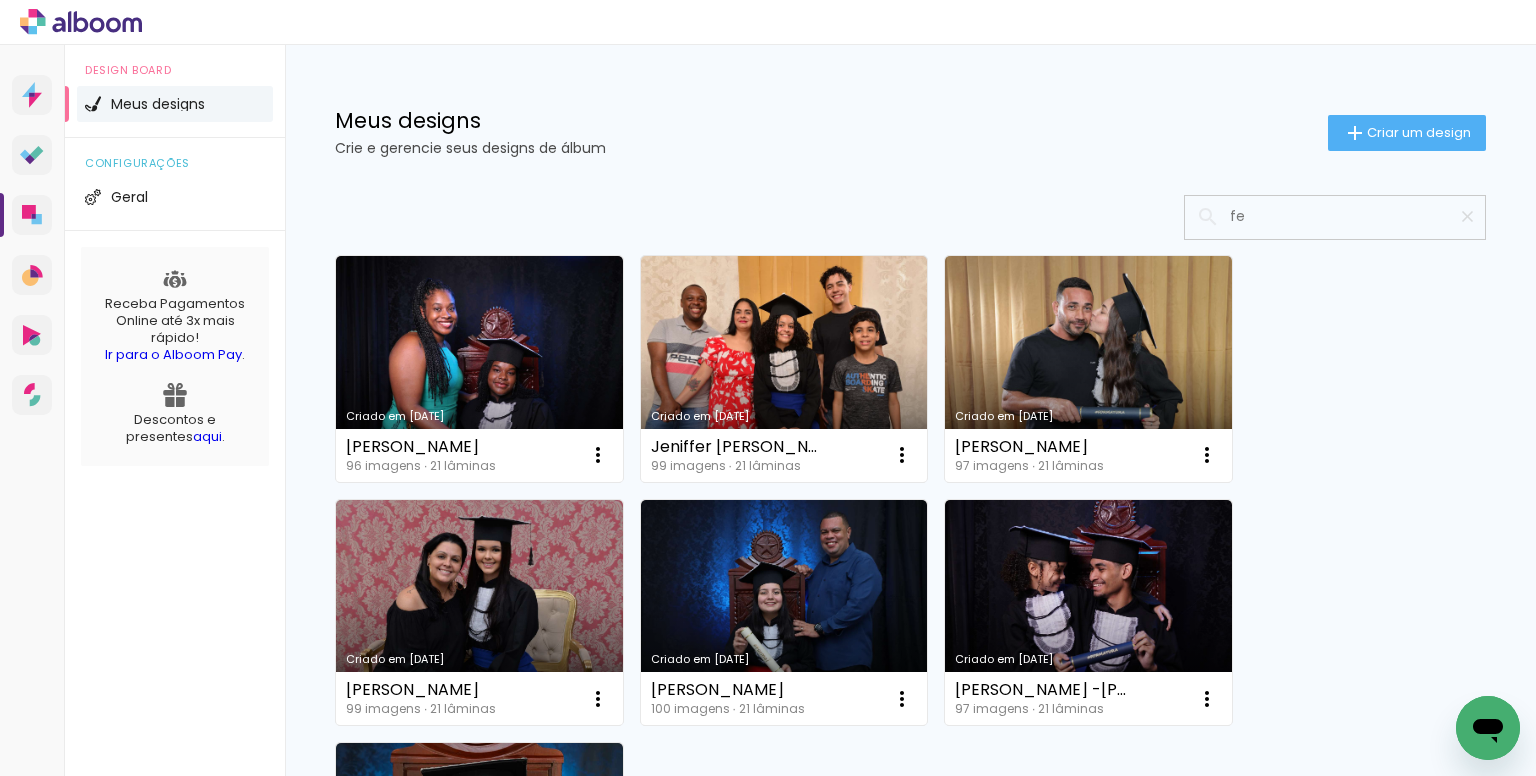 type on "f" 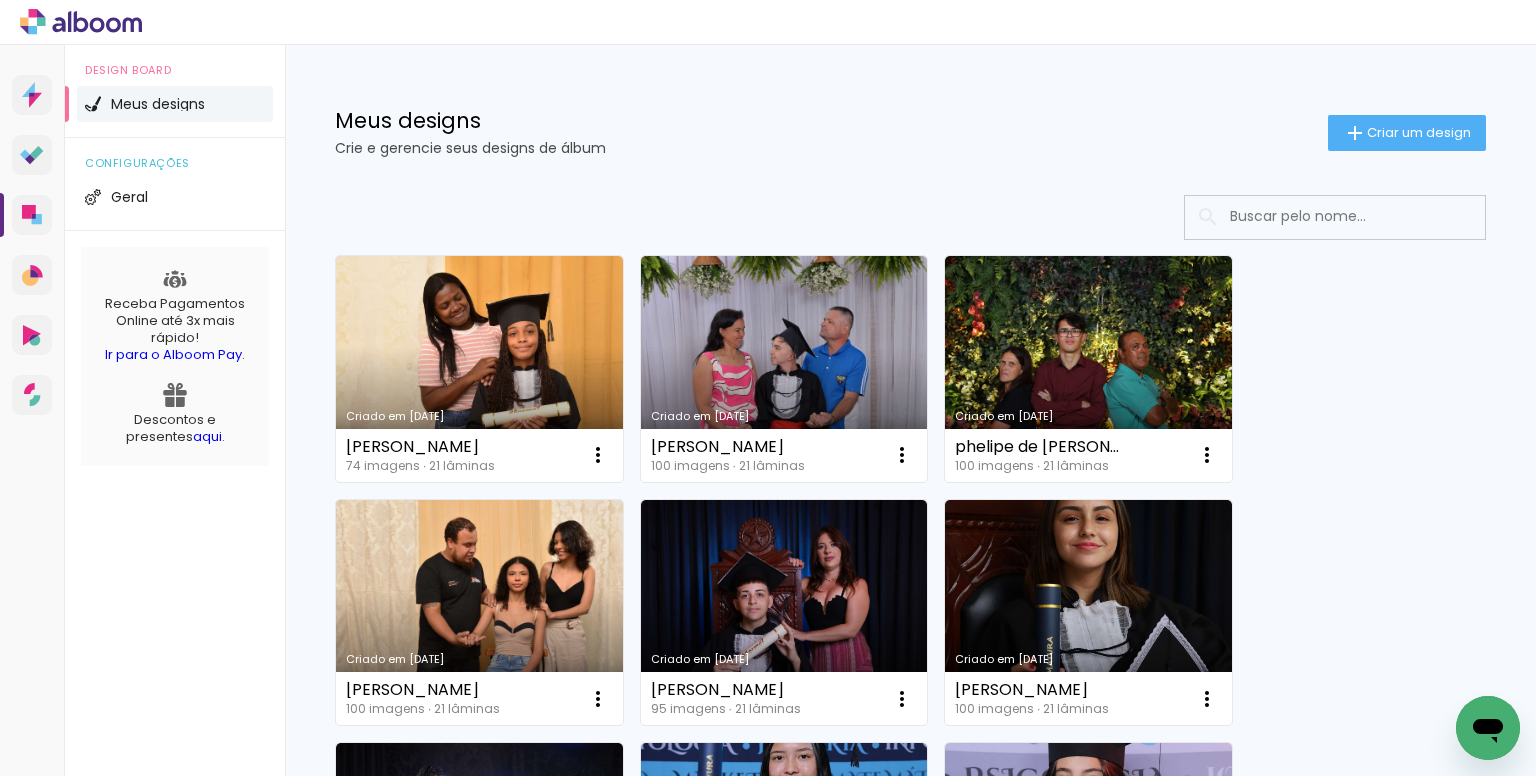 type 